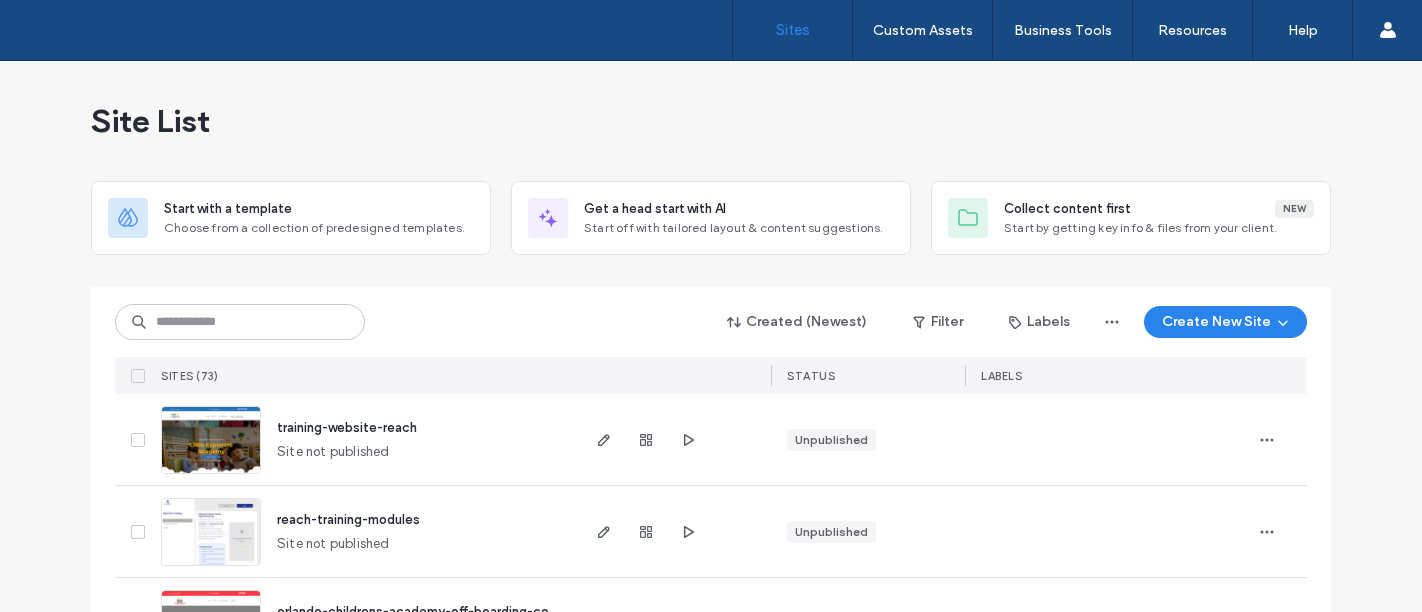 scroll, scrollTop: 0, scrollLeft: 0, axis: both 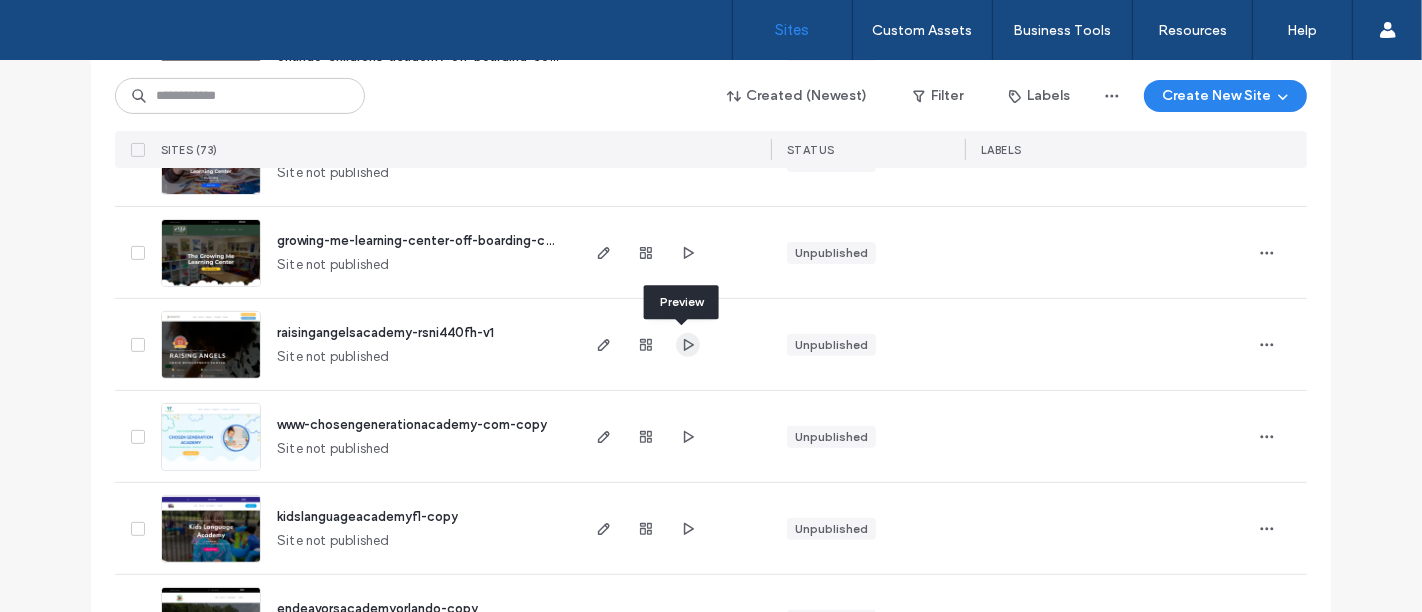 click 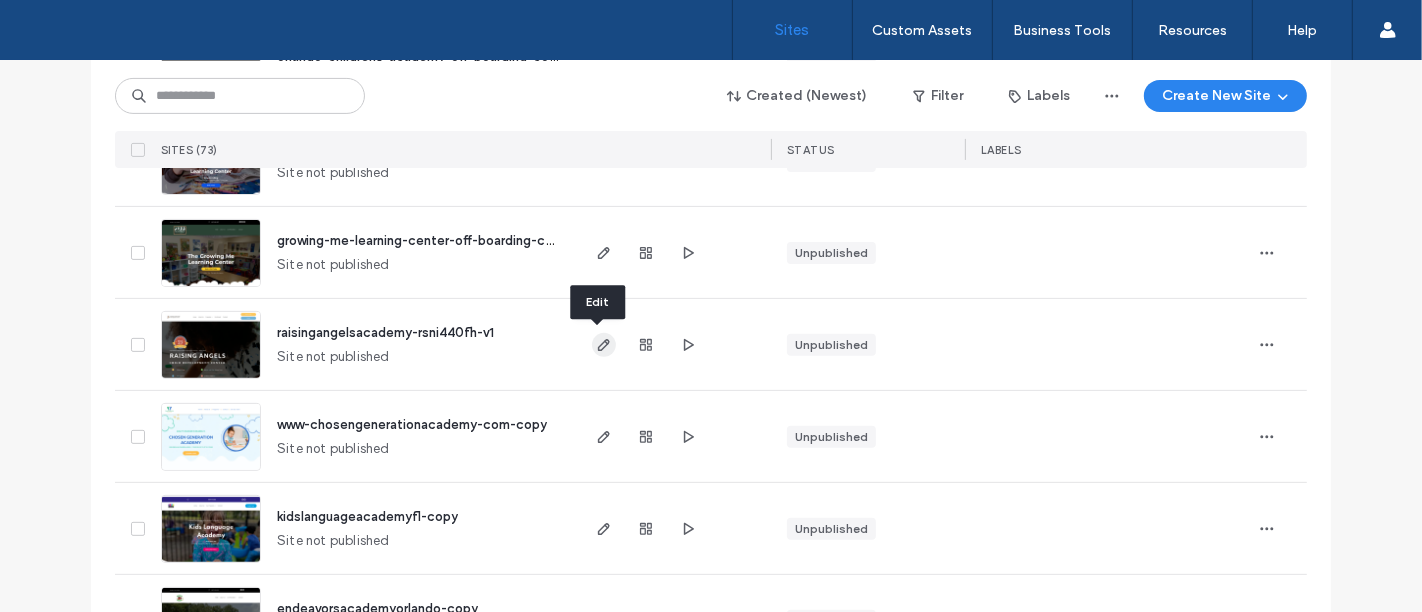 click 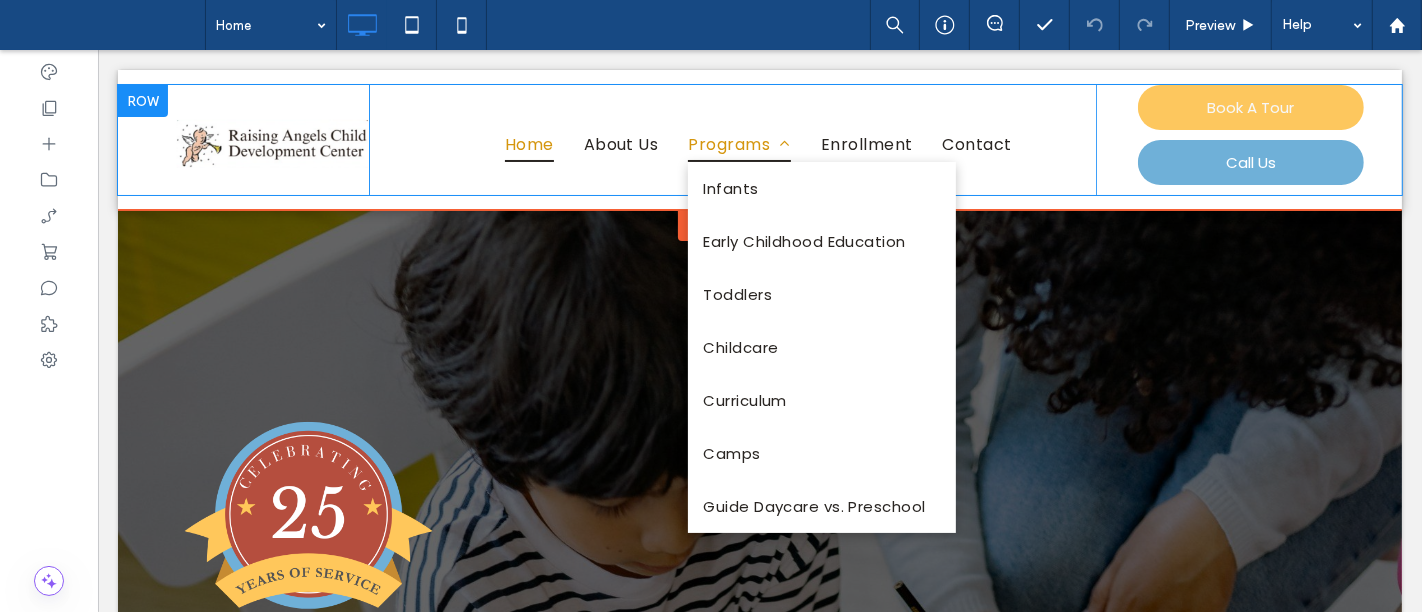 scroll, scrollTop: 0, scrollLeft: 0, axis: both 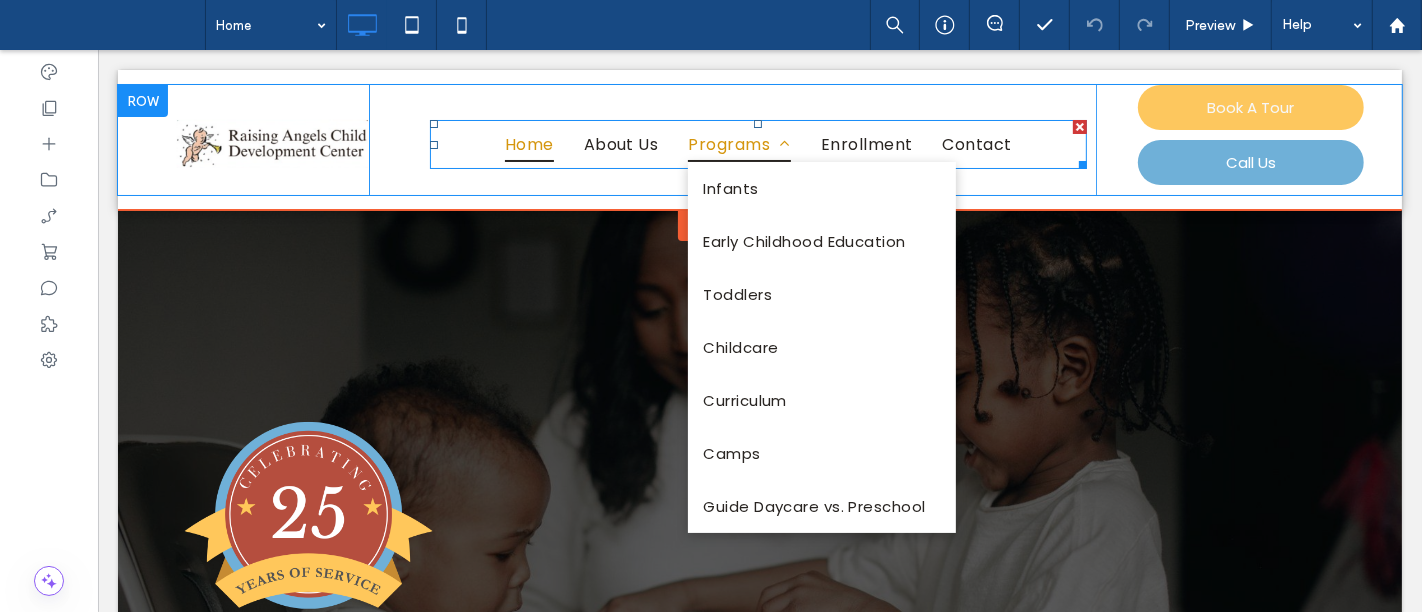 click on "Programs" at bounding box center [738, 144] 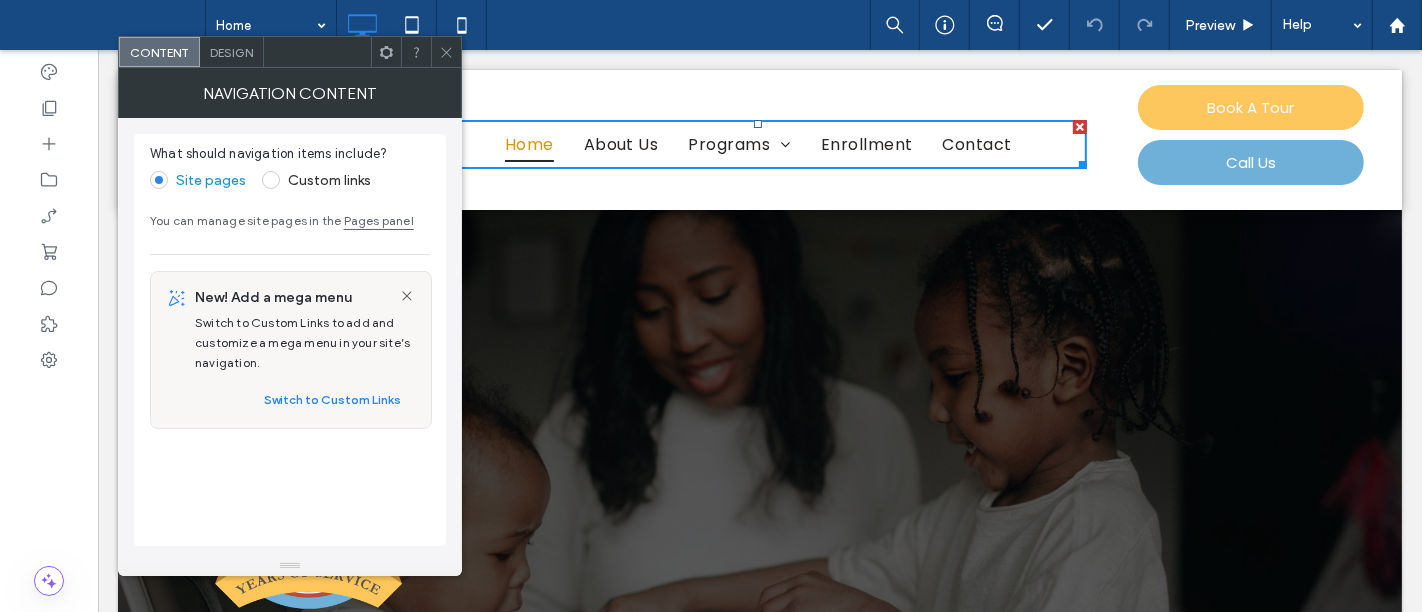 click on "Design" at bounding box center (231, 52) 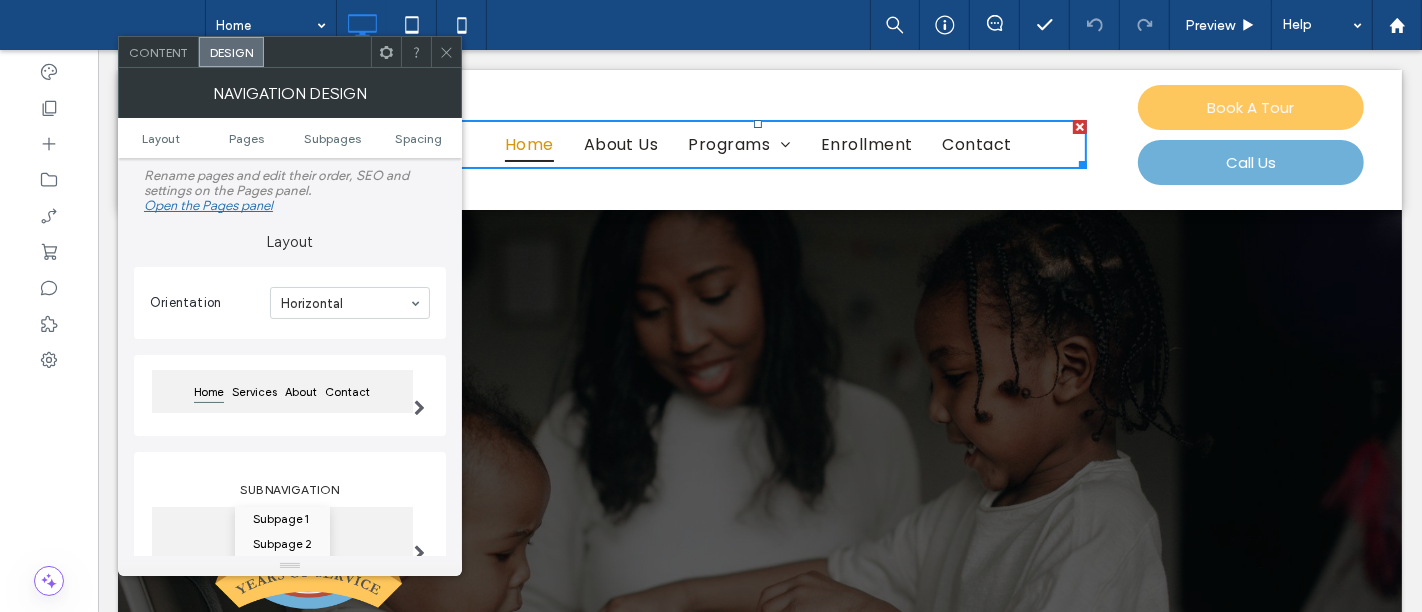 click on "Design" at bounding box center (231, 52) 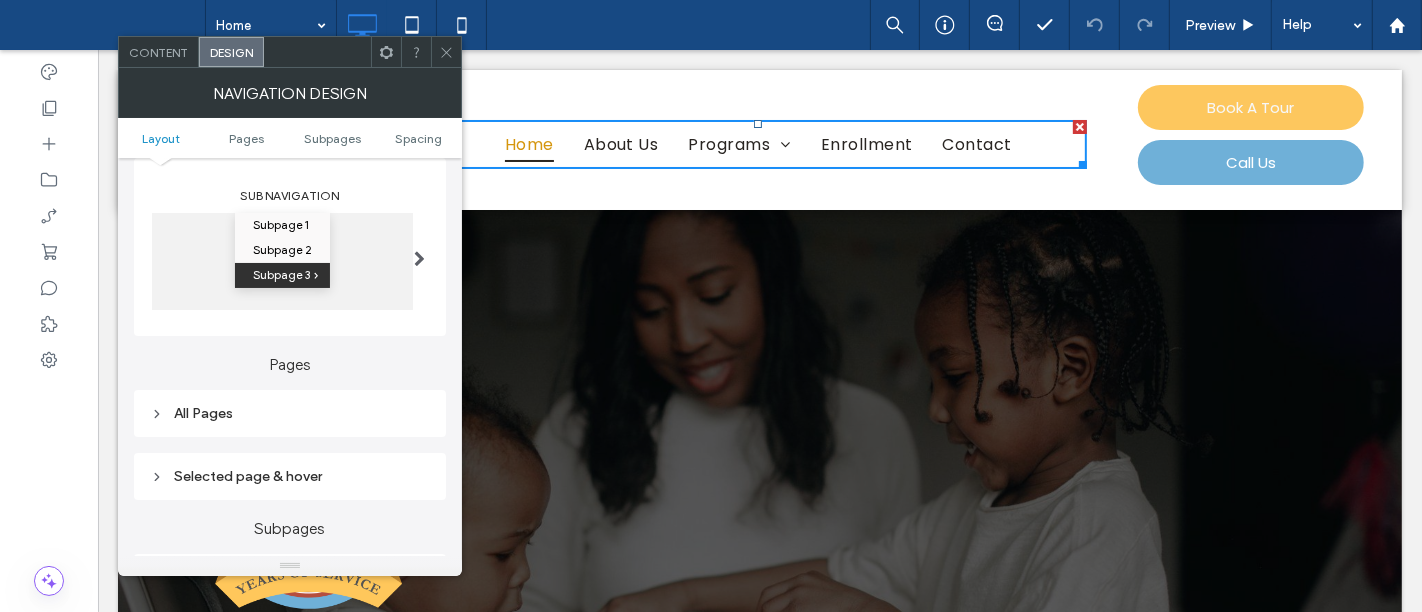 scroll, scrollTop: 292, scrollLeft: 0, axis: vertical 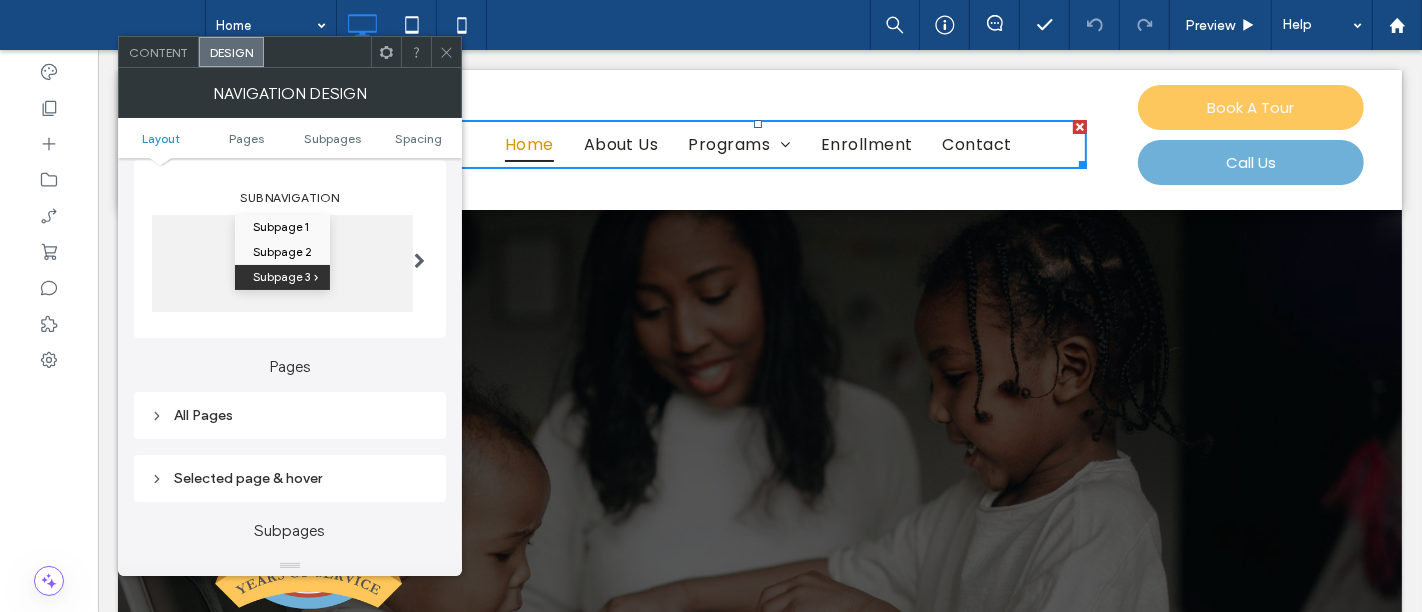 click 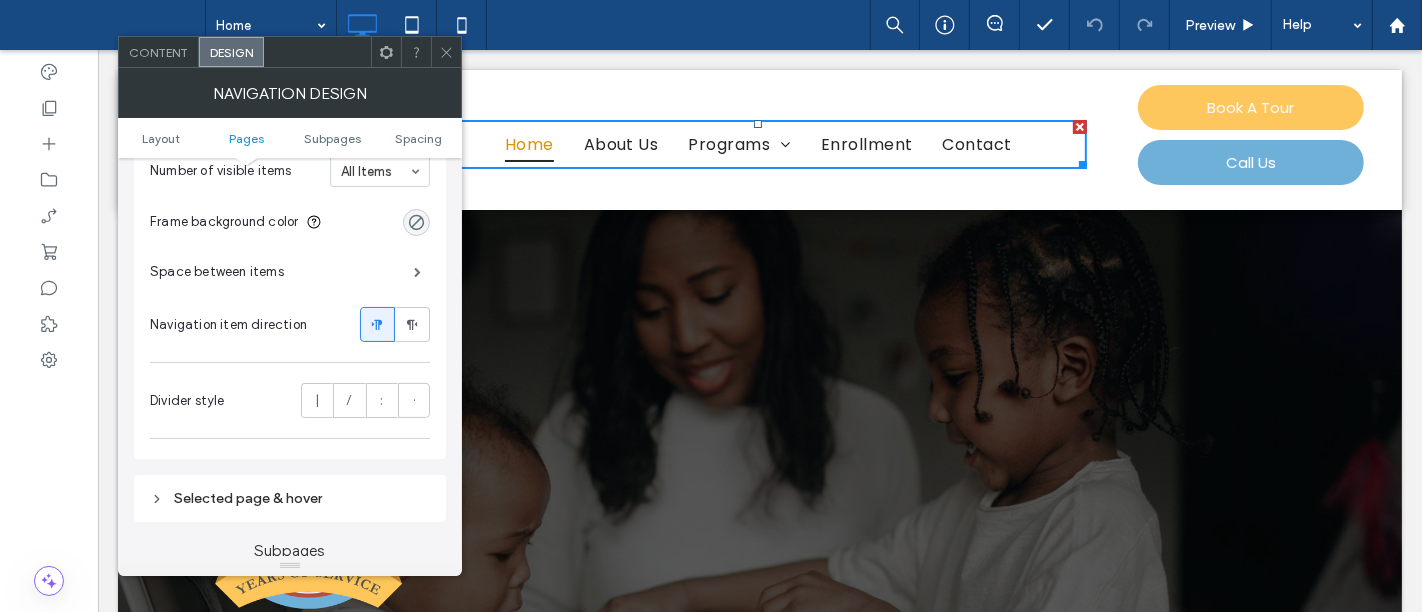 scroll, scrollTop: 403, scrollLeft: 0, axis: vertical 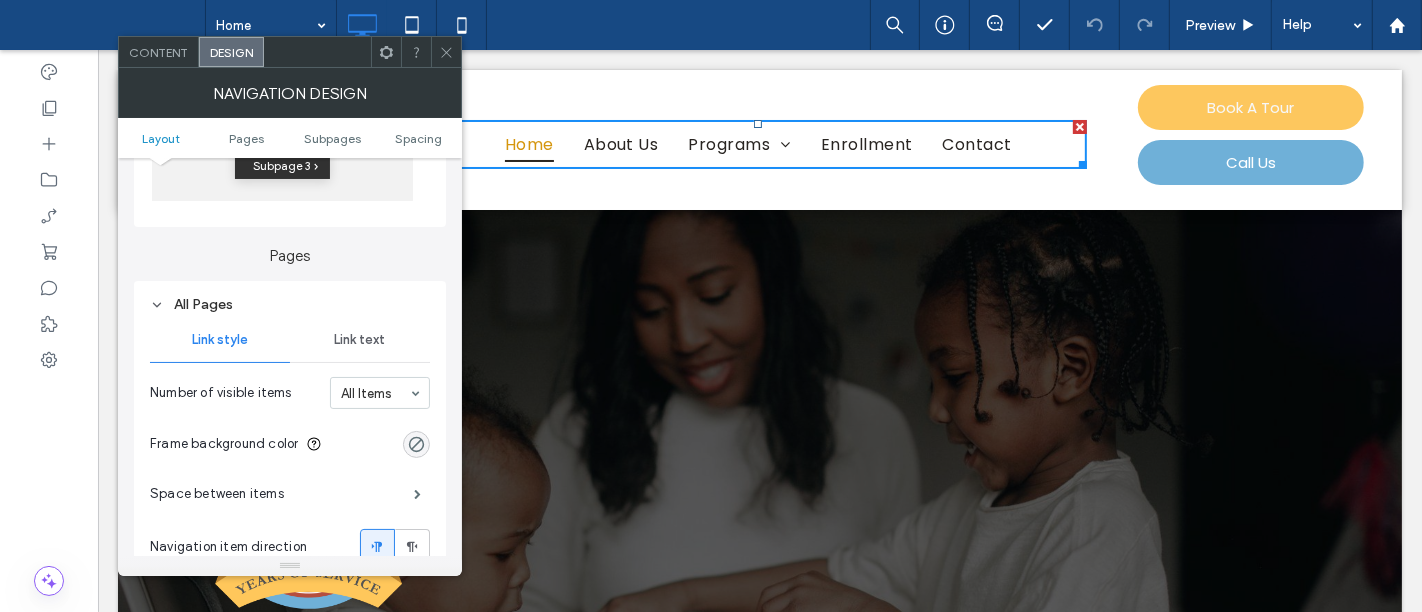 click on "All Pages" at bounding box center (290, 304) 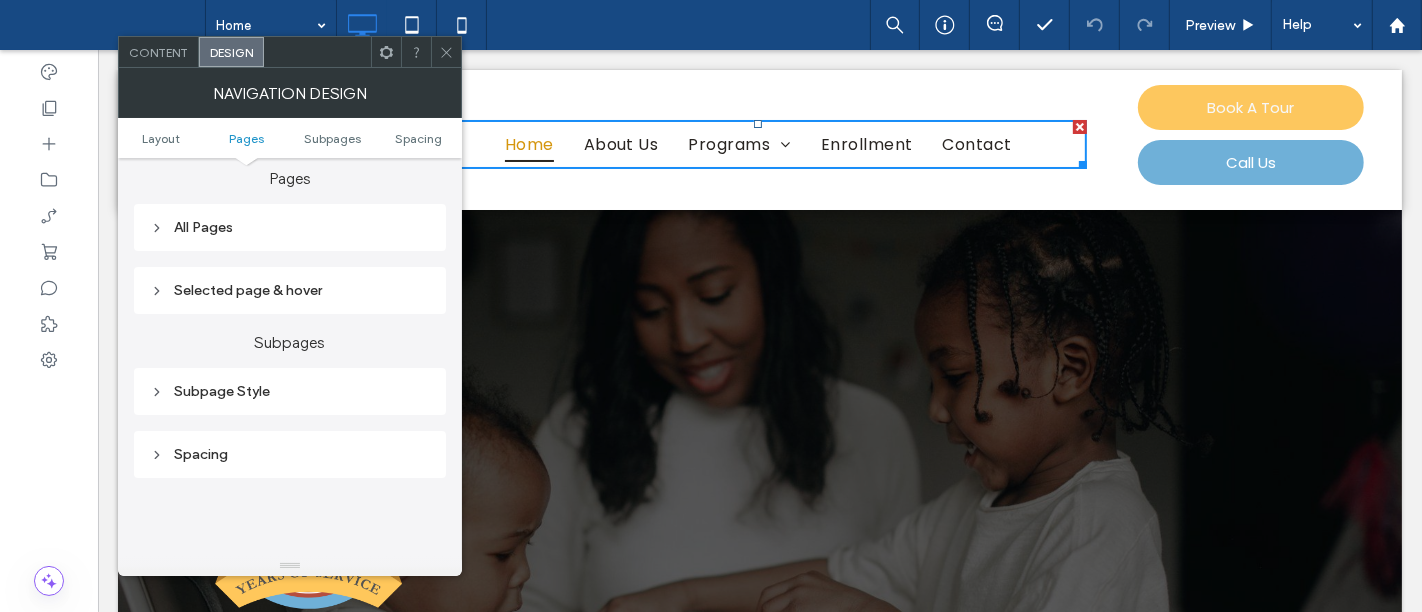 scroll, scrollTop: 514, scrollLeft: 0, axis: vertical 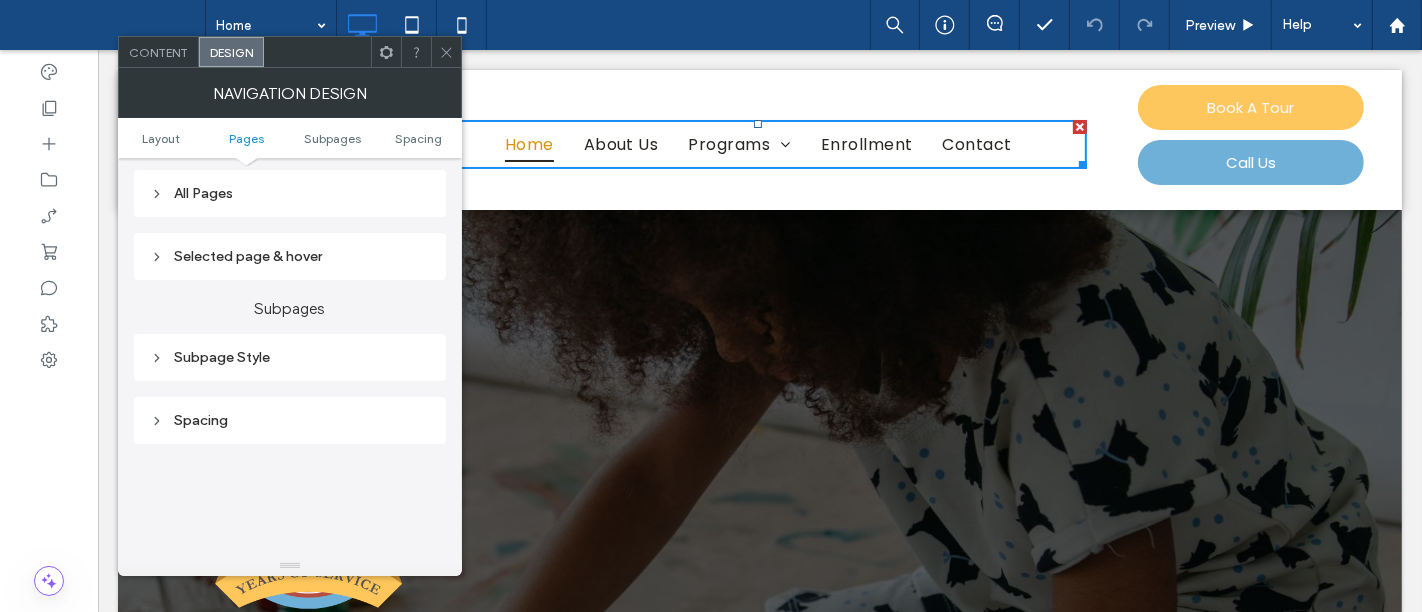 click 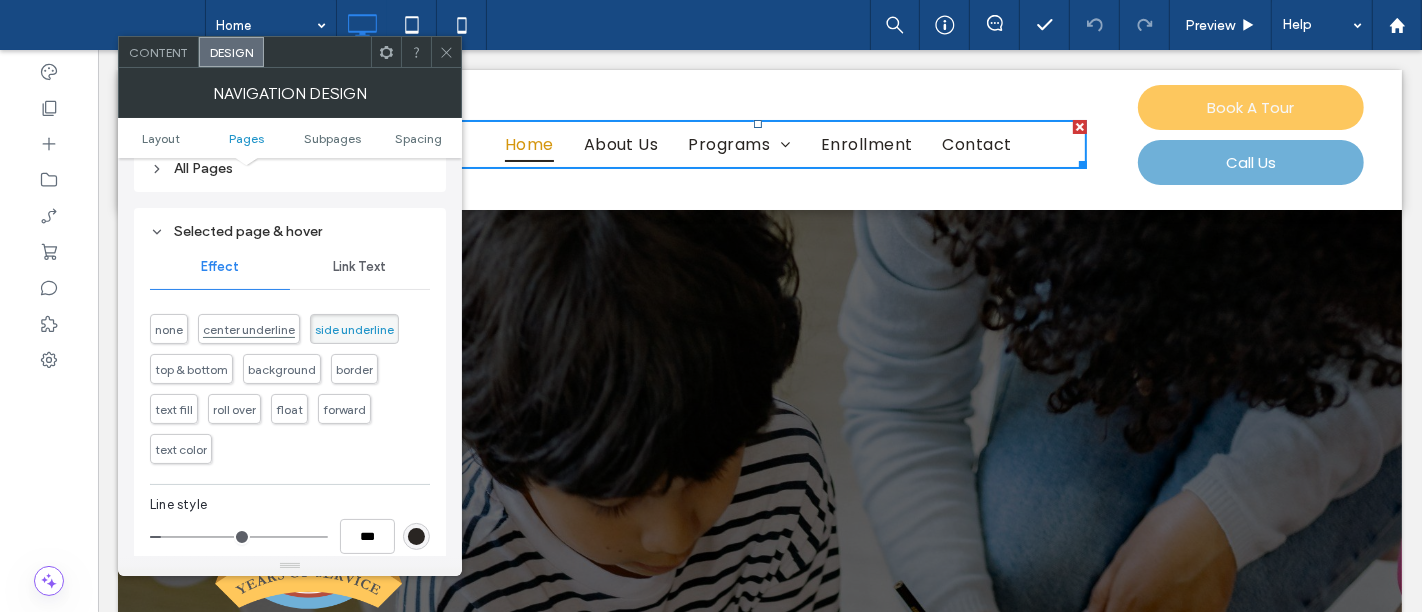 scroll, scrollTop: 514, scrollLeft: 0, axis: vertical 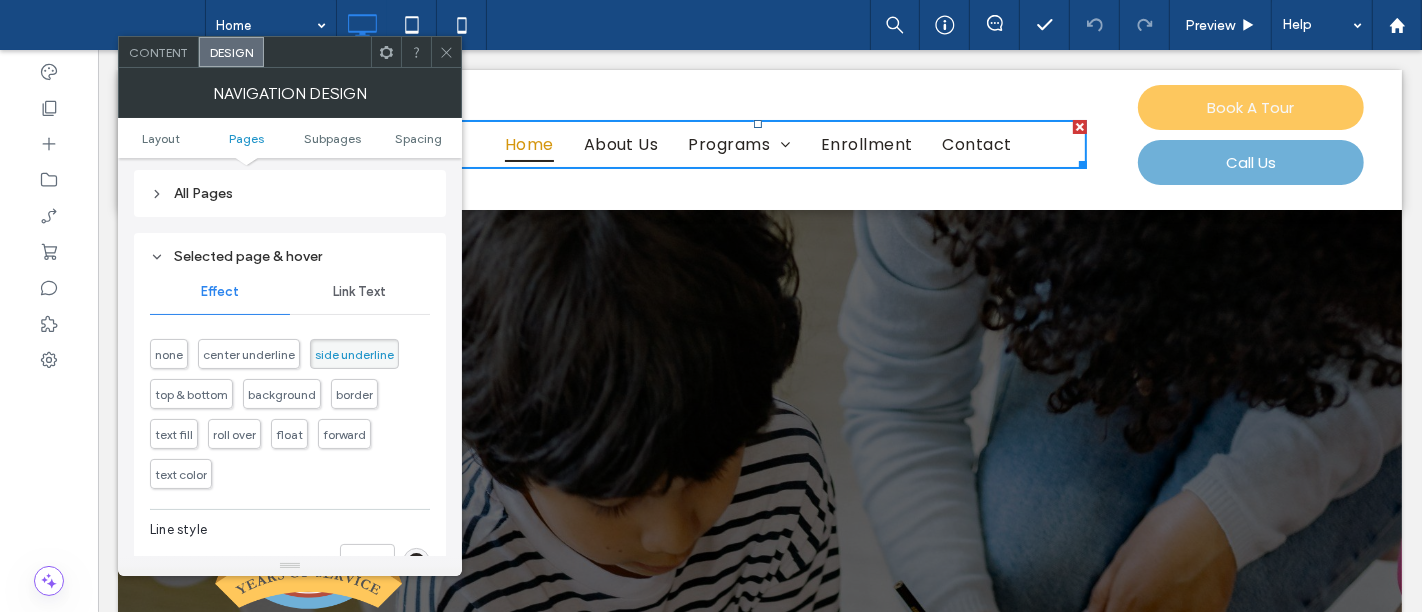 click 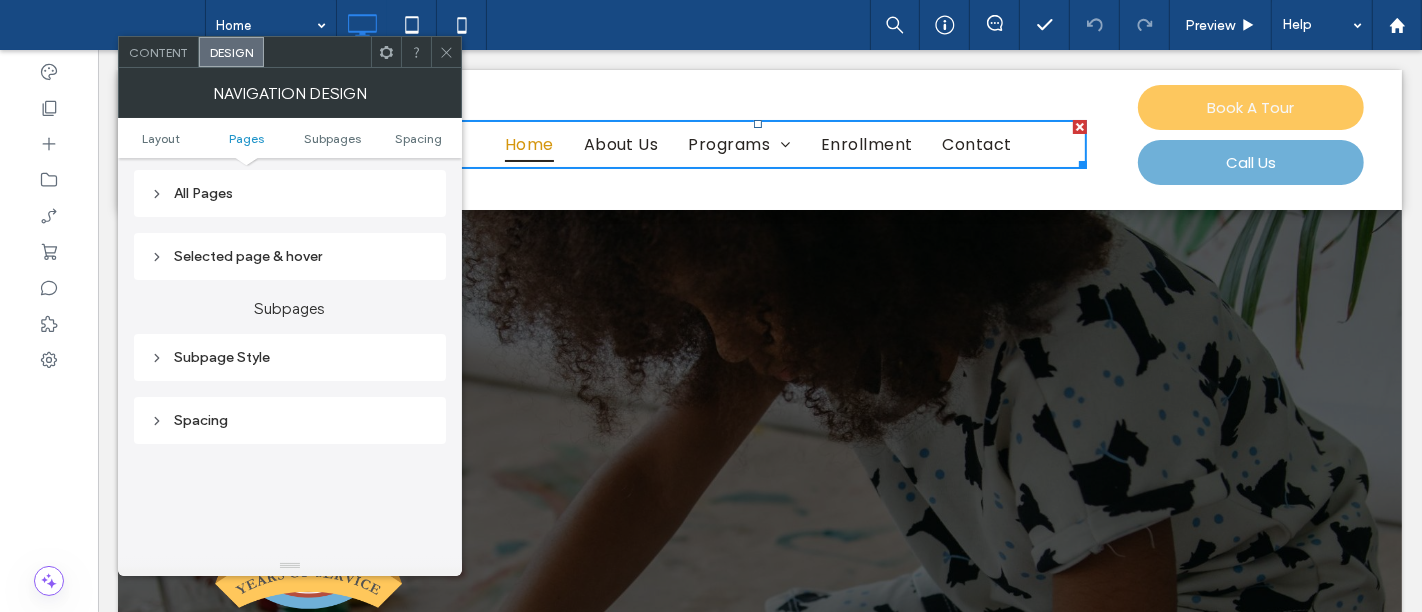 click 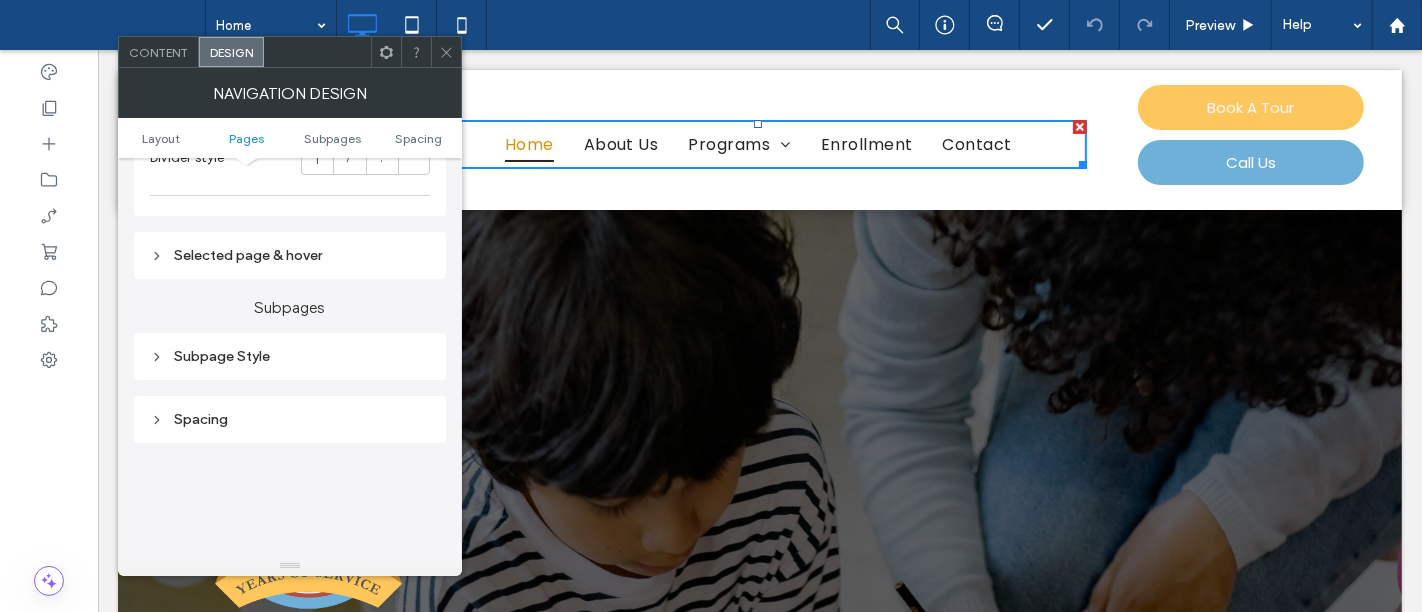 scroll, scrollTop: 959, scrollLeft: 0, axis: vertical 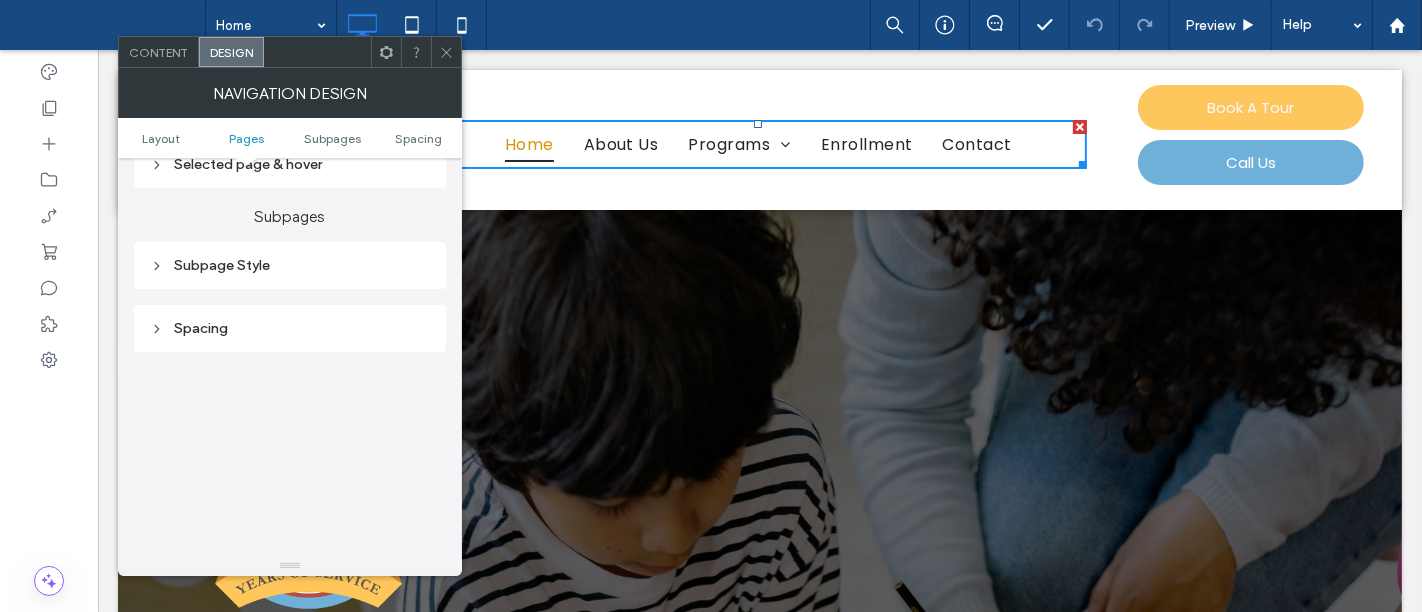 click 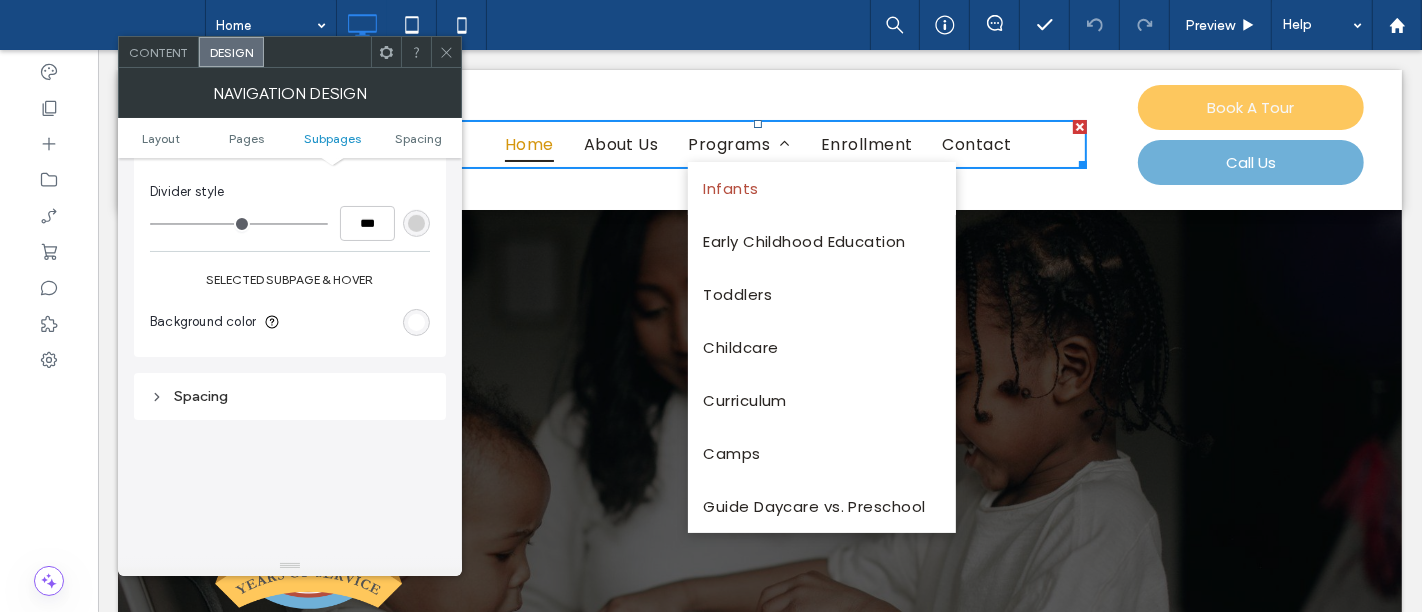scroll, scrollTop: 1292, scrollLeft: 0, axis: vertical 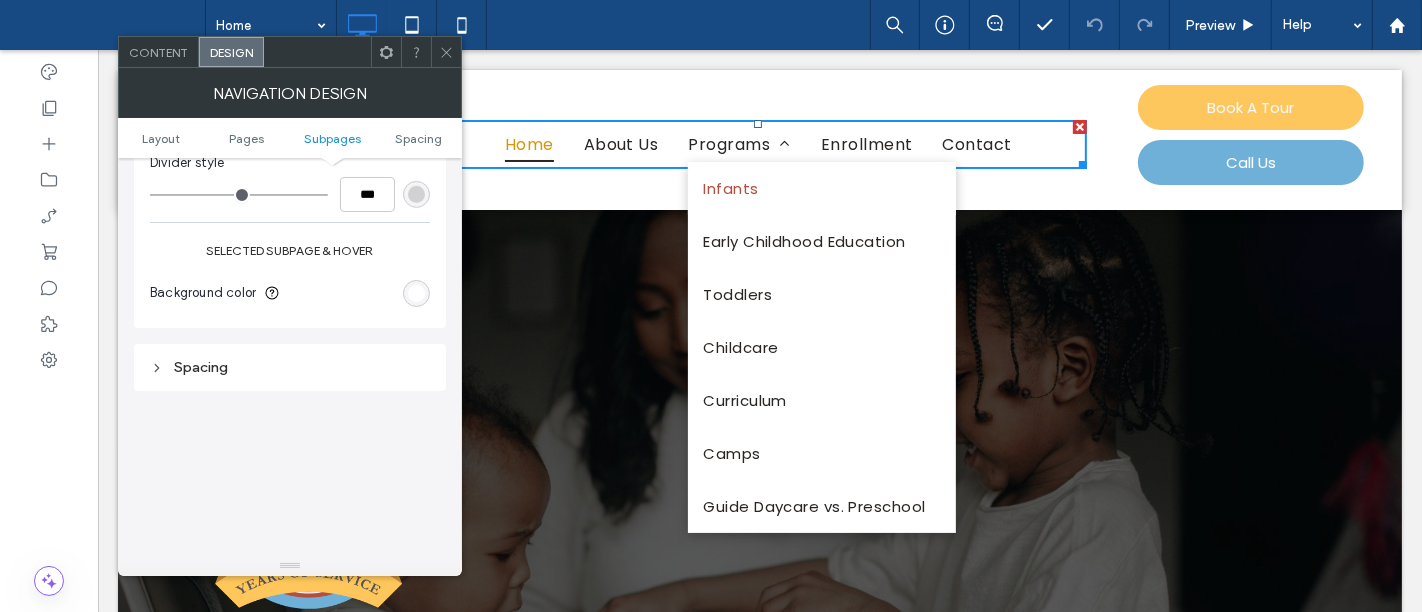 click on "Layout Pages Subpages Spacing" at bounding box center (290, 138) 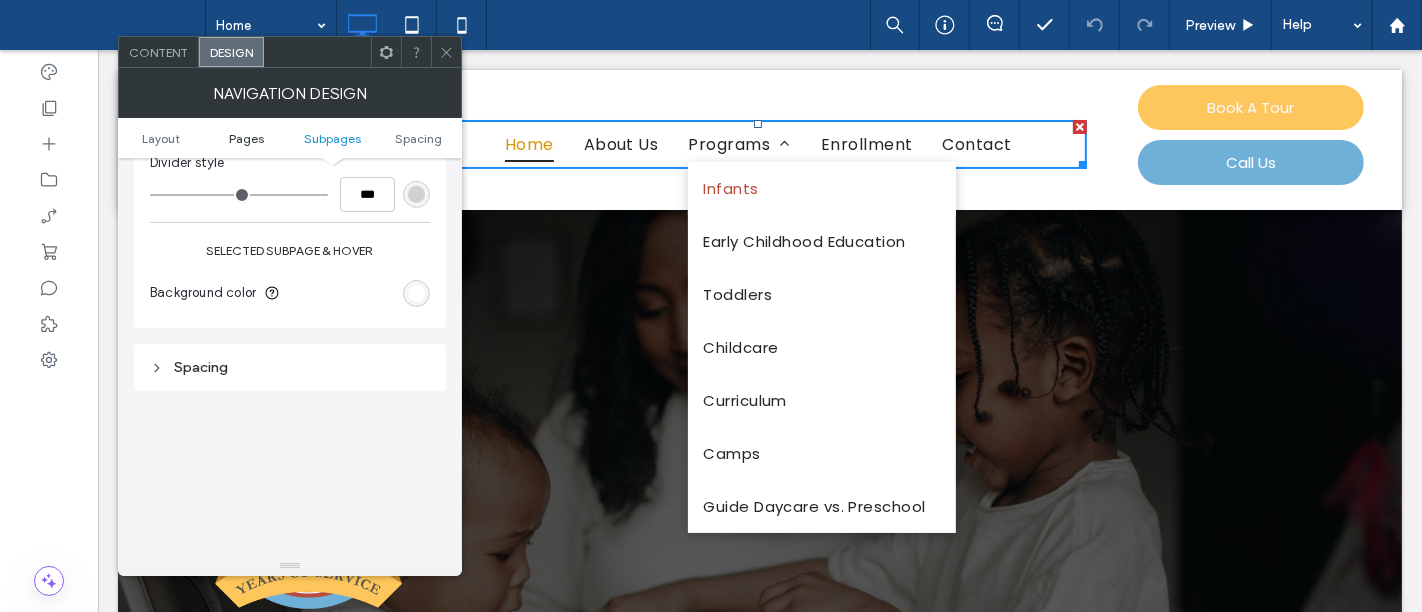click on "Pages" at bounding box center [246, 138] 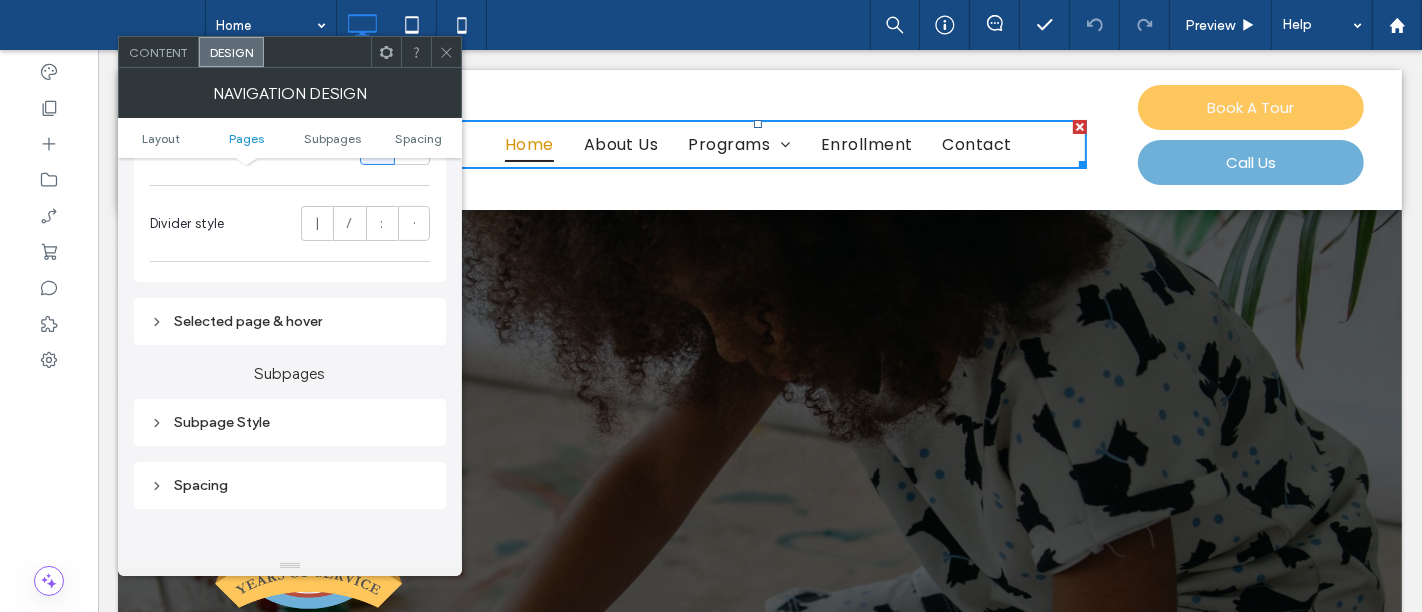 scroll, scrollTop: 805, scrollLeft: 0, axis: vertical 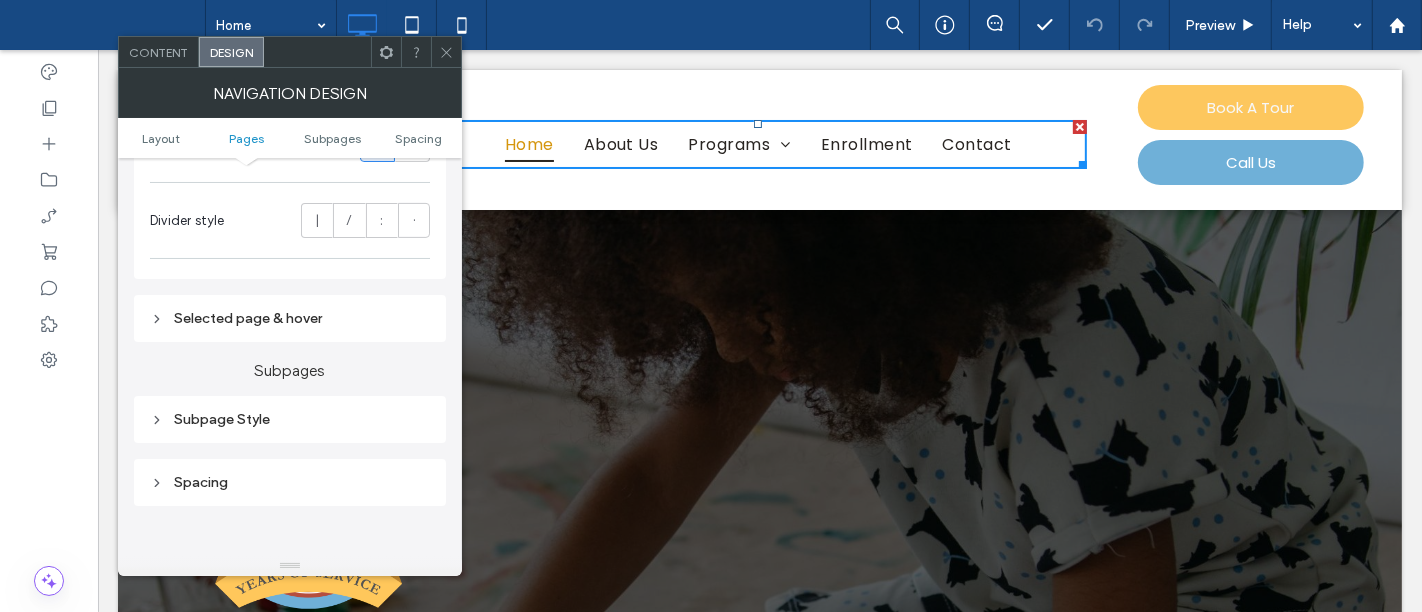 click 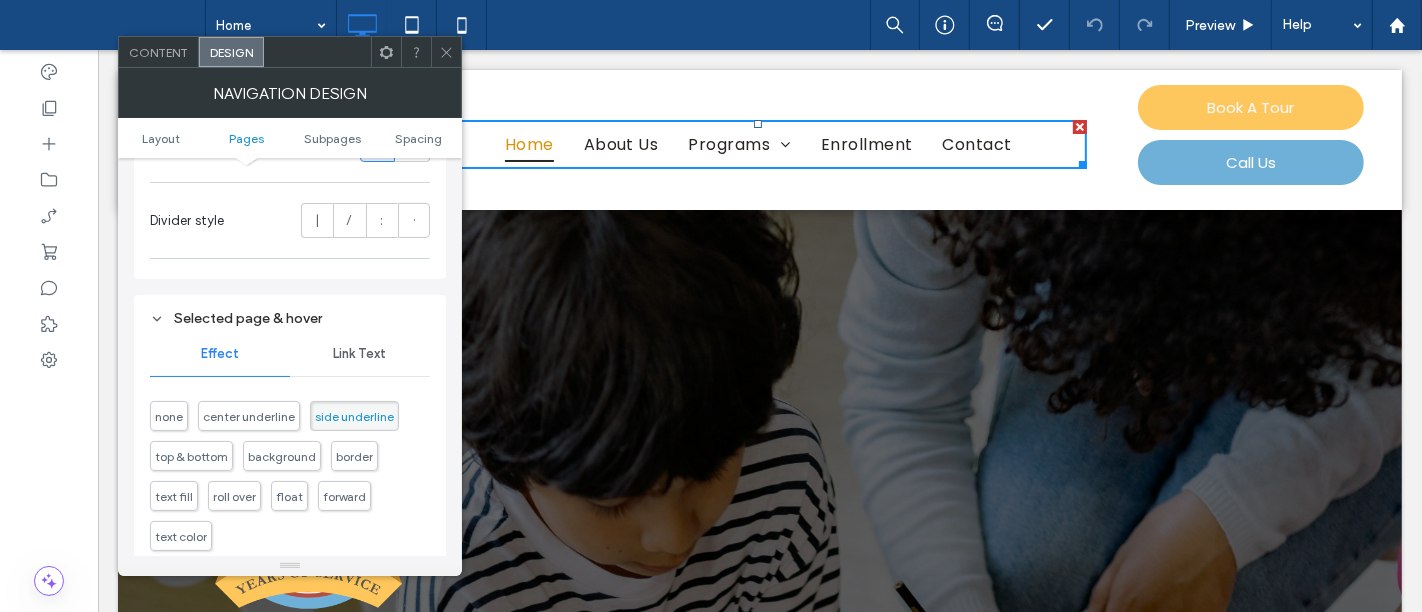 click on "Link Text" at bounding box center [359, 354] 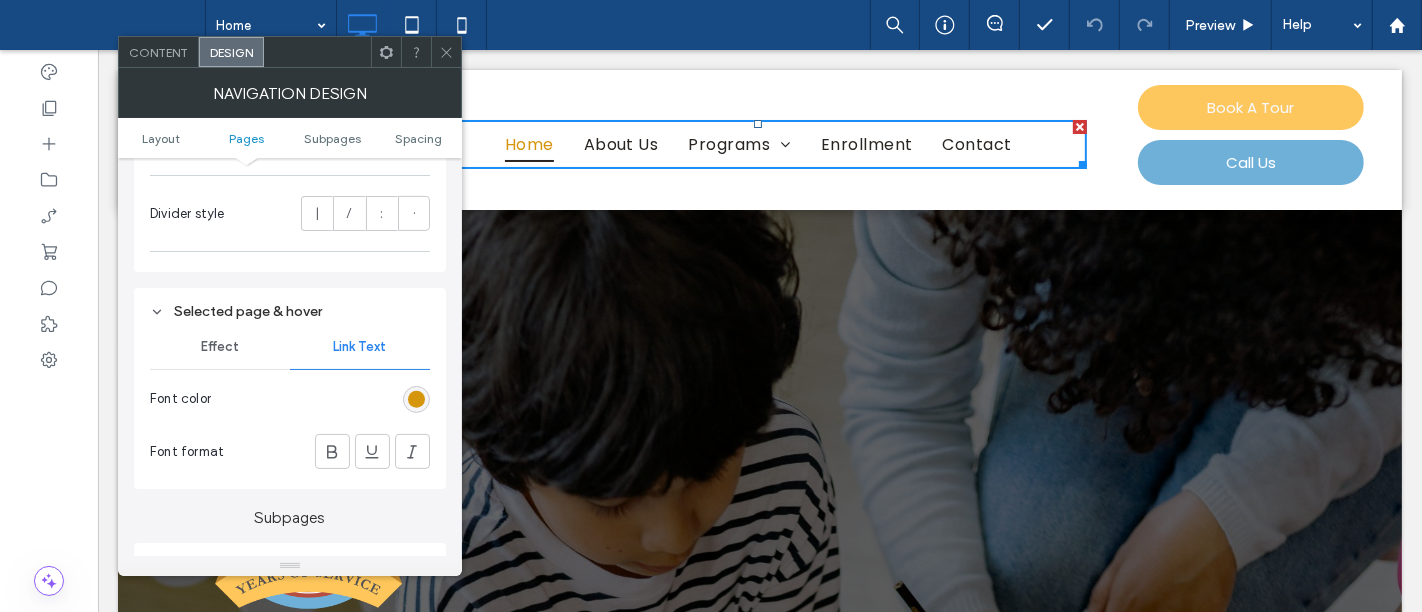 scroll, scrollTop: 805, scrollLeft: 0, axis: vertical 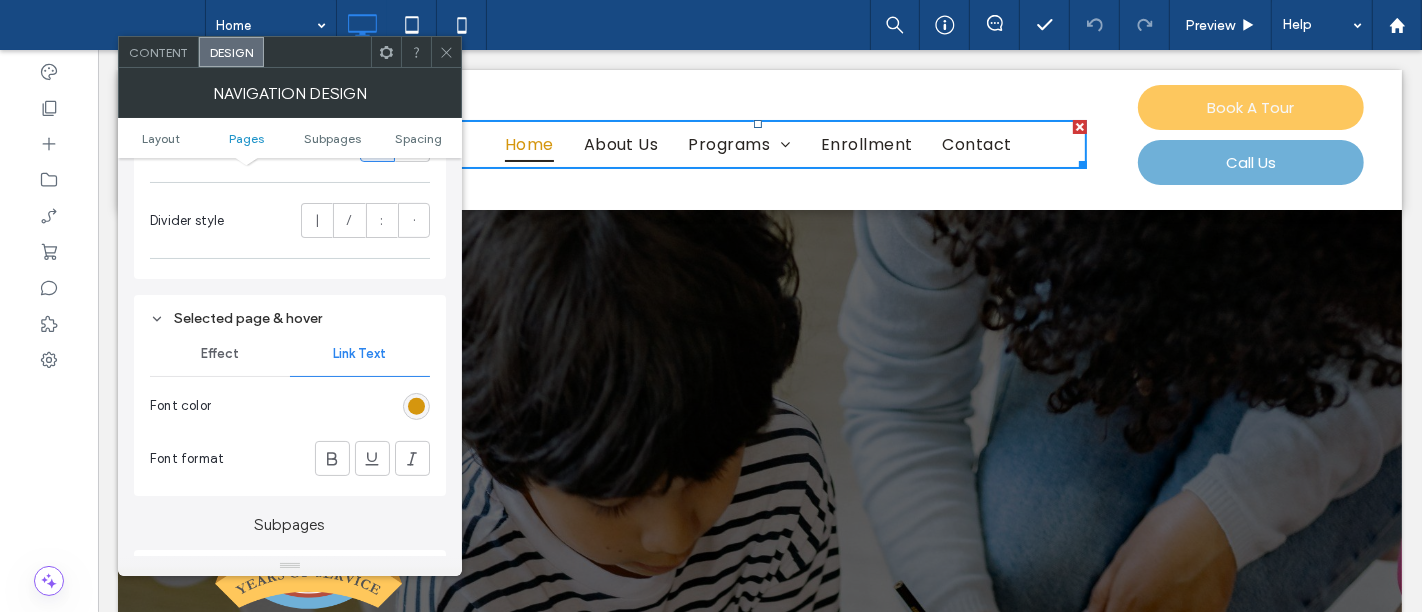 click 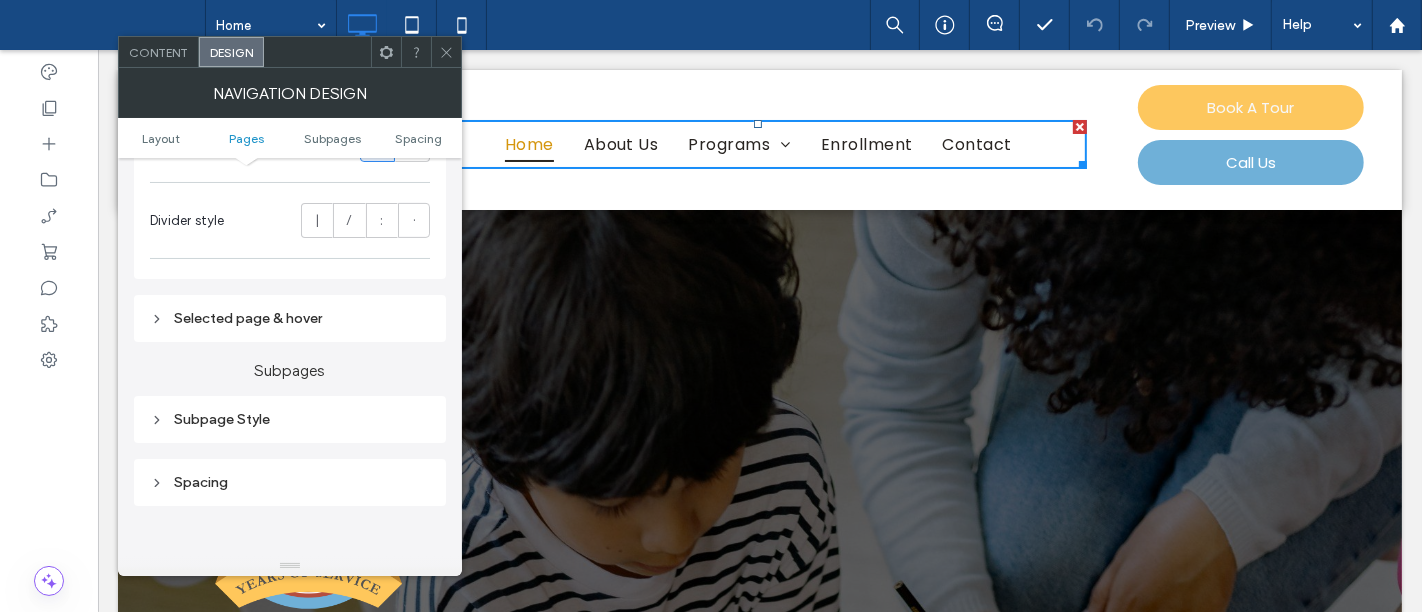 click on "Layout Pages Subpages Spacing" at bounding box center [290, 138] 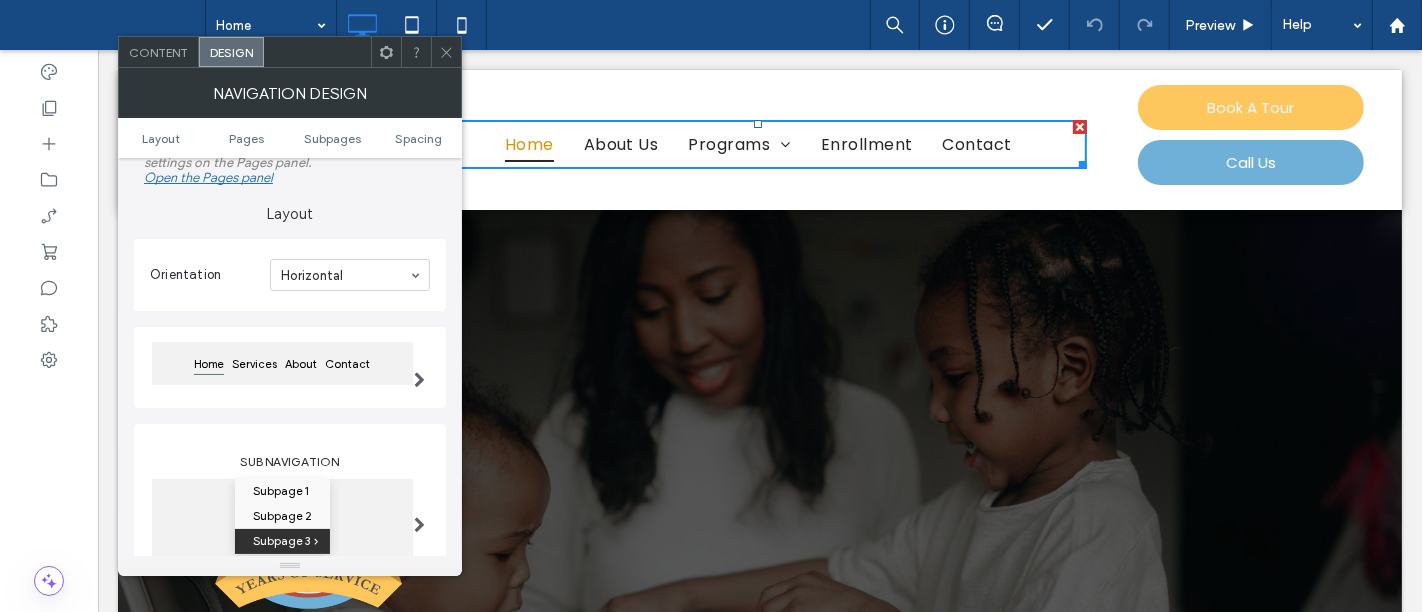 scroll, scrollTop: 0, scrollLeft: 0, axis: both 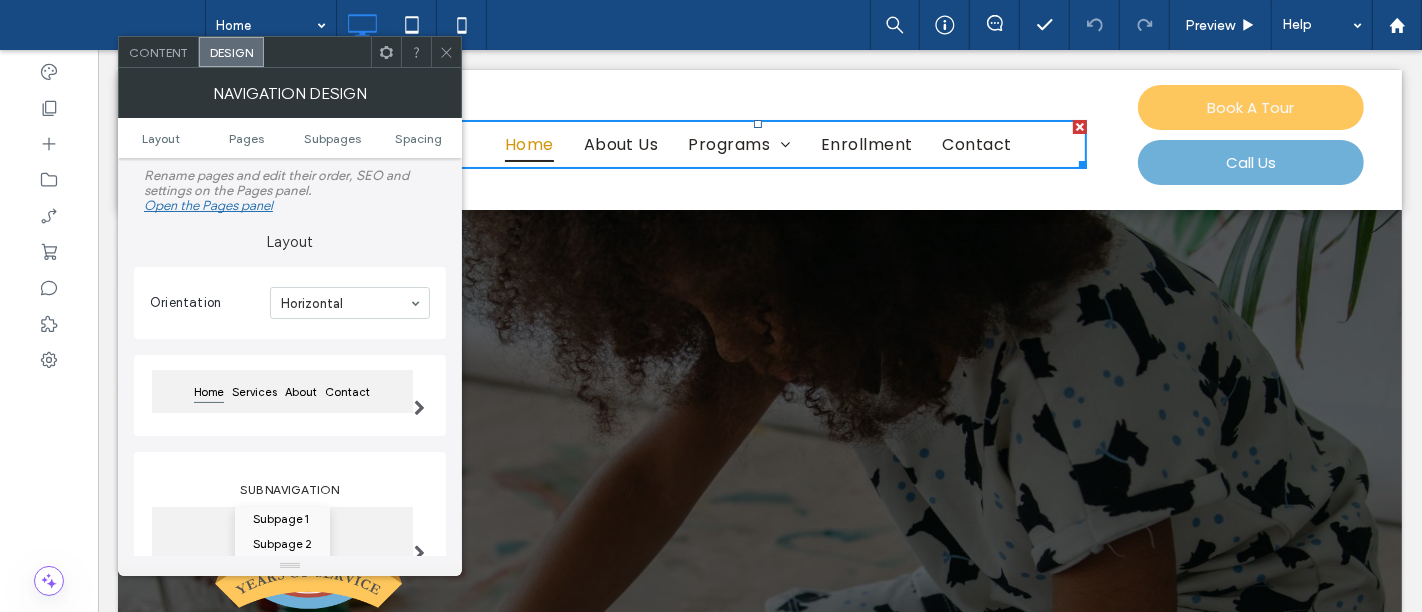 click on "Open the Pages panel" at bounding box center (208, 205) 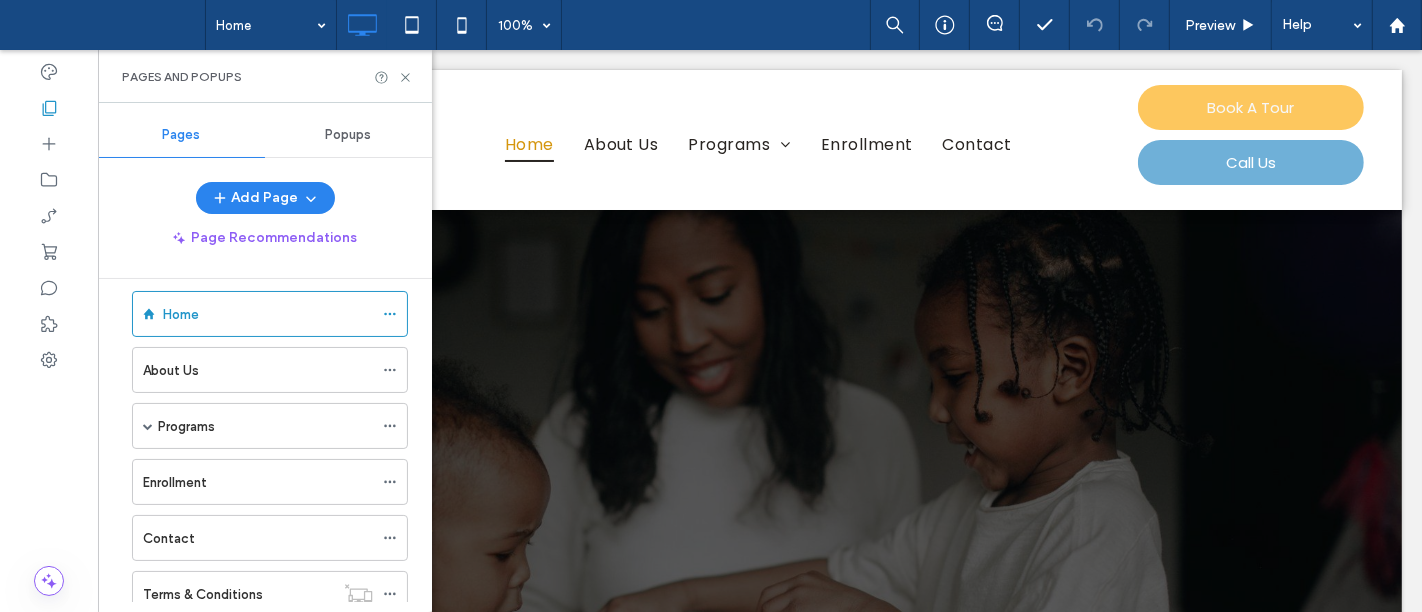 scroll, scrollTop: 0, scrollLeft: 0, axis: both 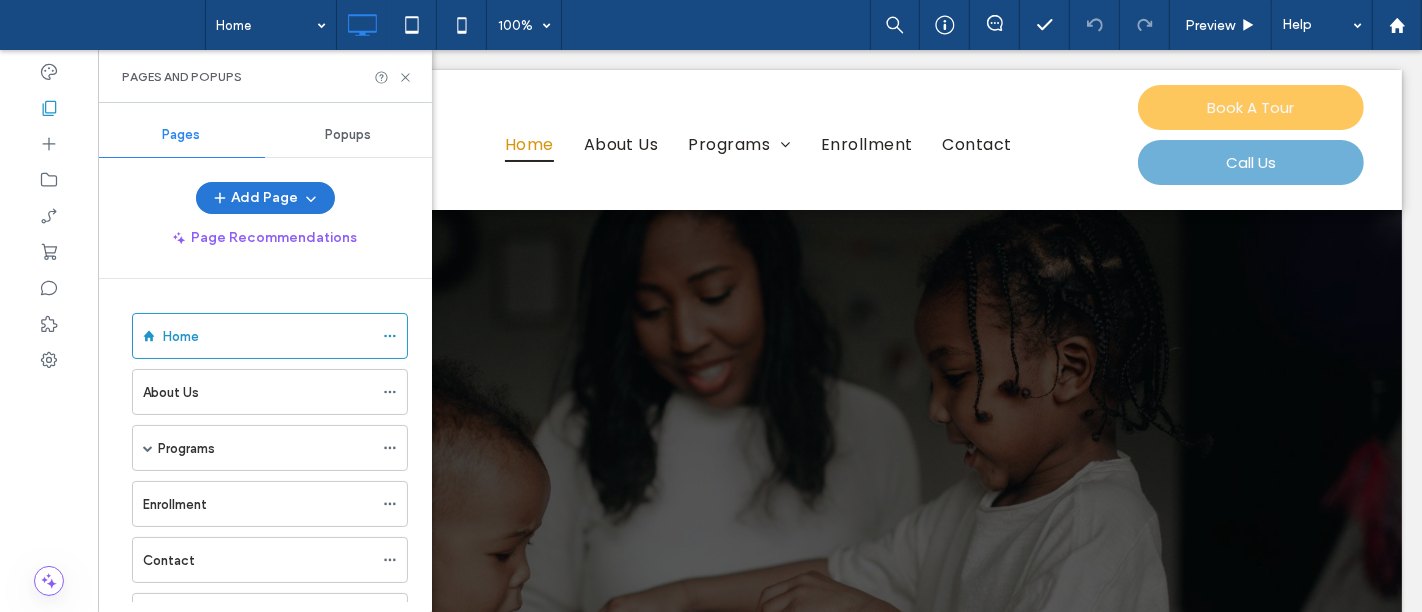 click on "Add Page" at bounding box center [265, 198] 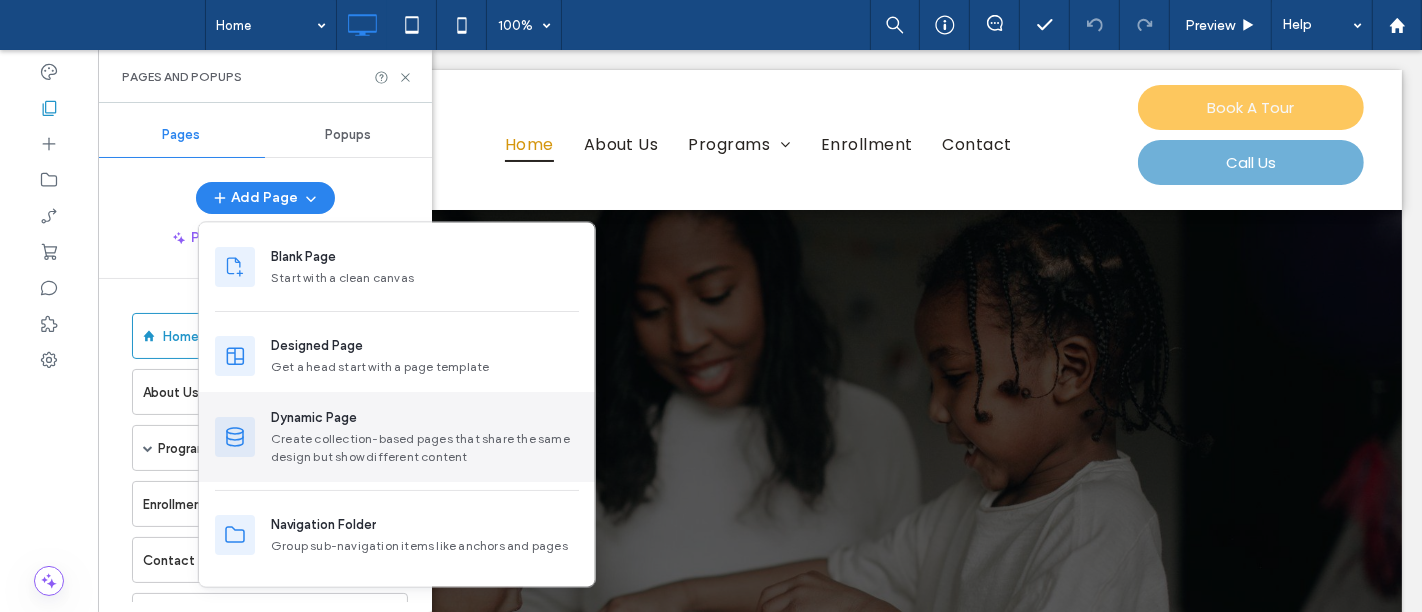 scroll, scrollTop: 134, scrollLeft: 0, axis: vertical 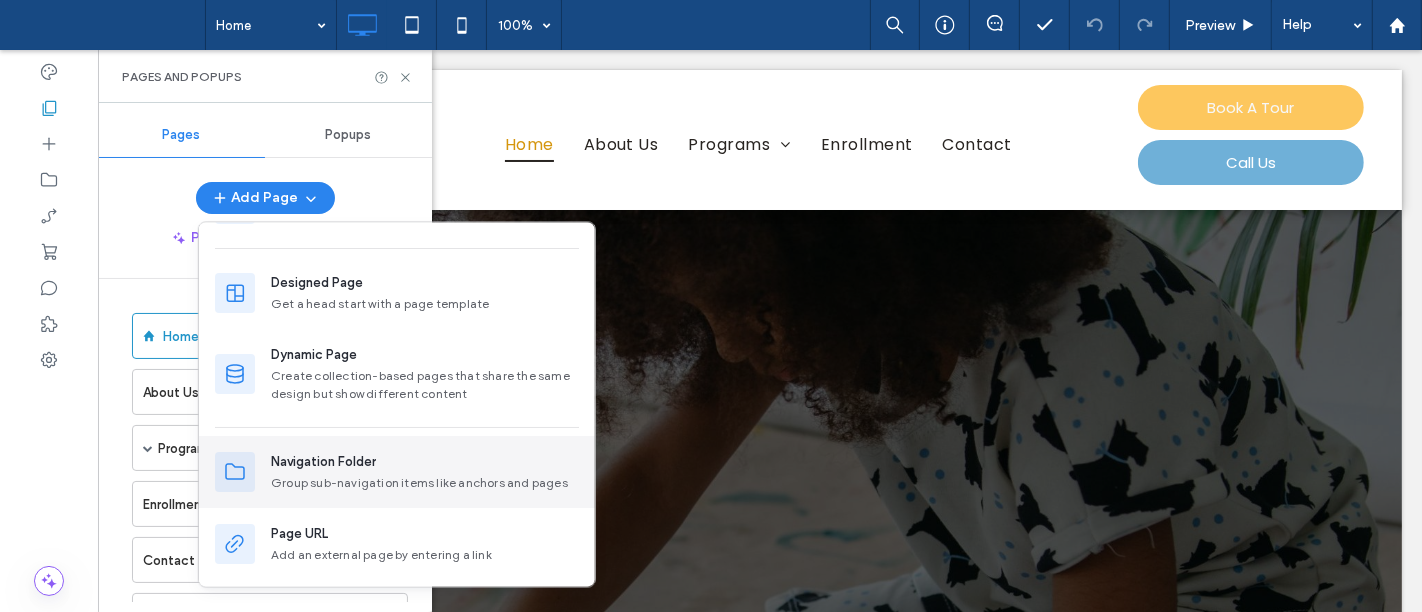 click on "Group sub-navigation items like anchors and pages" at bounding box center [425, 483] 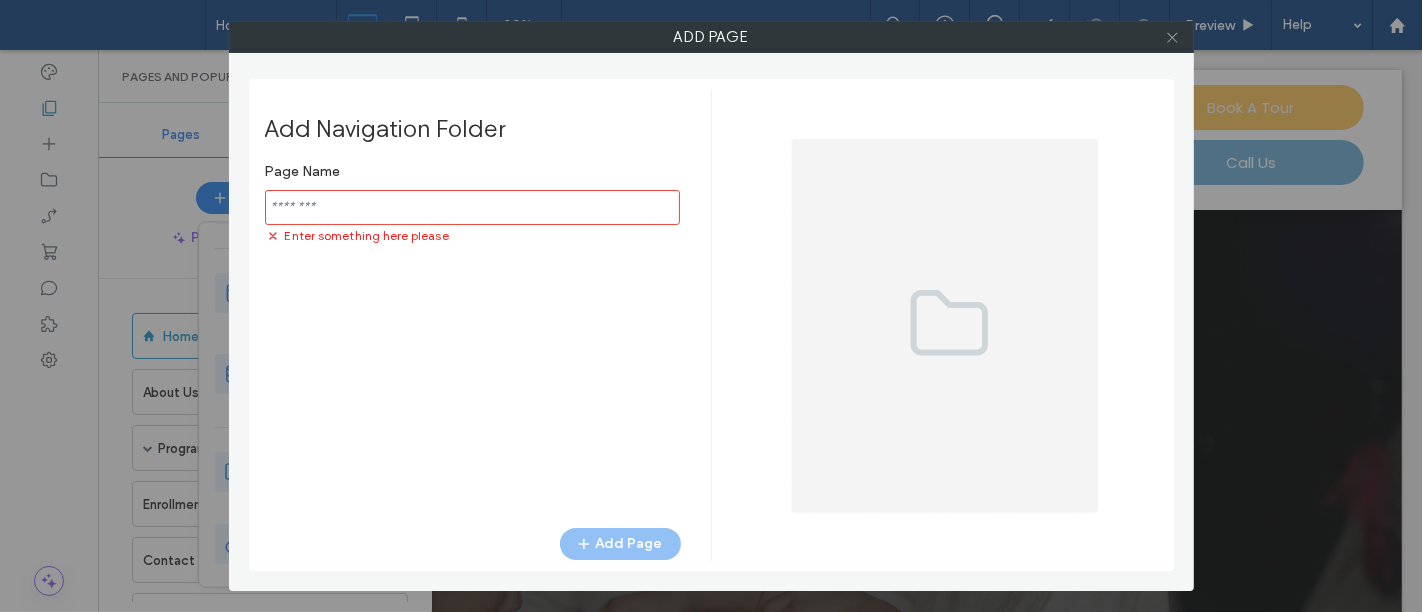 click 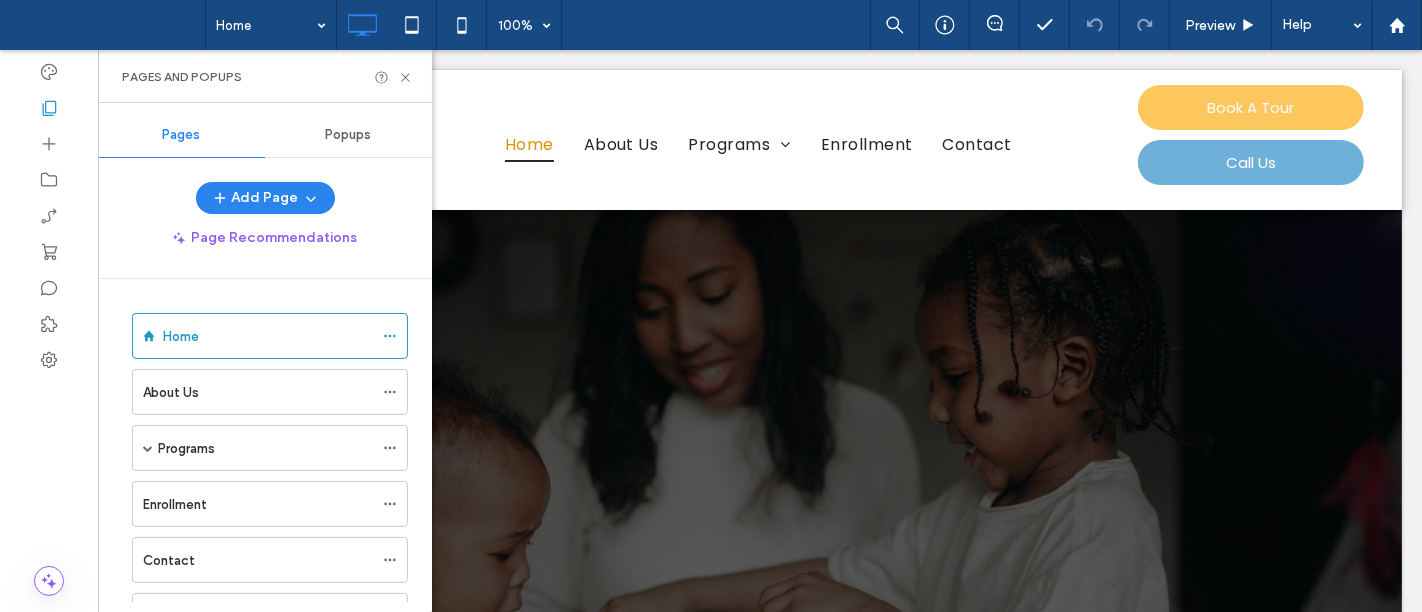 click on "Popups" at bounding box center [348, 135] 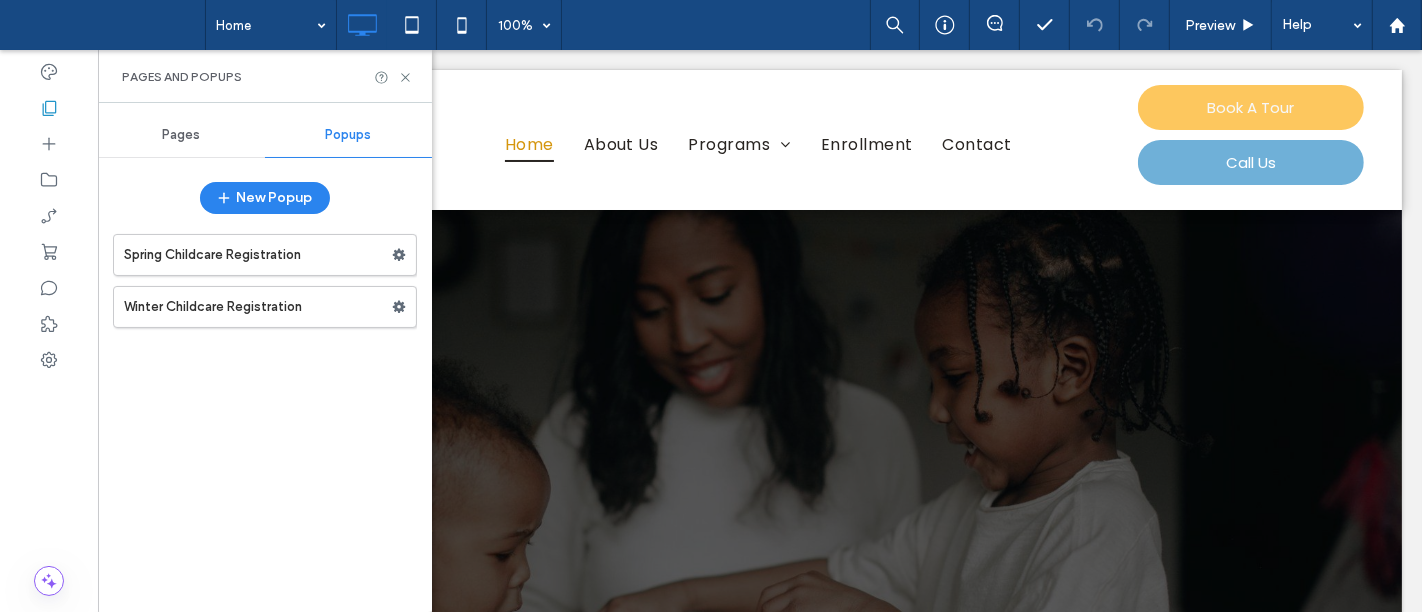 click on "Pages" at bounding box center (182, 135) 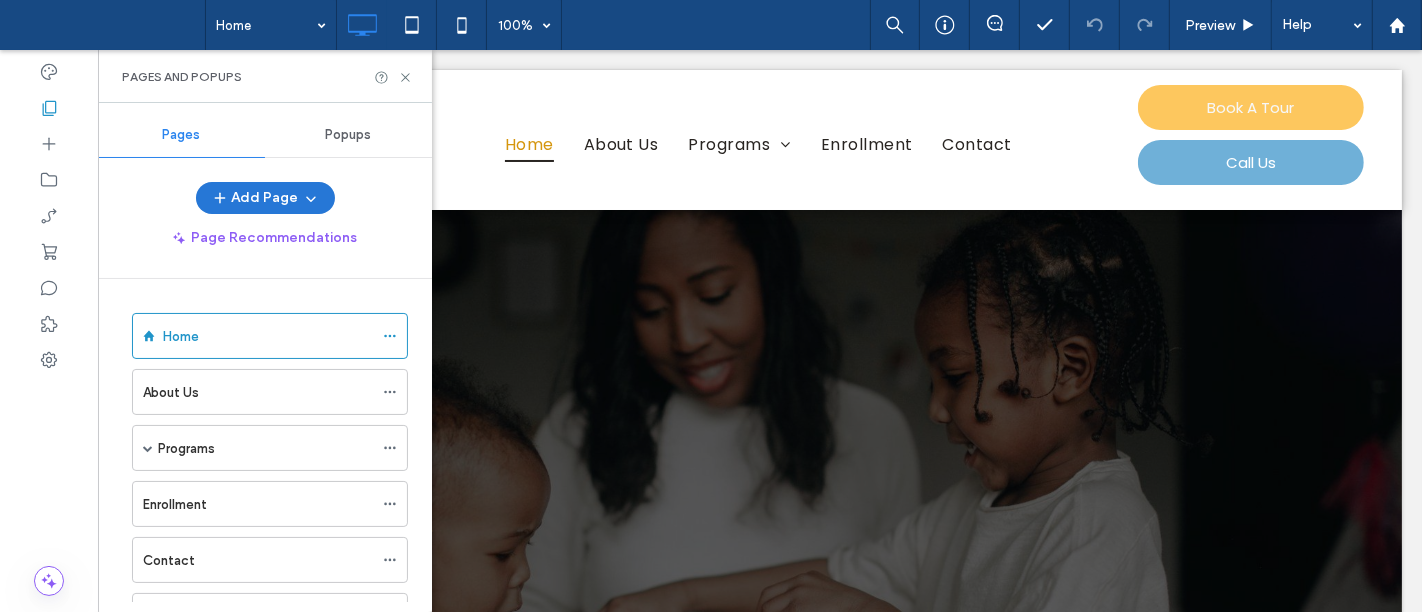 click 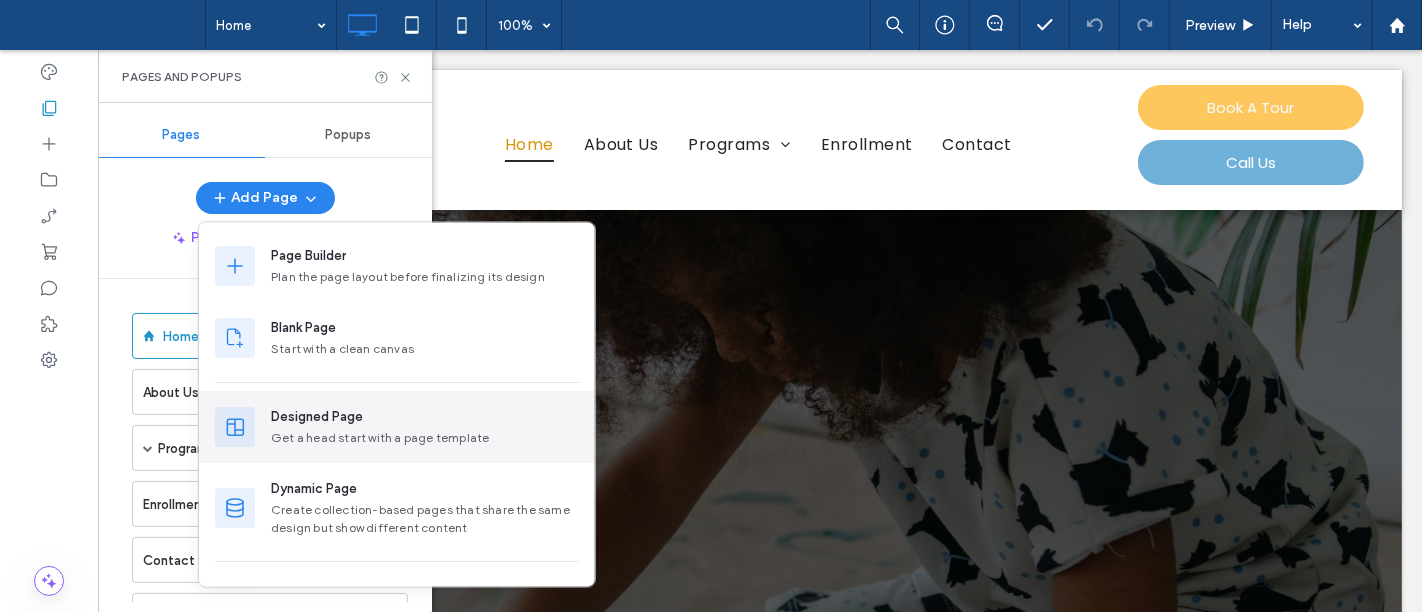 click on "Designed Page" at bounding box center (317, 417) 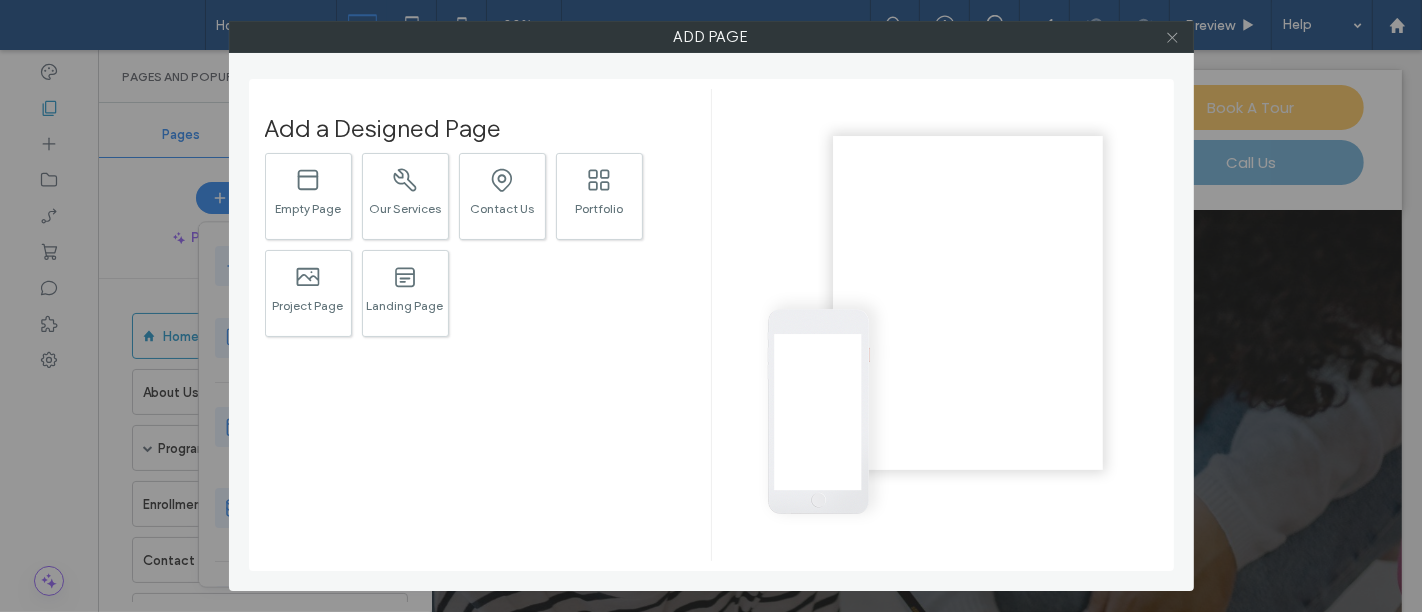 click 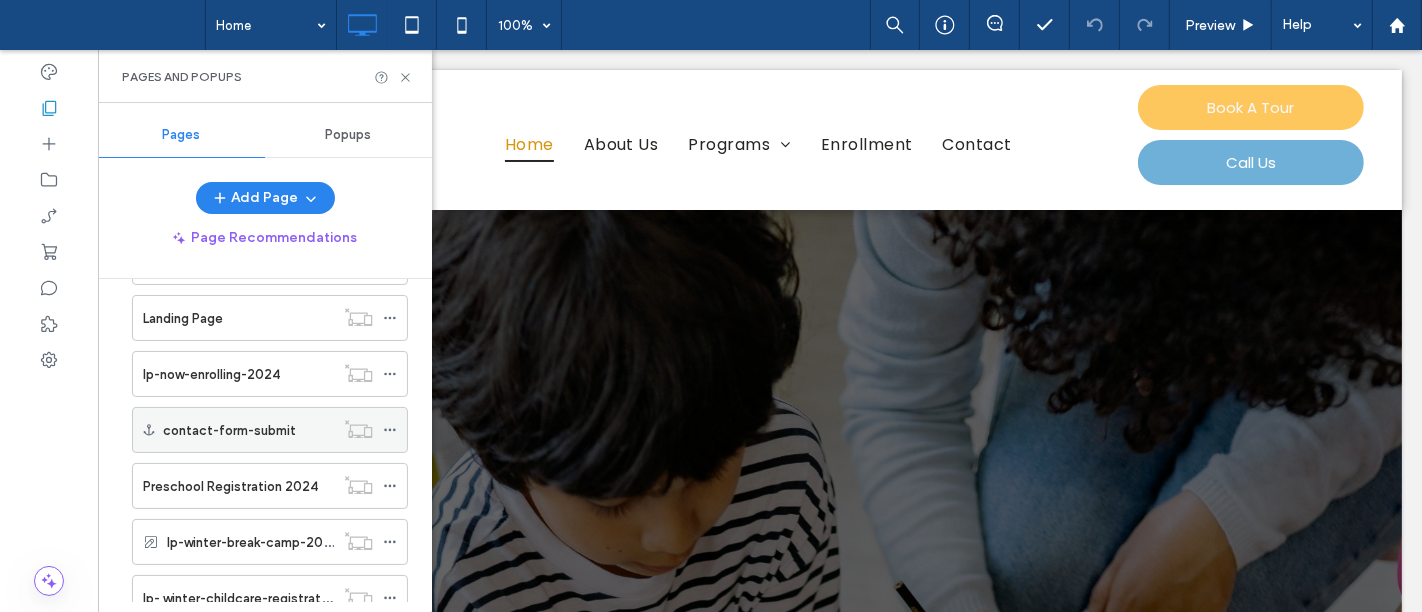 scroll, scrollTop: 444, scrollLeft: 0, axis: vertical 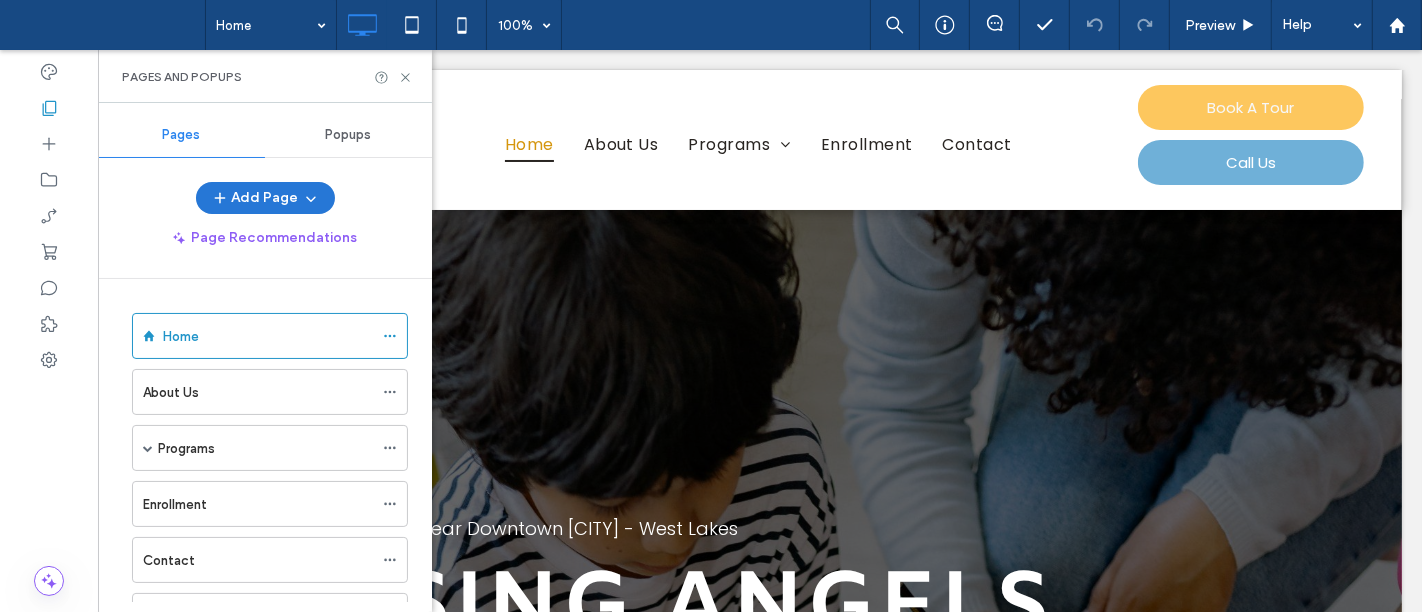 click 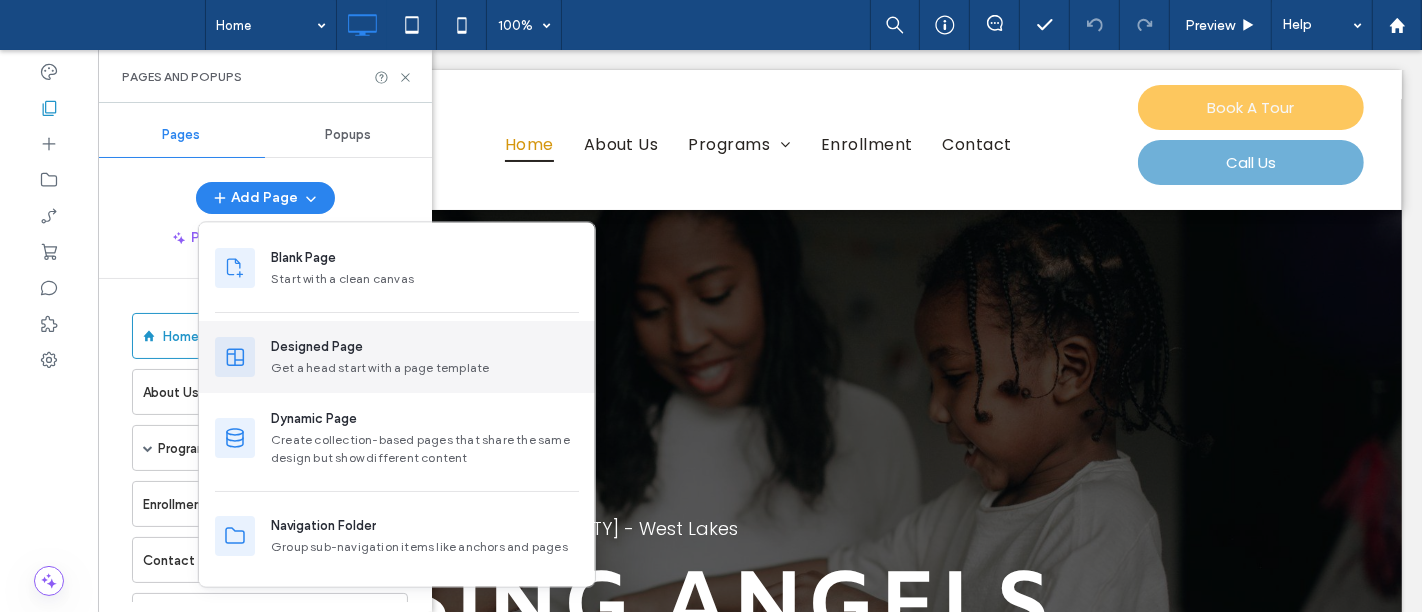 scroll, scrollTop: 134, scrollLeft: 0, axis: vertical 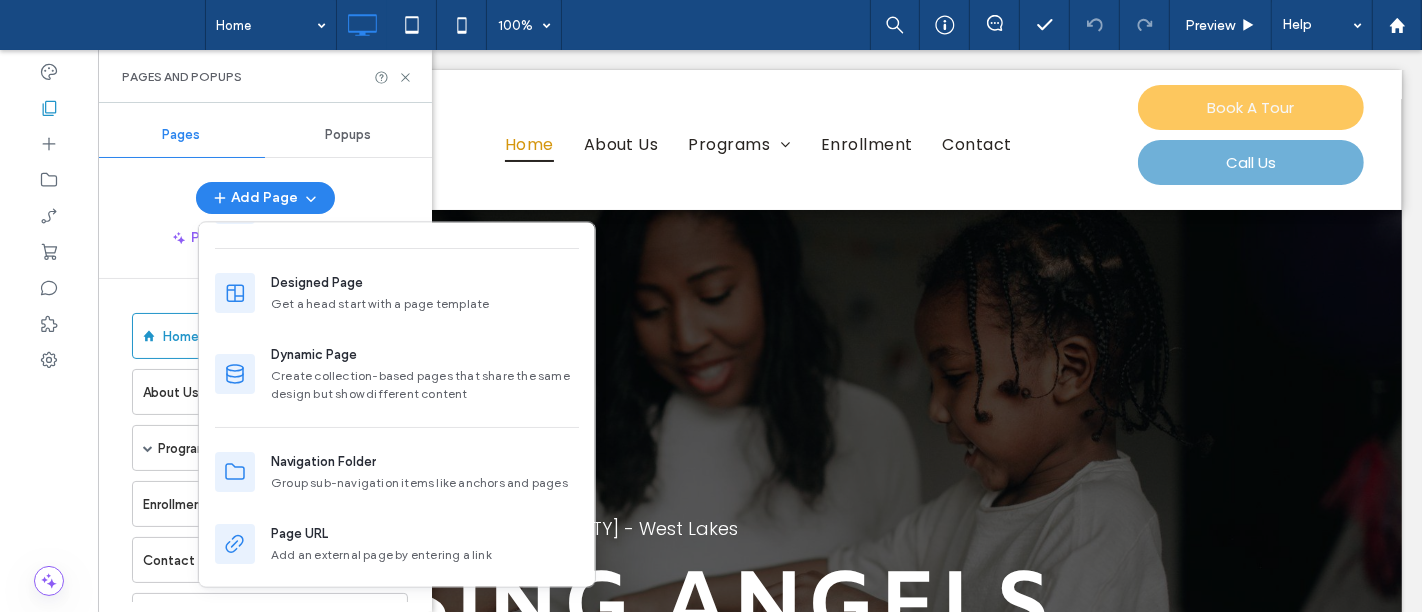 click on "Add Page" at bounding box center [265, 198] 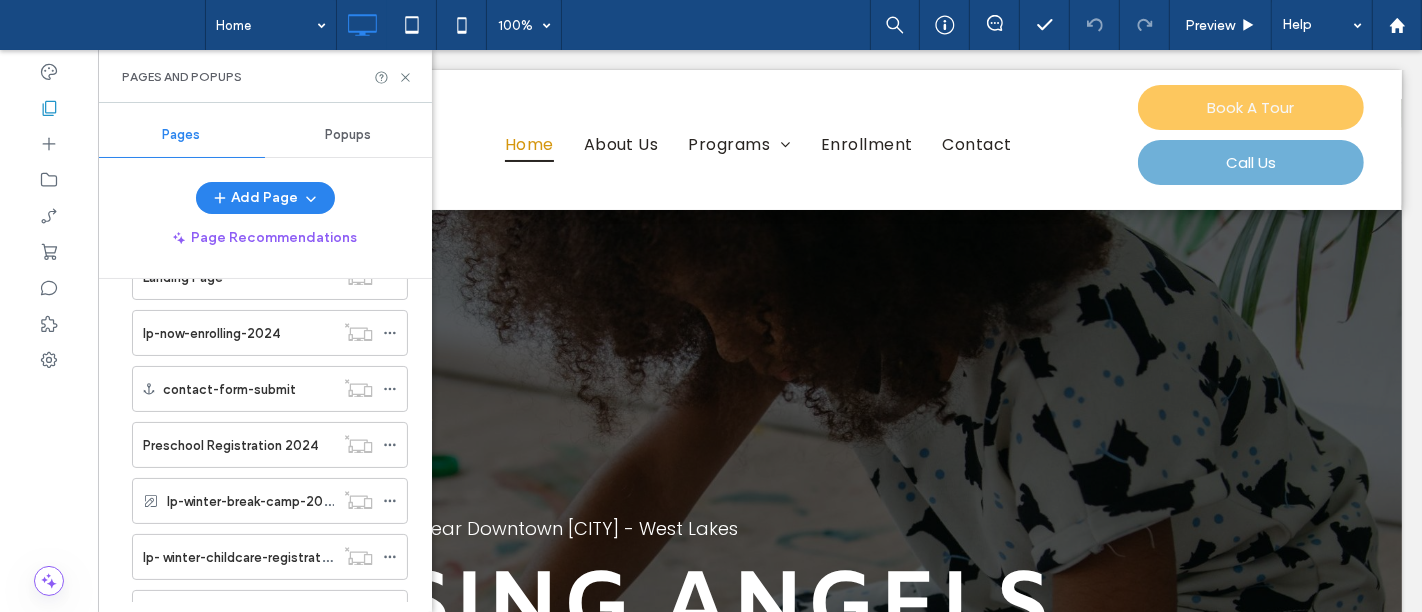 scroll, scrollTop: 636, scrollLeft: 0, axis: vertical 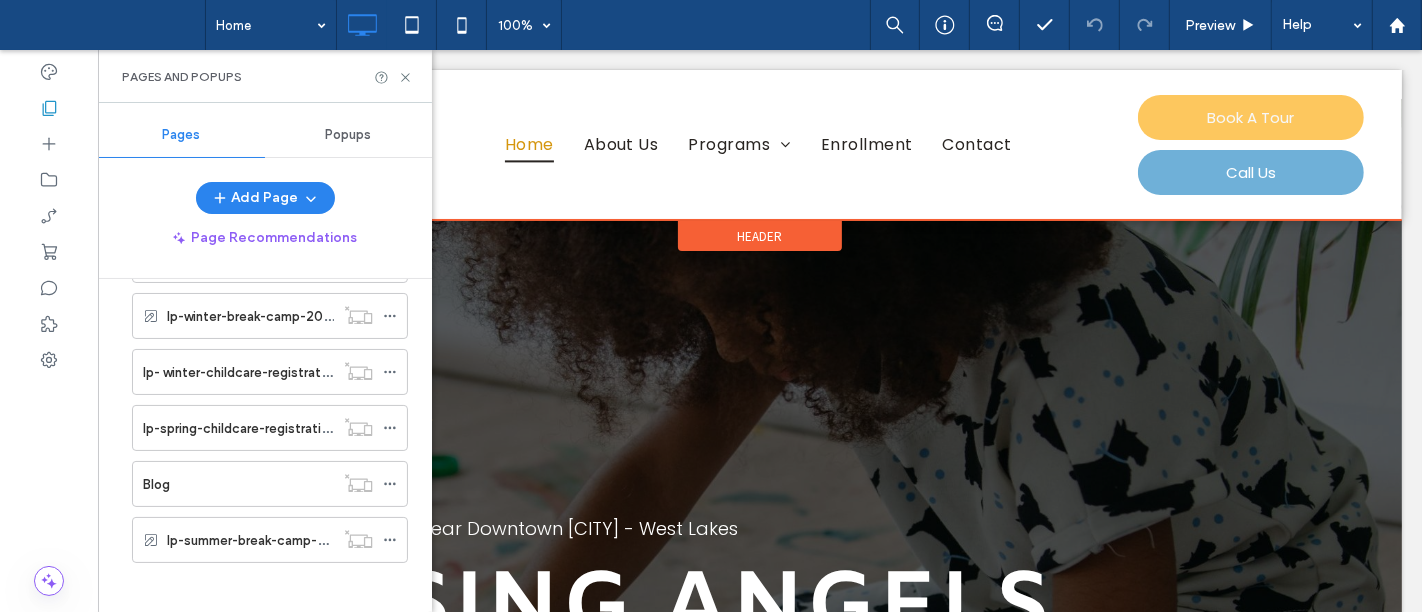 click at bounding box center (759, 145) 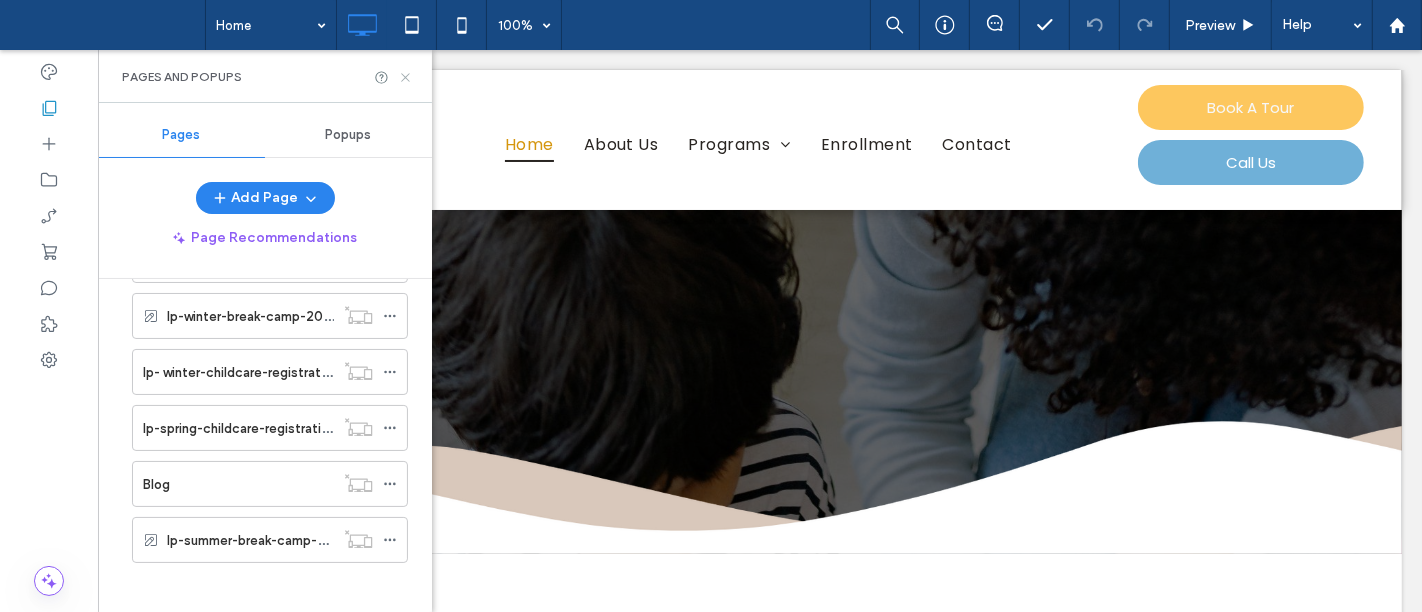 scroll, scrollTop: 0, scrollLeft: 0, axis: both 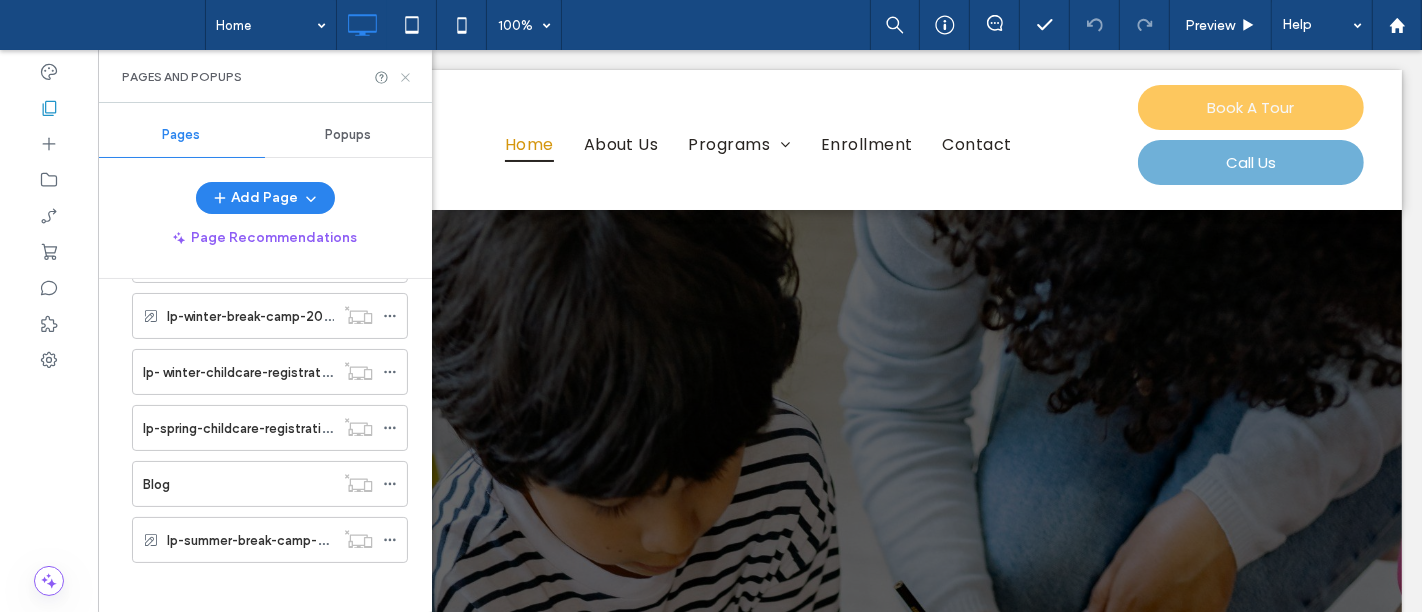 click 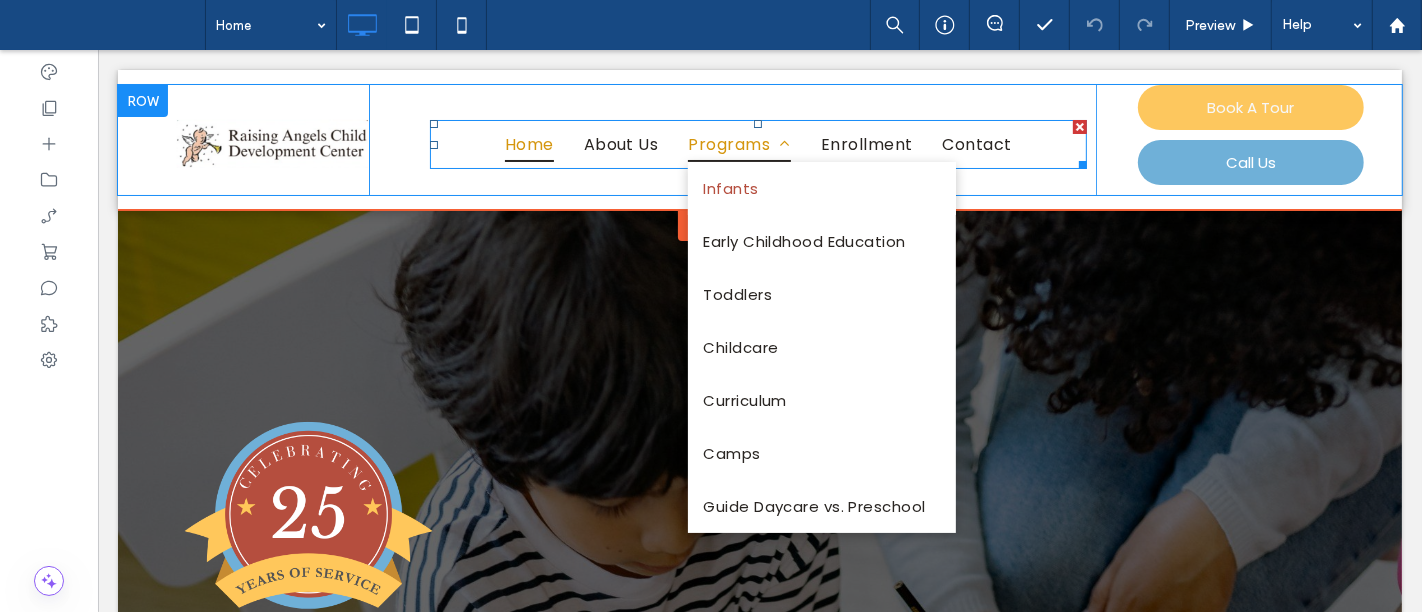 click on "Programs" at bounding box center (738, 144) 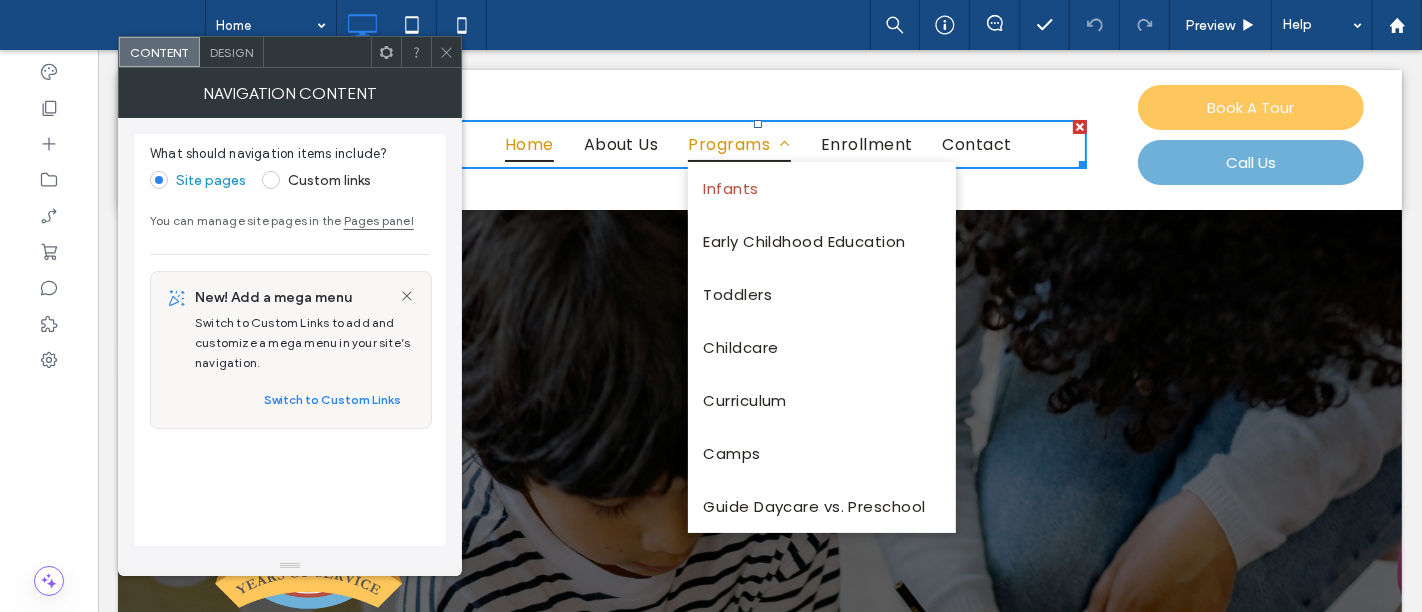 click on "Programs" at bounding box center (738, 144) 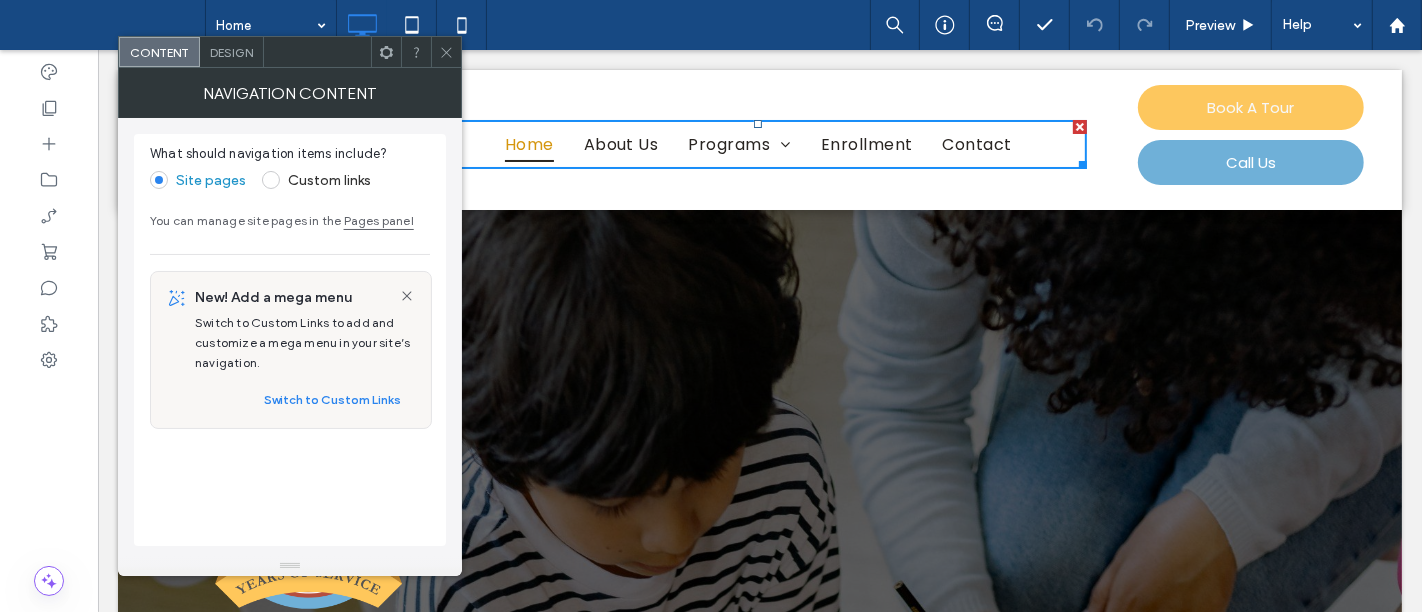 click 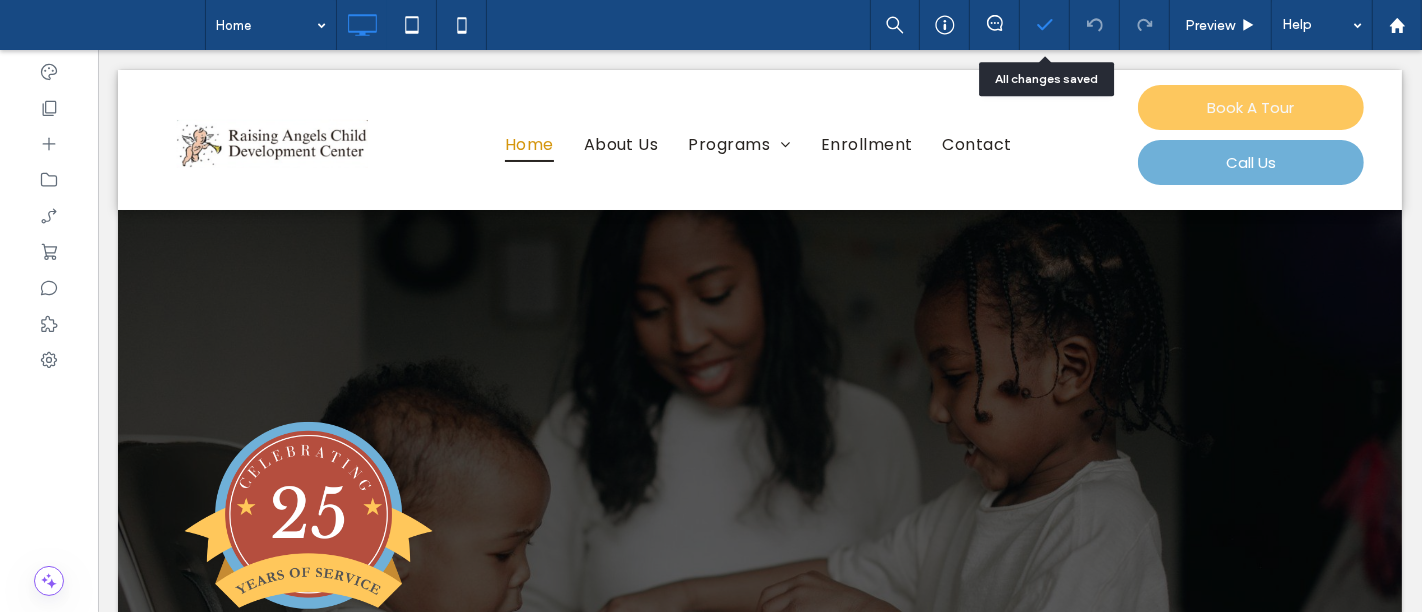 drag, startPoint x: 1045, startPoint y: 30, endPoint x: 971, endPoint y: 35, distance: 74.168724 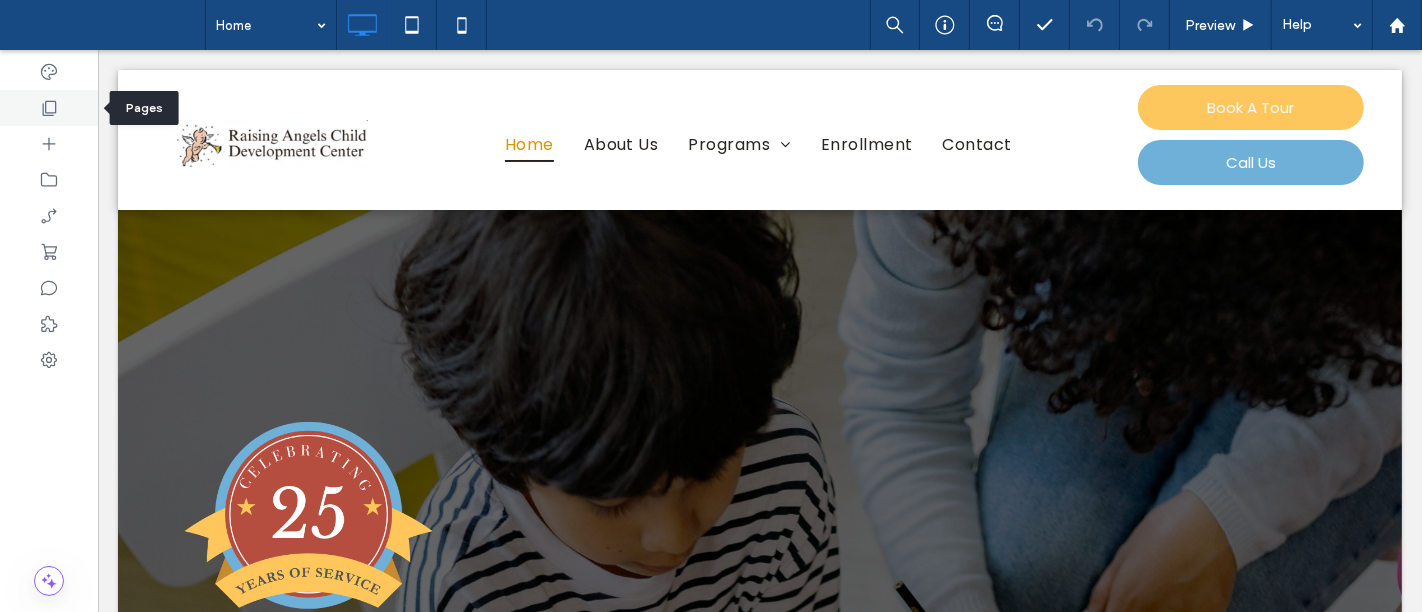 click 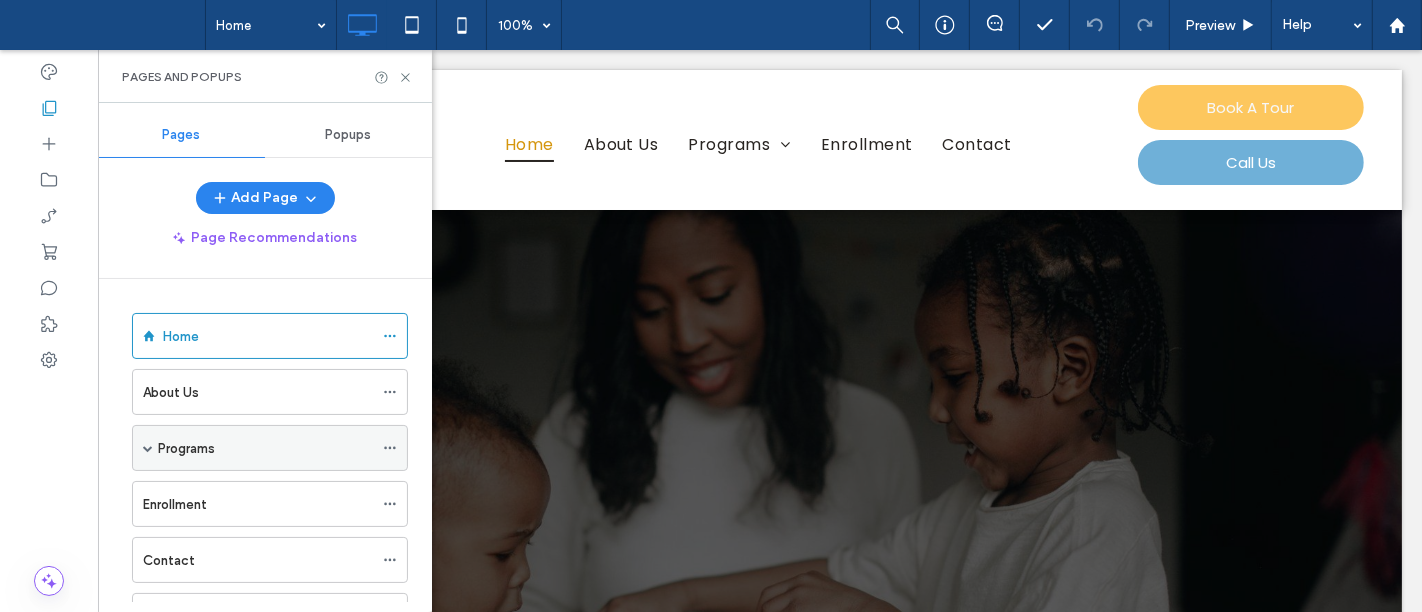 click at bounding box center (148, 448) 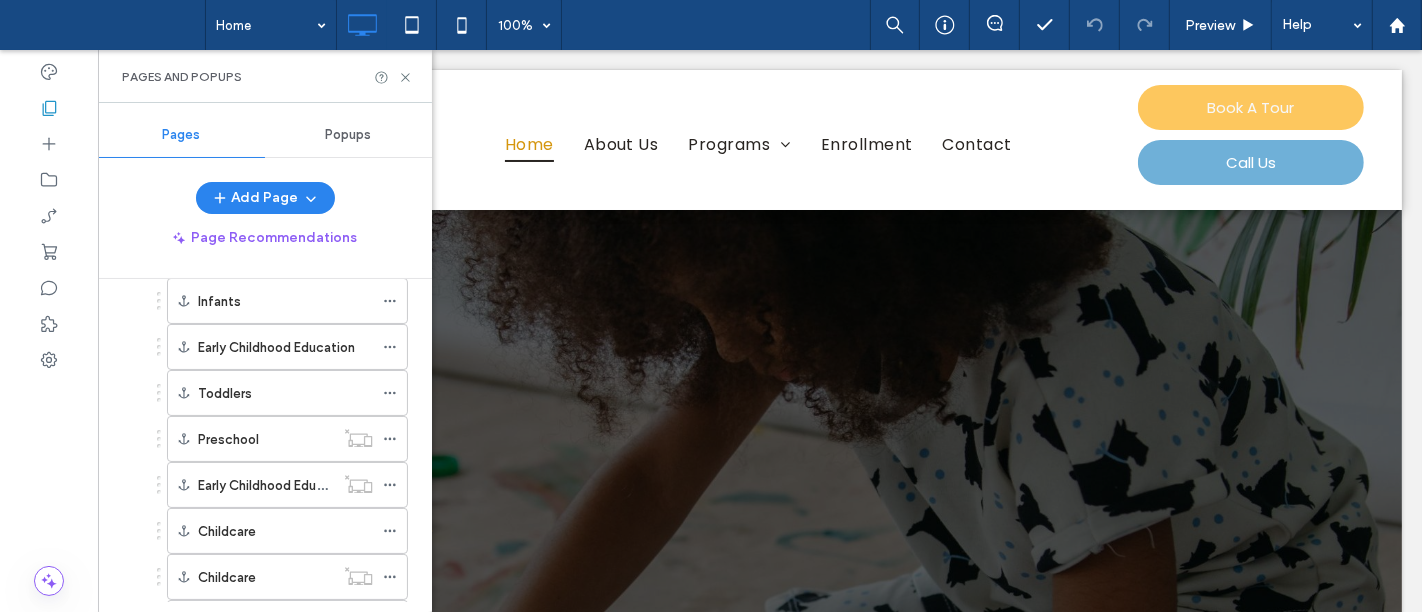 scroll, scrollTop: 111, scrollLeft: 0, axis: vertical 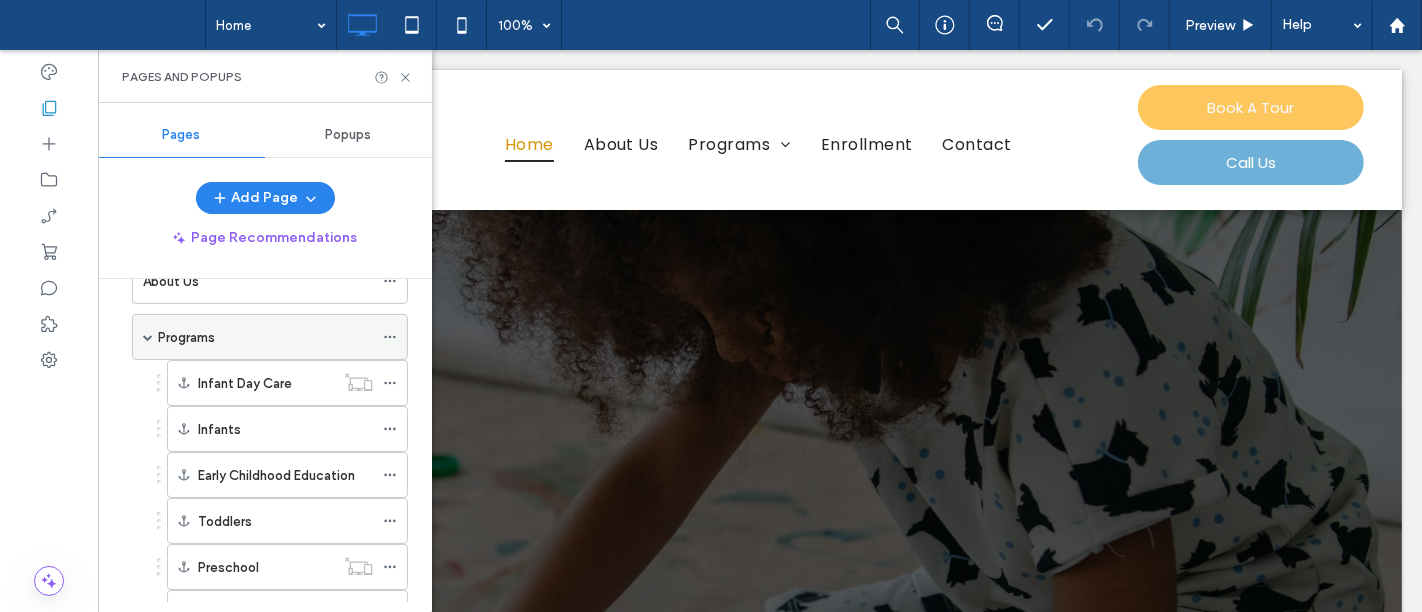 click 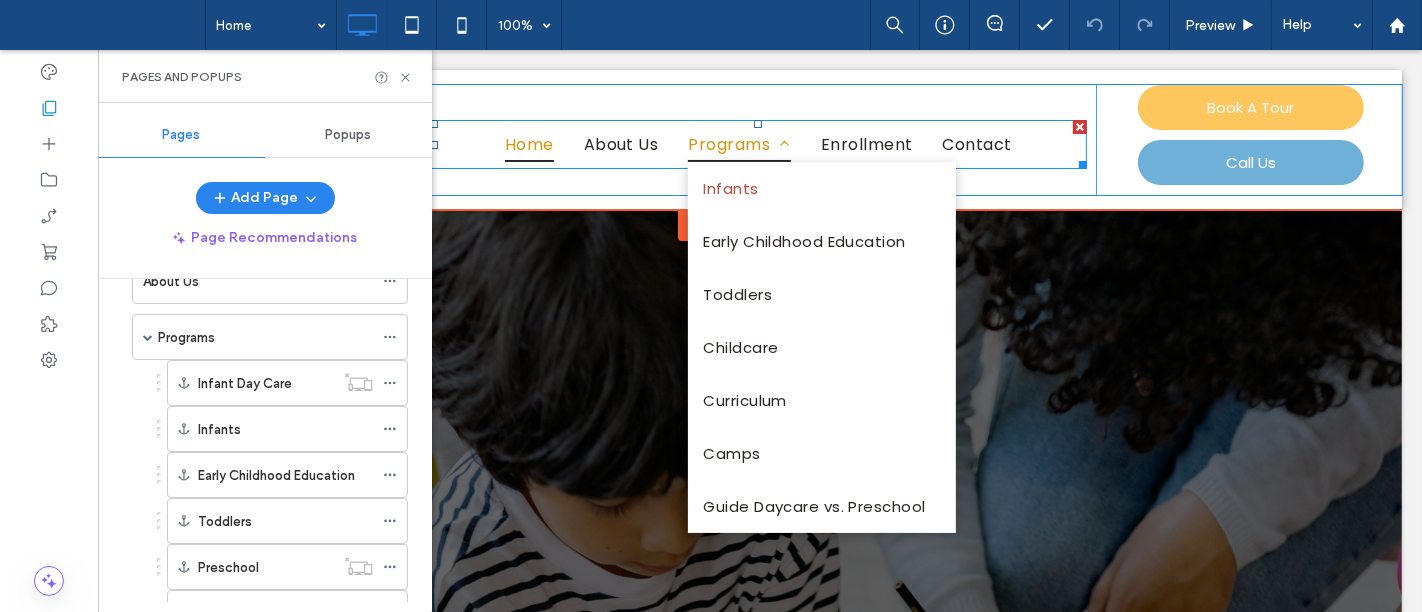 click on "Programs" at bounding box center (738, 144) 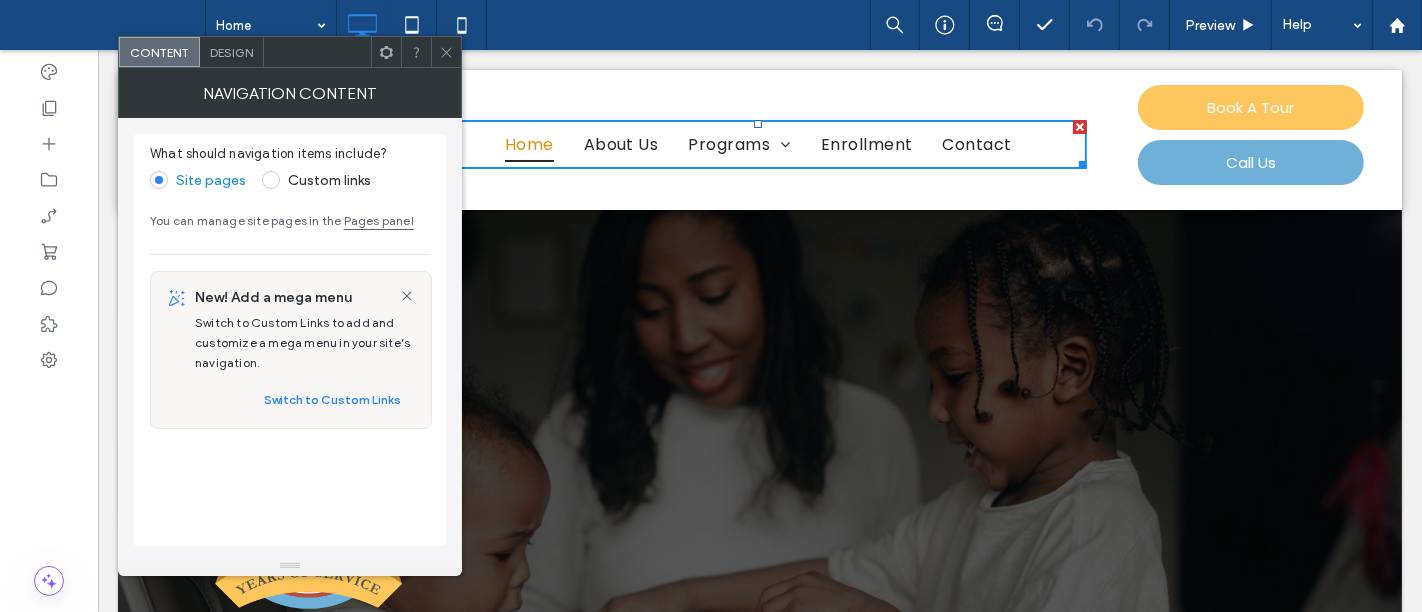 click on "Design" at bounding box center (232, 52) 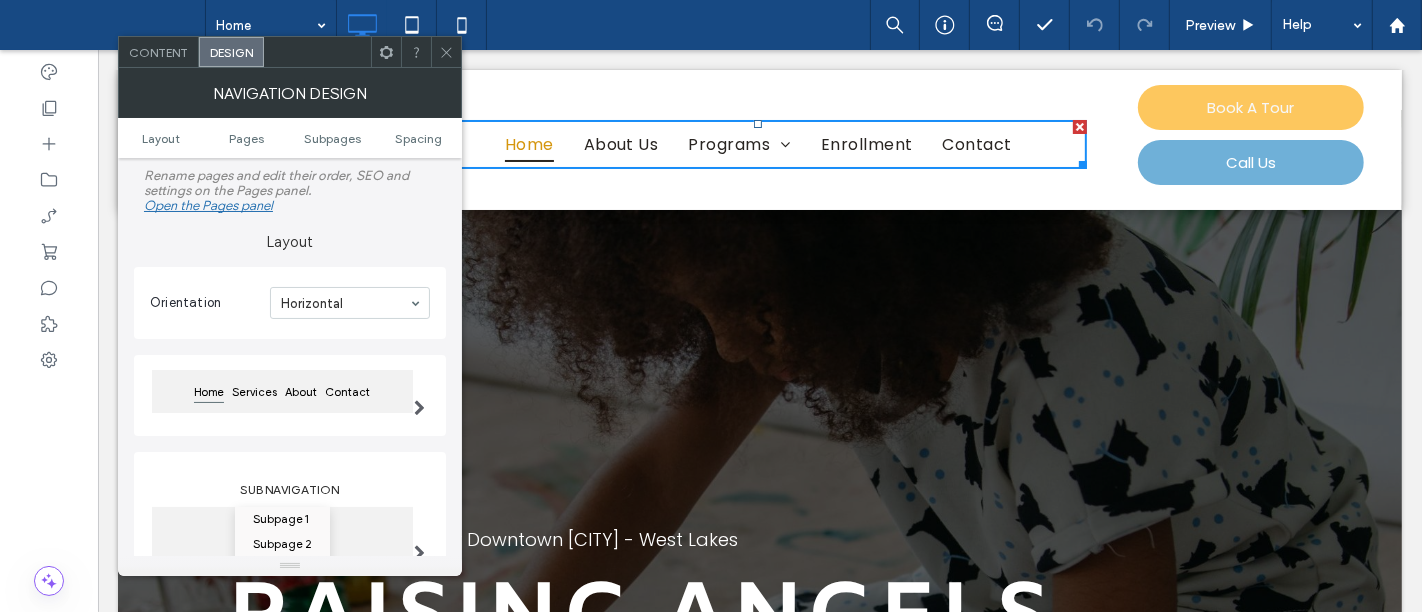 scroll, scrollTop: 111, scrollLeft: 0, axis: vertical 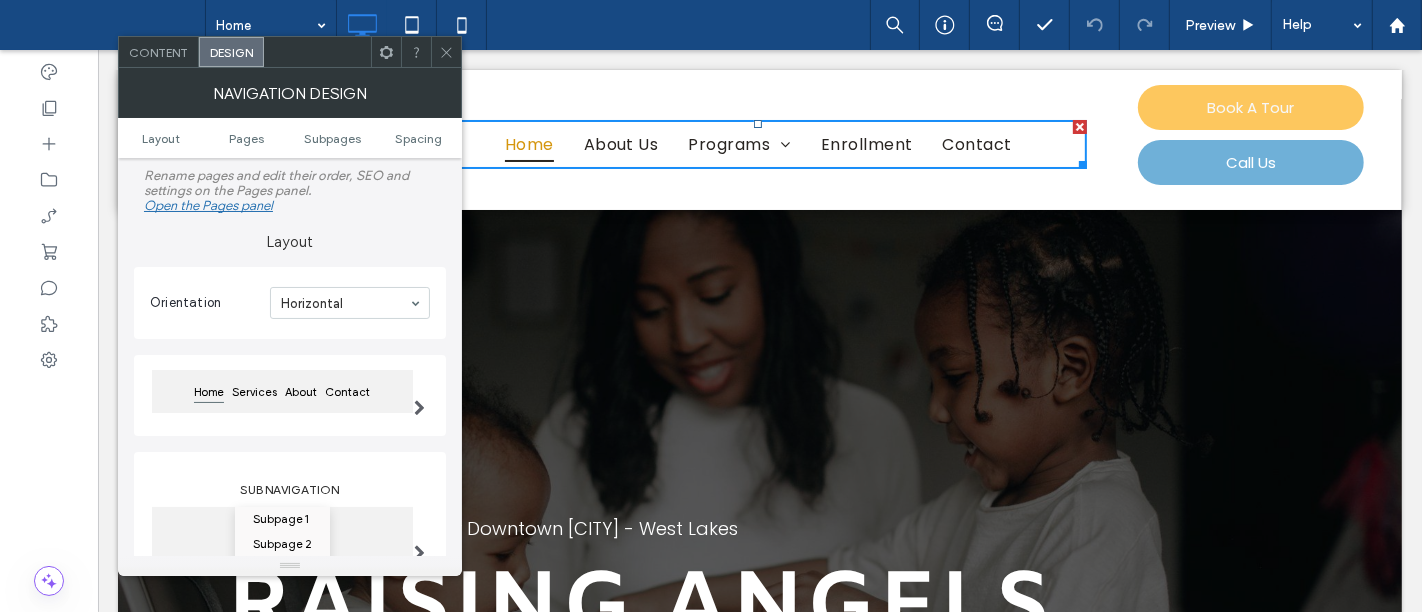 click 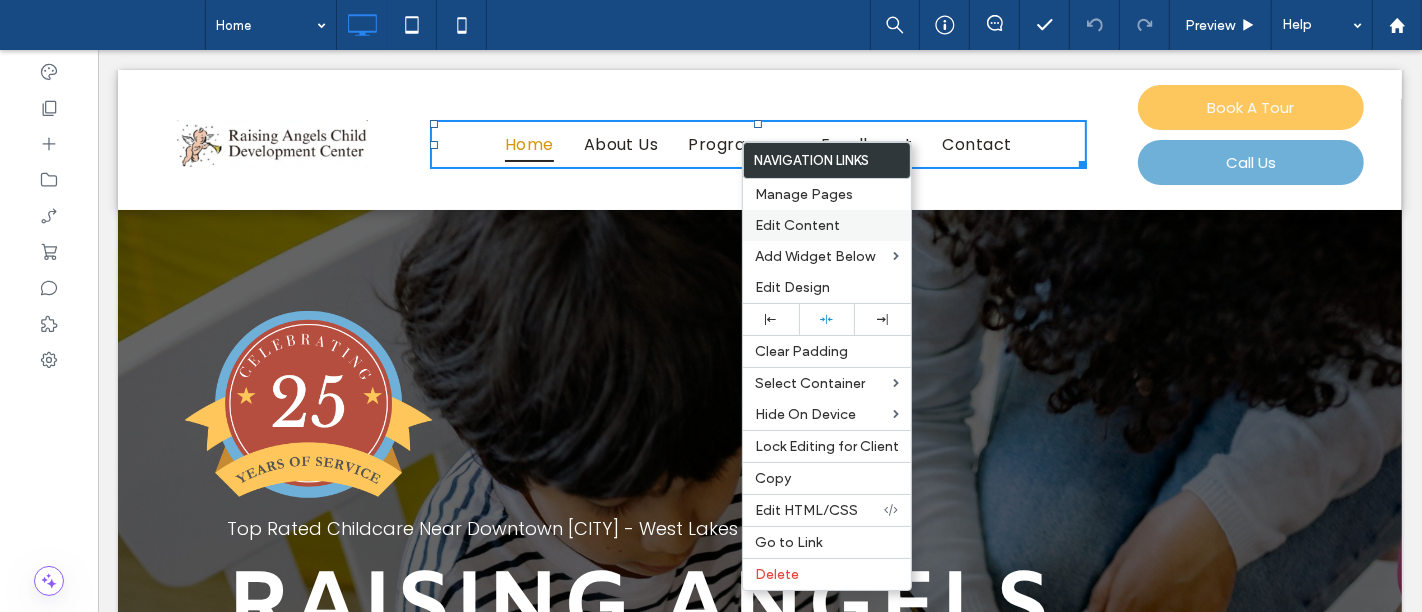 click on "Edit Content" at bounding box center (797, 225) 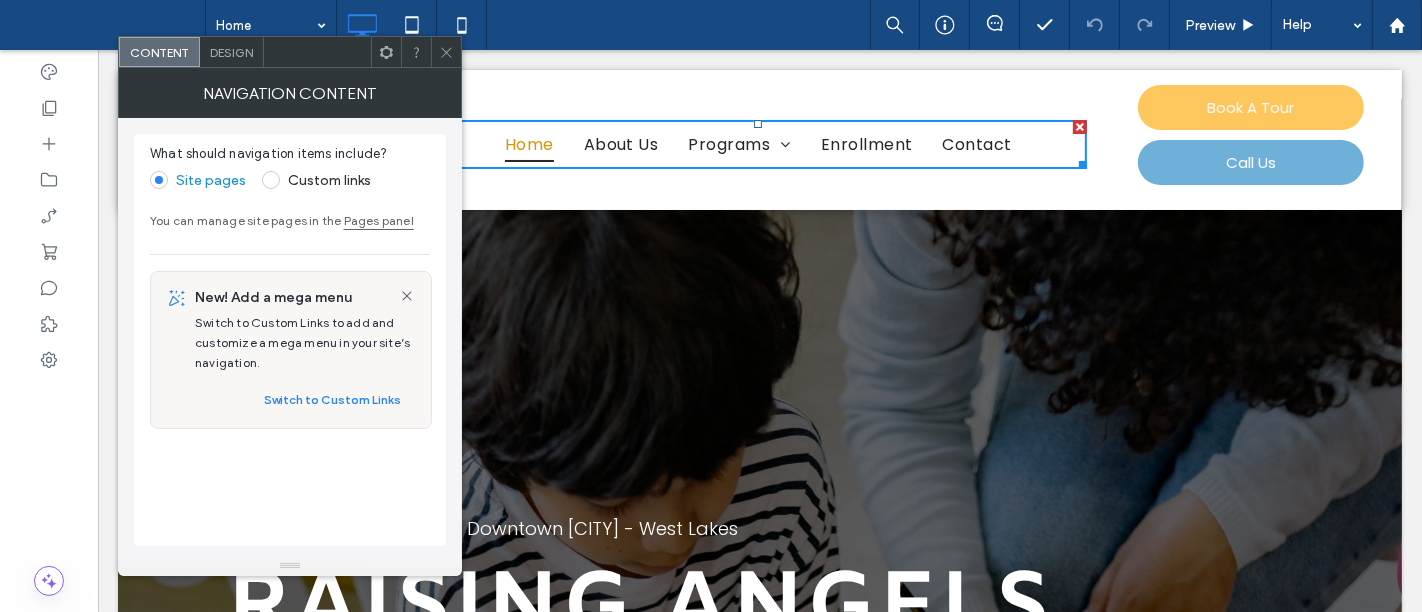click on "Design" at bounding box center [231, 52] 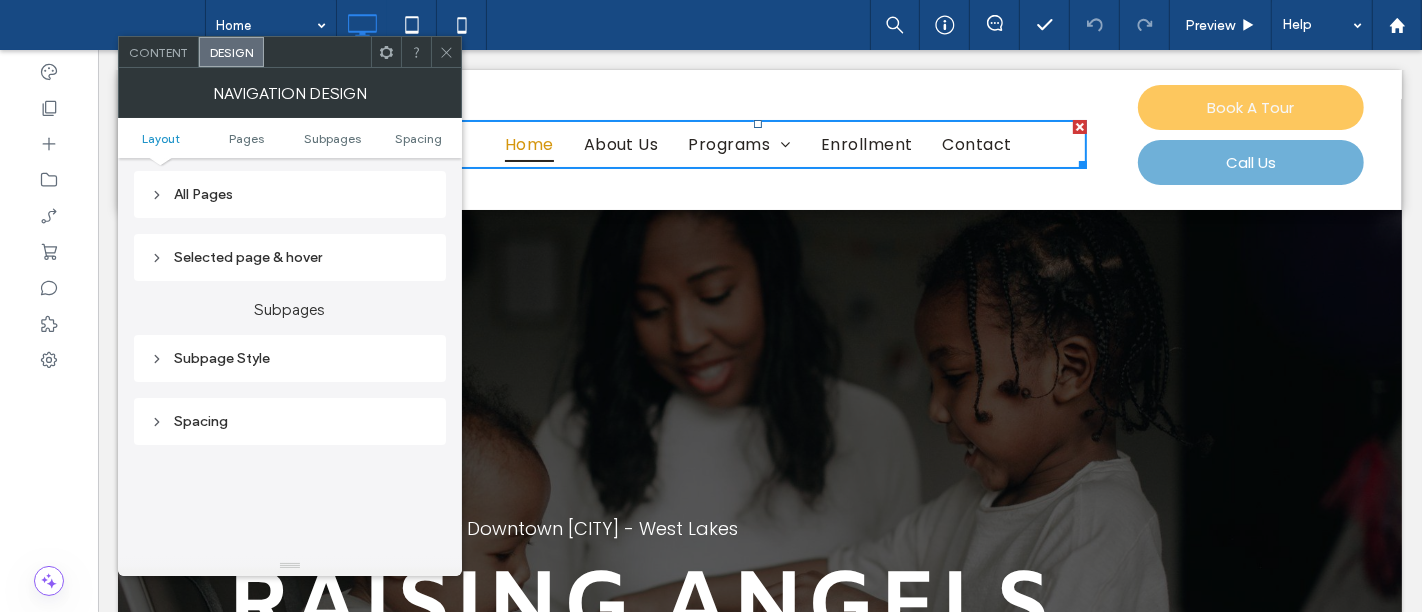 scroll, scrollTop: 737, scrollLeft: 0, axis: vertical 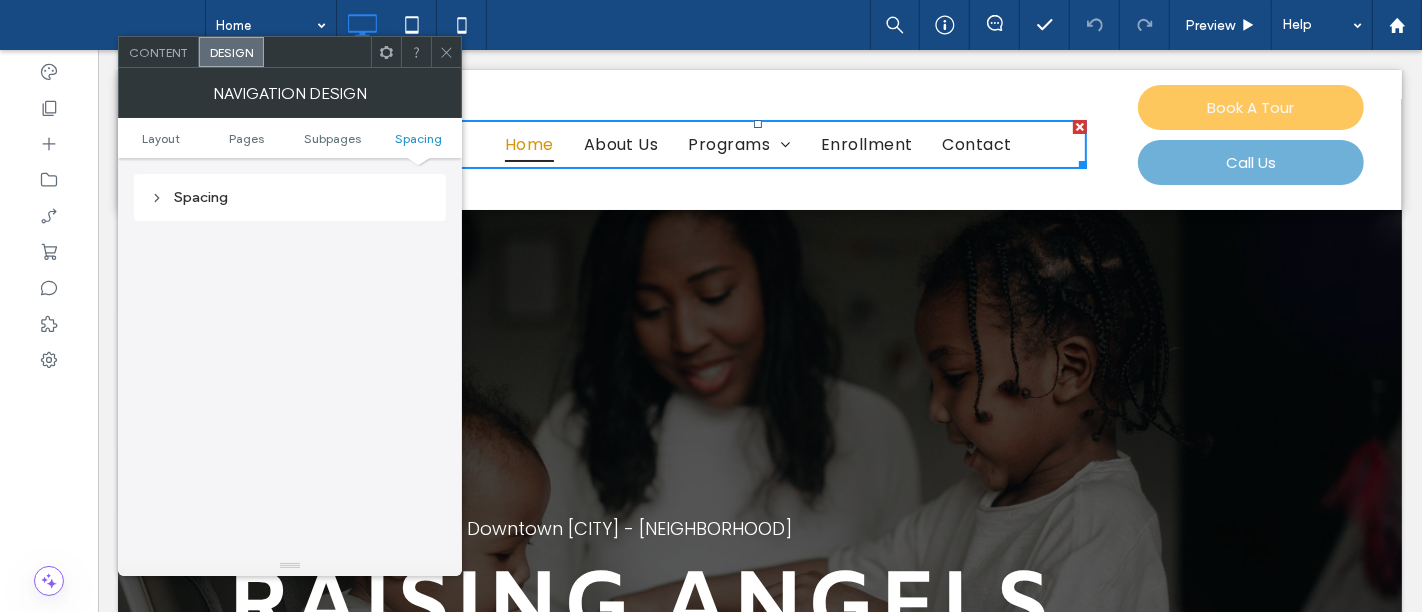 drag, startPoint x: 445, startPoint y: 53, endPoint x: 406, endPoint y: 19, distance: 51.739735 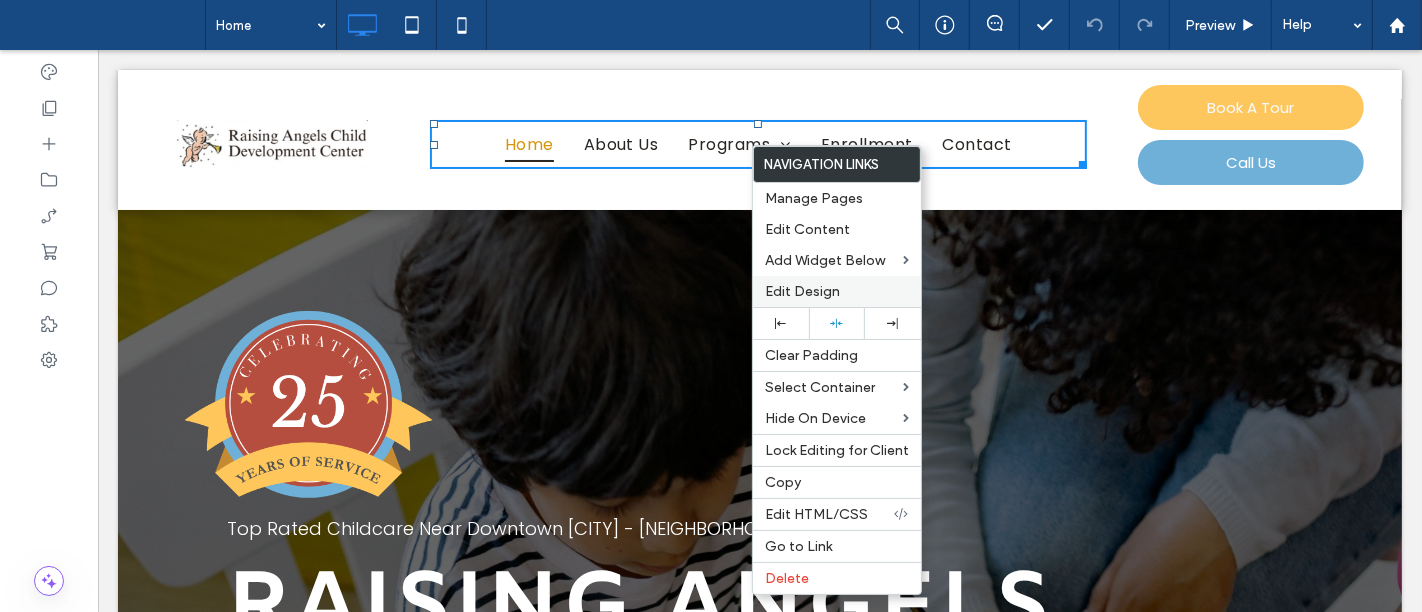 click on "Edit Design" at bounding box center [837, 291] 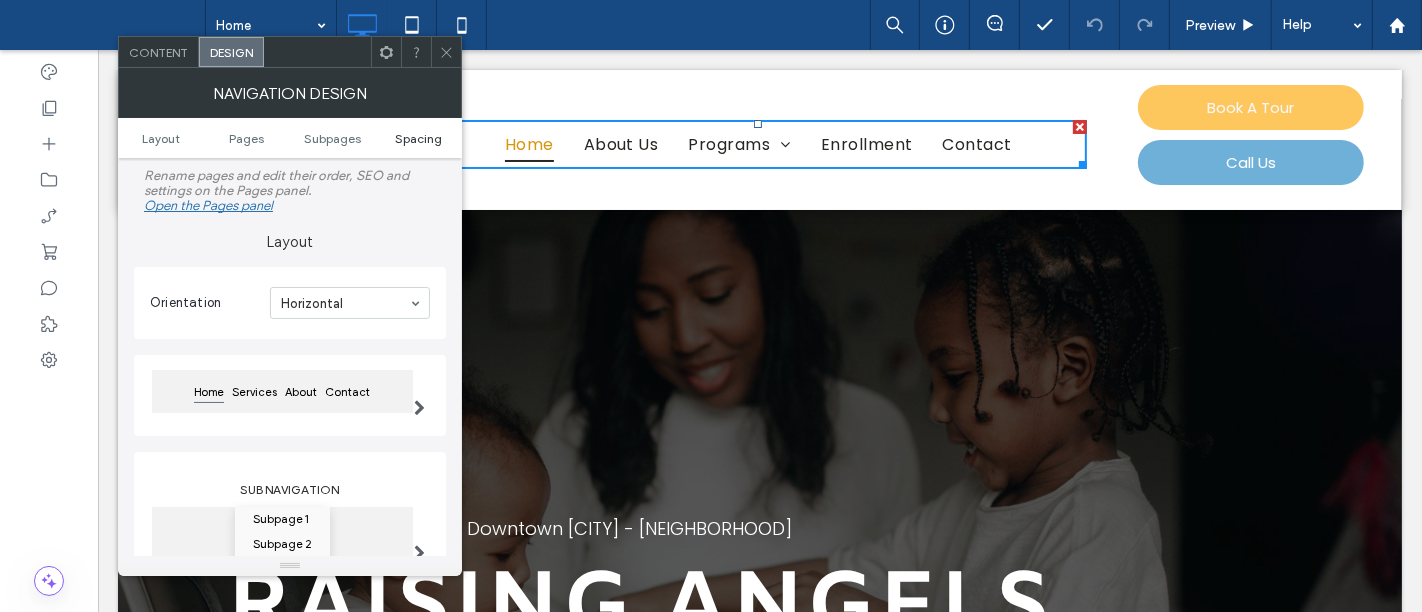 click on "Spacing" at bounding box center [418, 138] 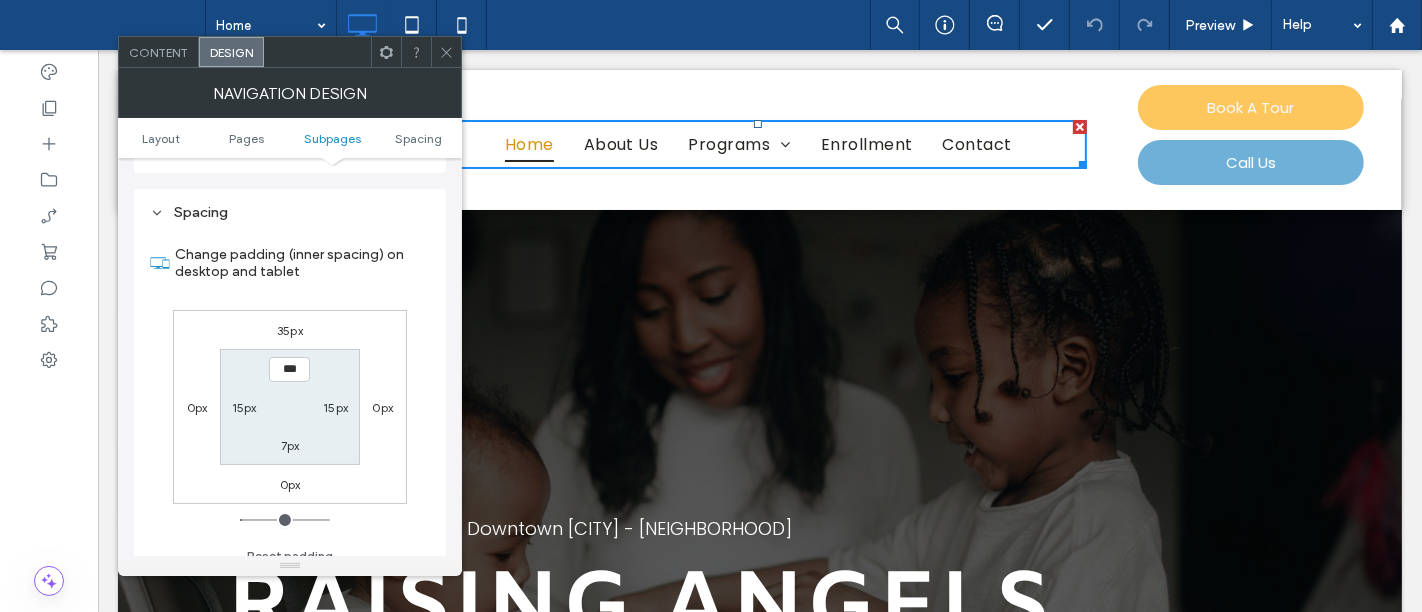 scroll, scrollTop: 737, scrollLeft: 0, axis: vertical 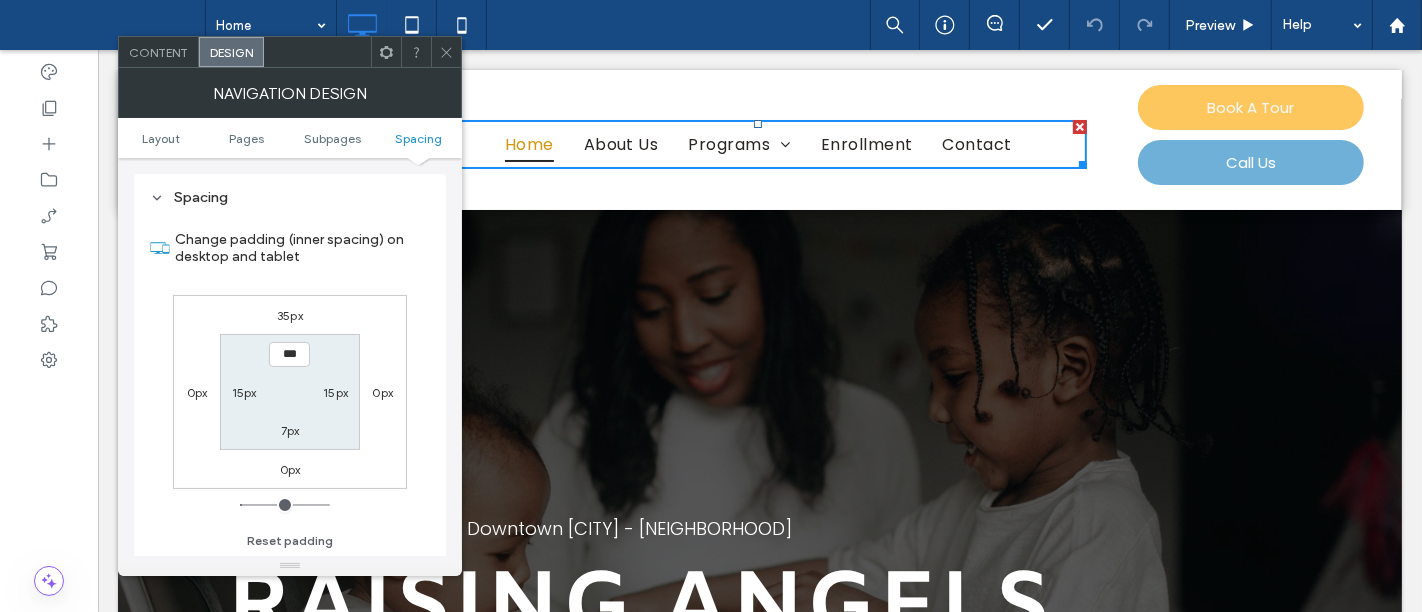click 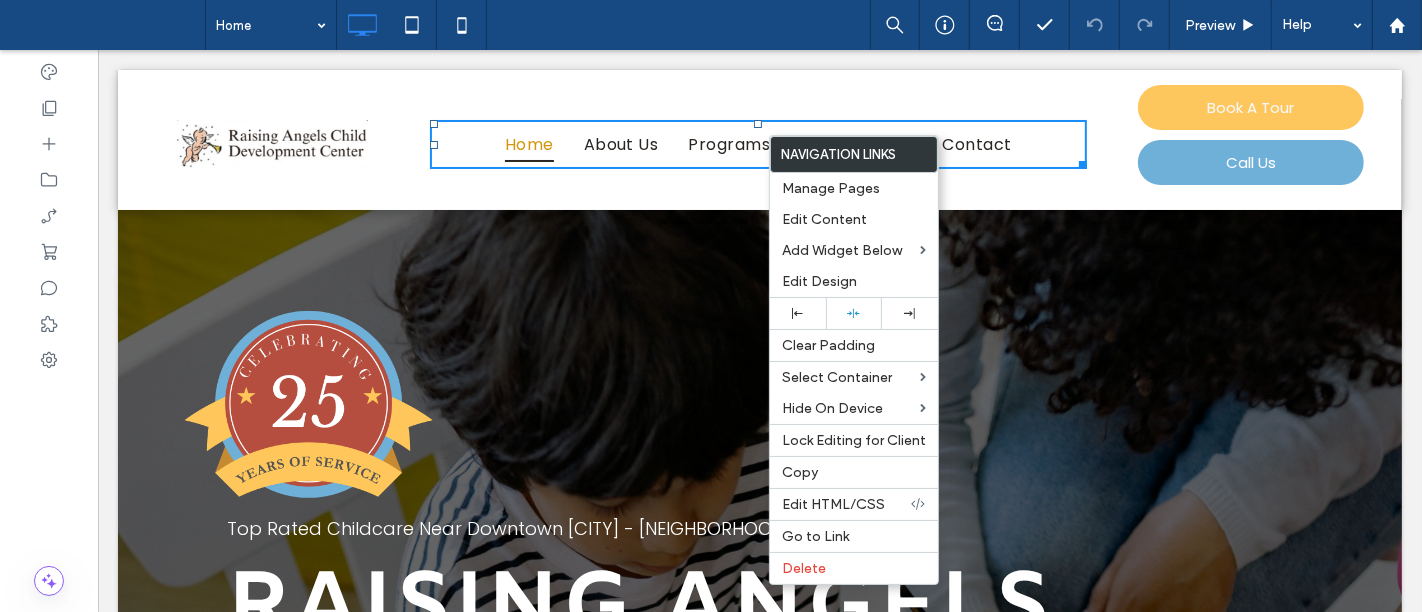 click on "Click To Paste
Home
About Us
Programs
Infants
Early Childhood Education
Toddlers
Childcare
Curriculum
Camps
Guide Daycare vs. Preschool
Enrollment
Contact
Click To Paste
Book A Tour
Call Us
Click To Paste
Header" at bounding box center [759, 140] 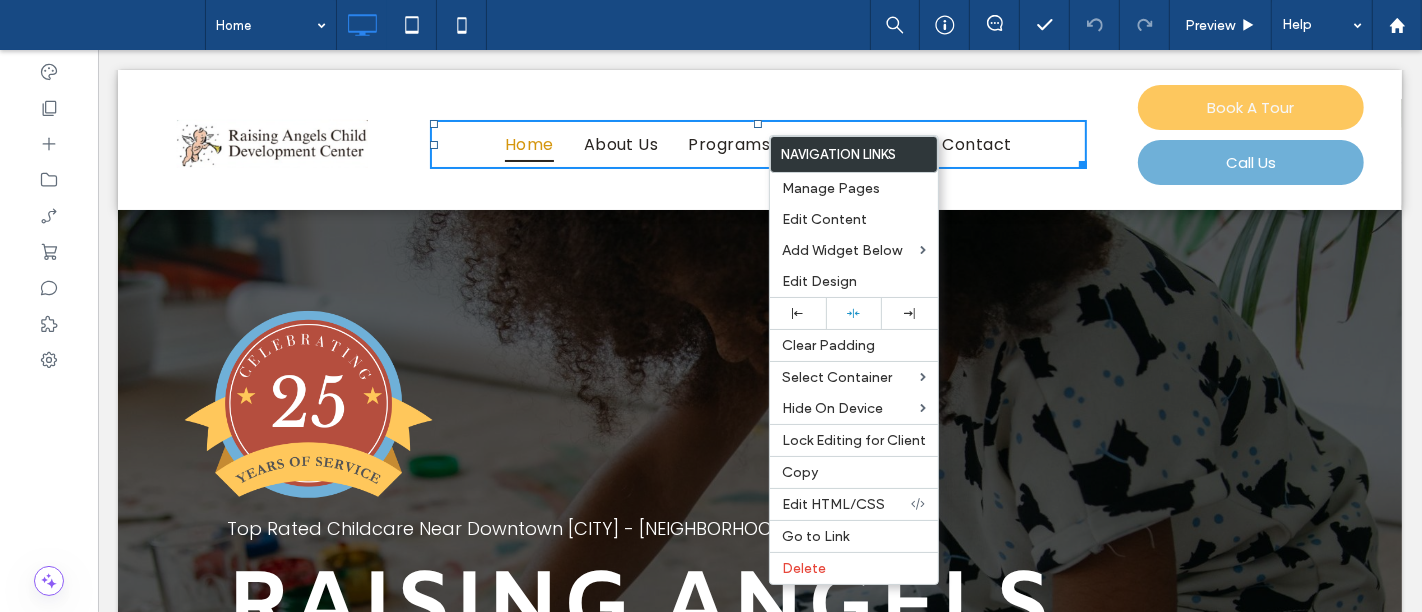 click on "Home
About Us
Programs
Infants
Early Childhood Education
Toddlers
Childcare
Curriculum
Camps
Guide Daycare vs. Preschool
Enrollment
Contact
Click To Paste" at bounding box center [757, 140] 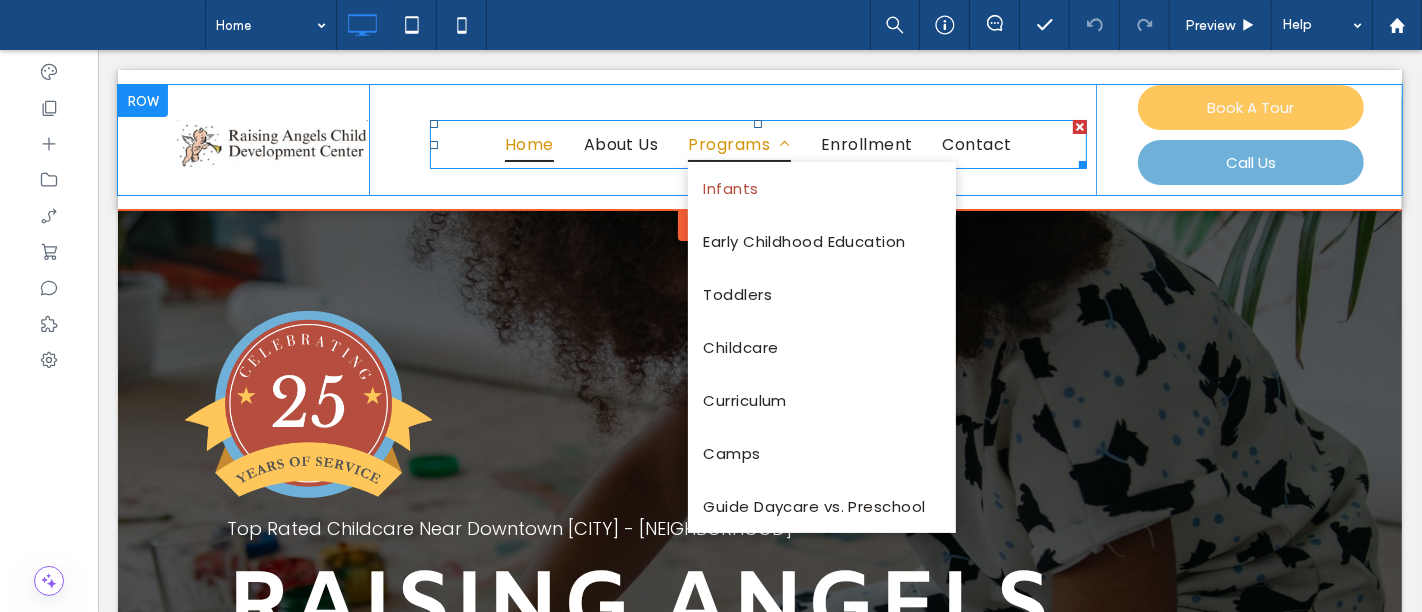 click on "Programs" at bounding box center (738, 144) 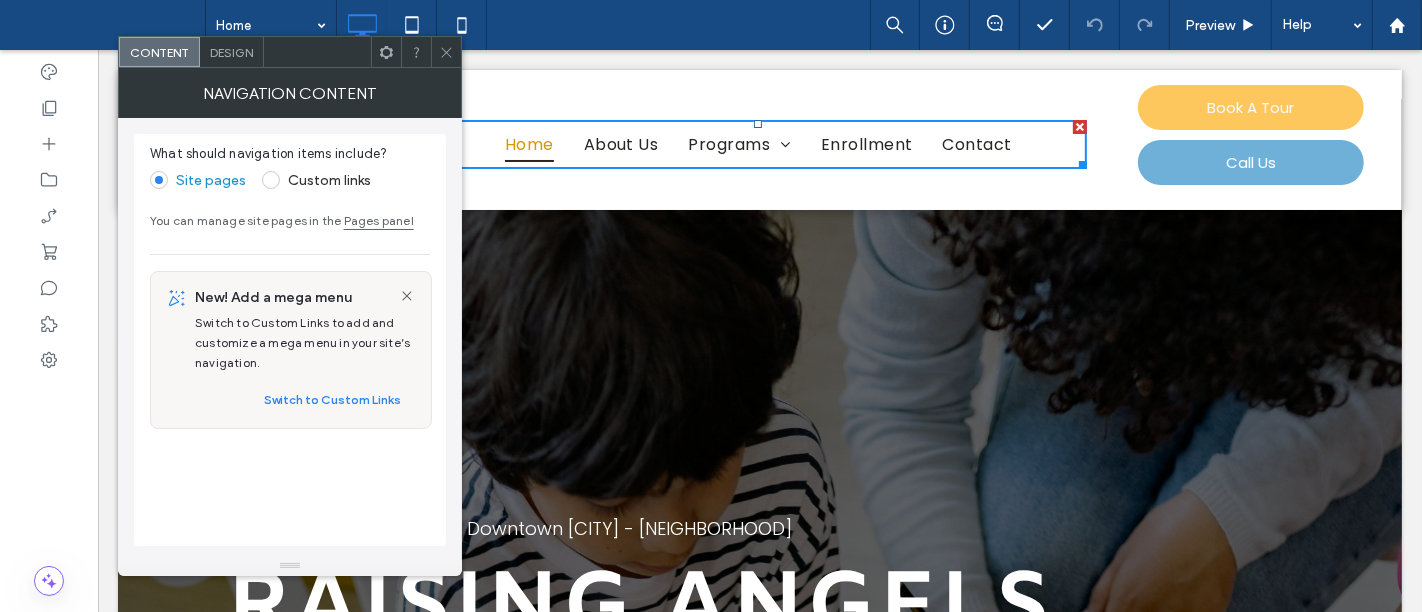 click on "Design" at bounding box center [231, 52] 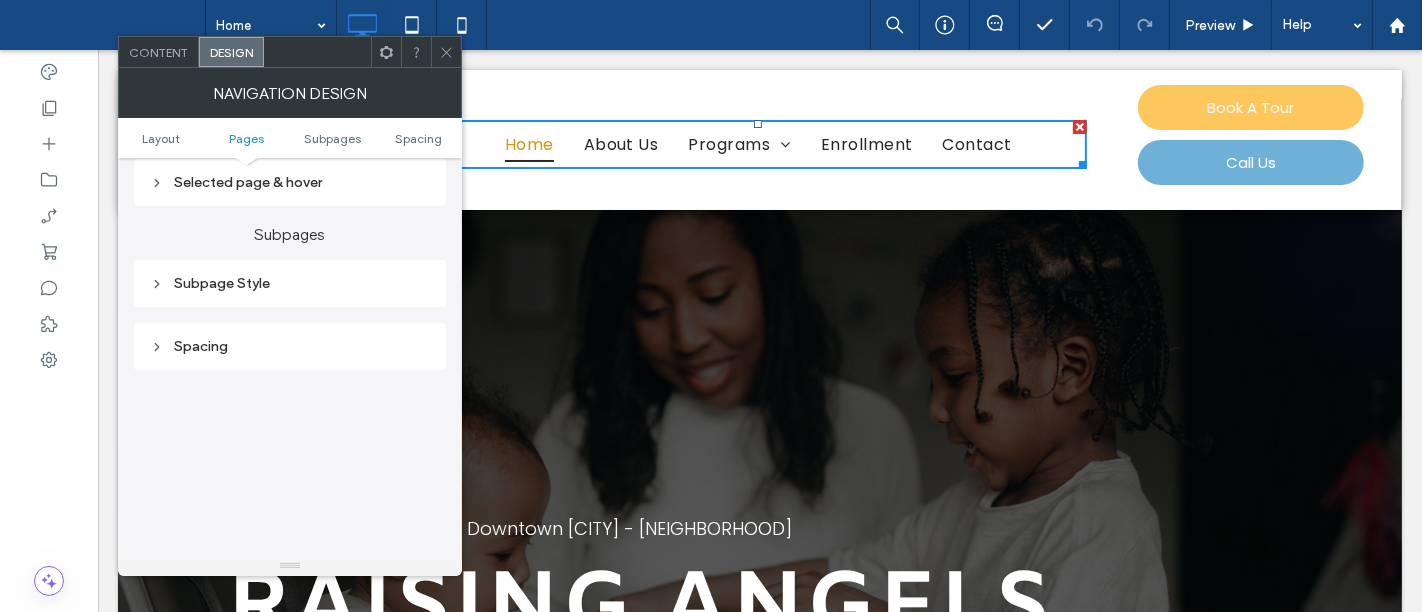 scroll, scrollTop: 514, scrollLeft: 0, axis: vertical 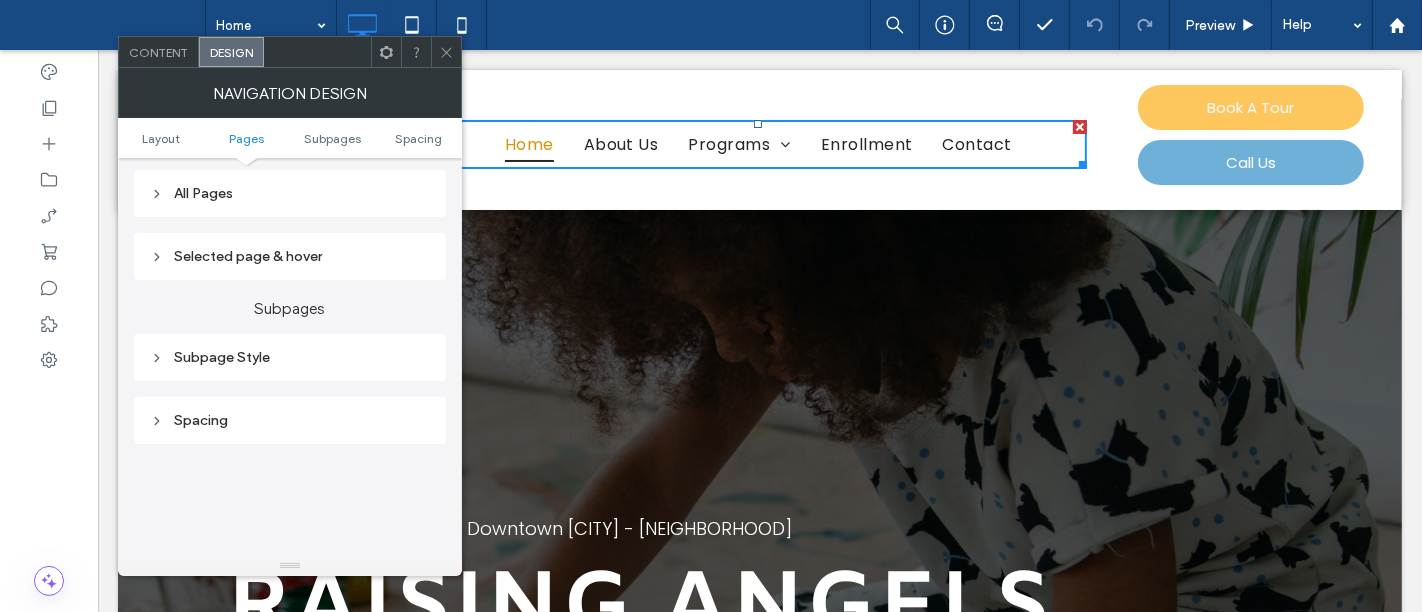 click on "All Pages" at bounding box center [290, 193] 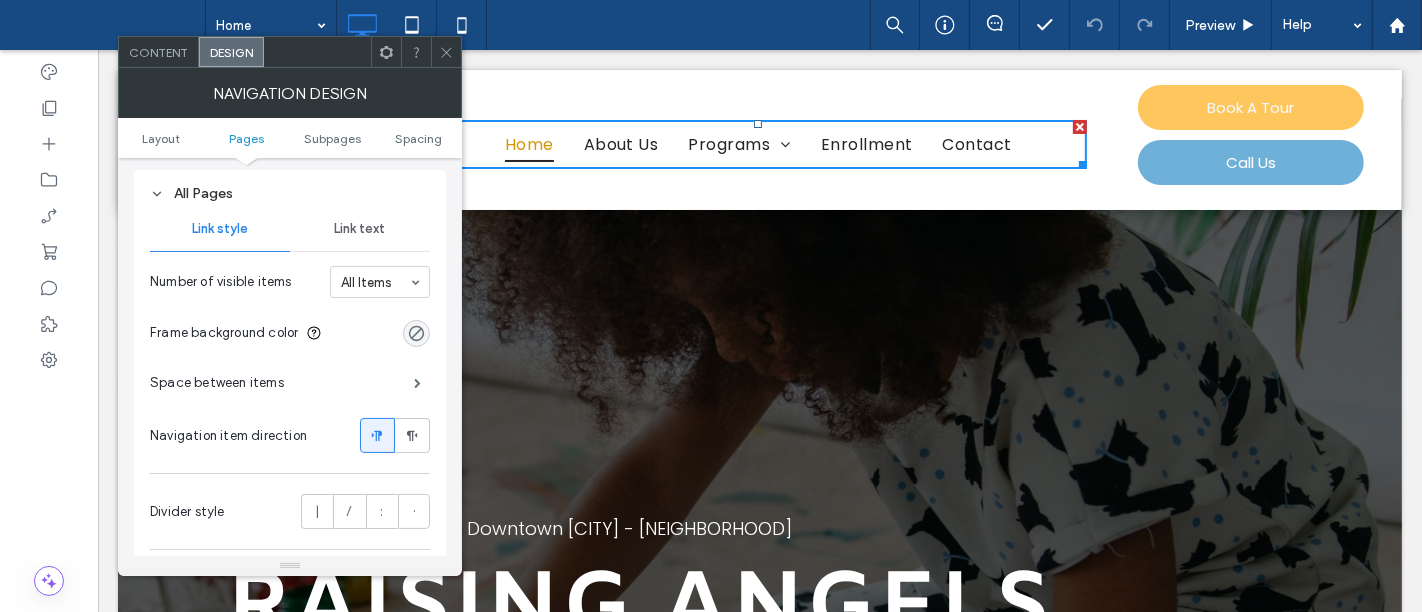 click on "Link text" at bounding box center (359, 229) 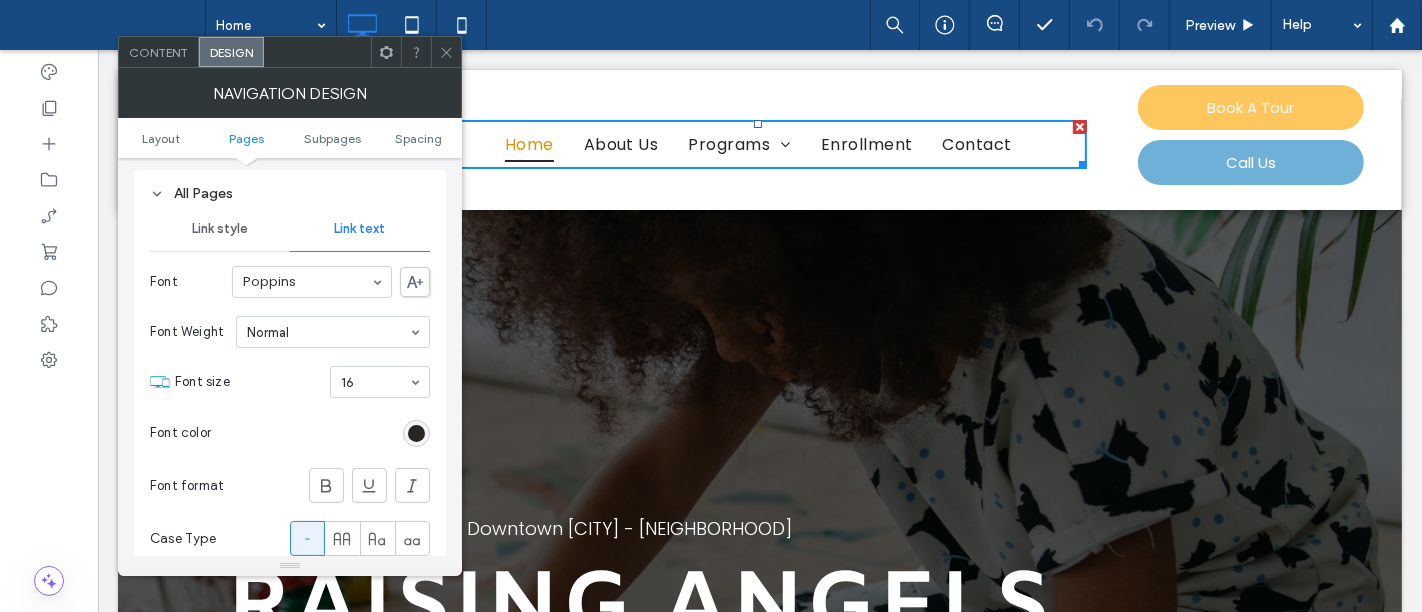 click on "Link style" at bounding box center (220, 229) 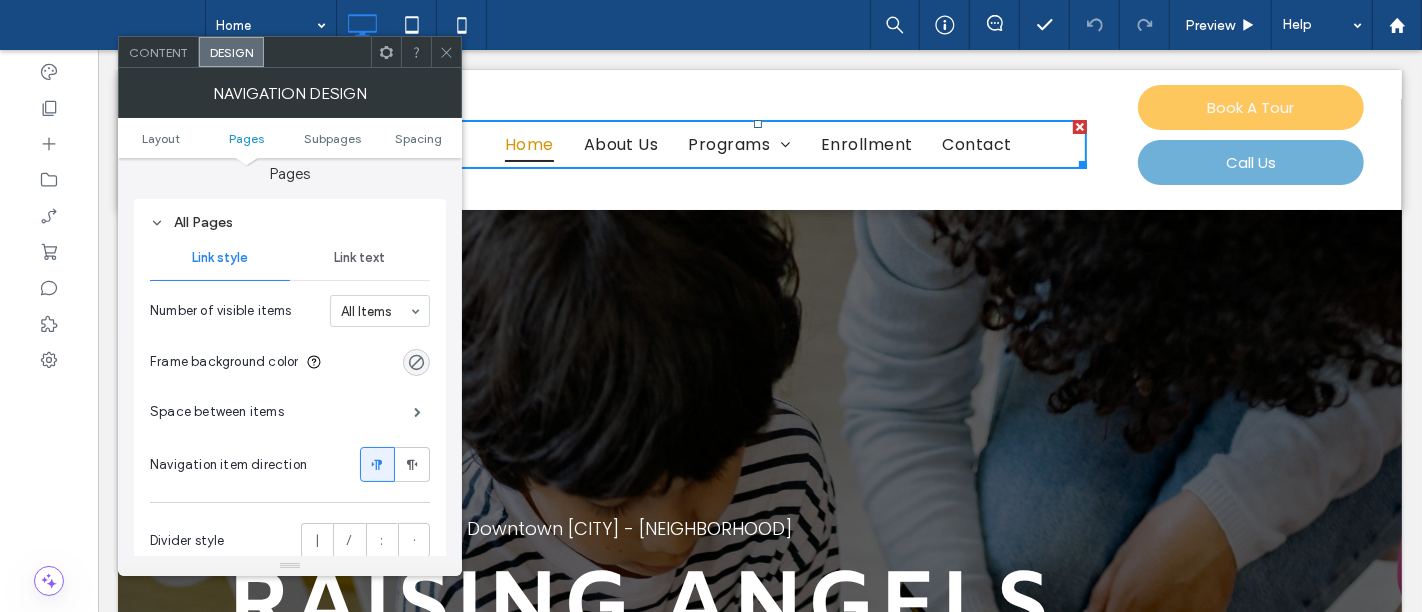 scroll, scrollTop: 403, scrollLeft: 0, axis: vertical 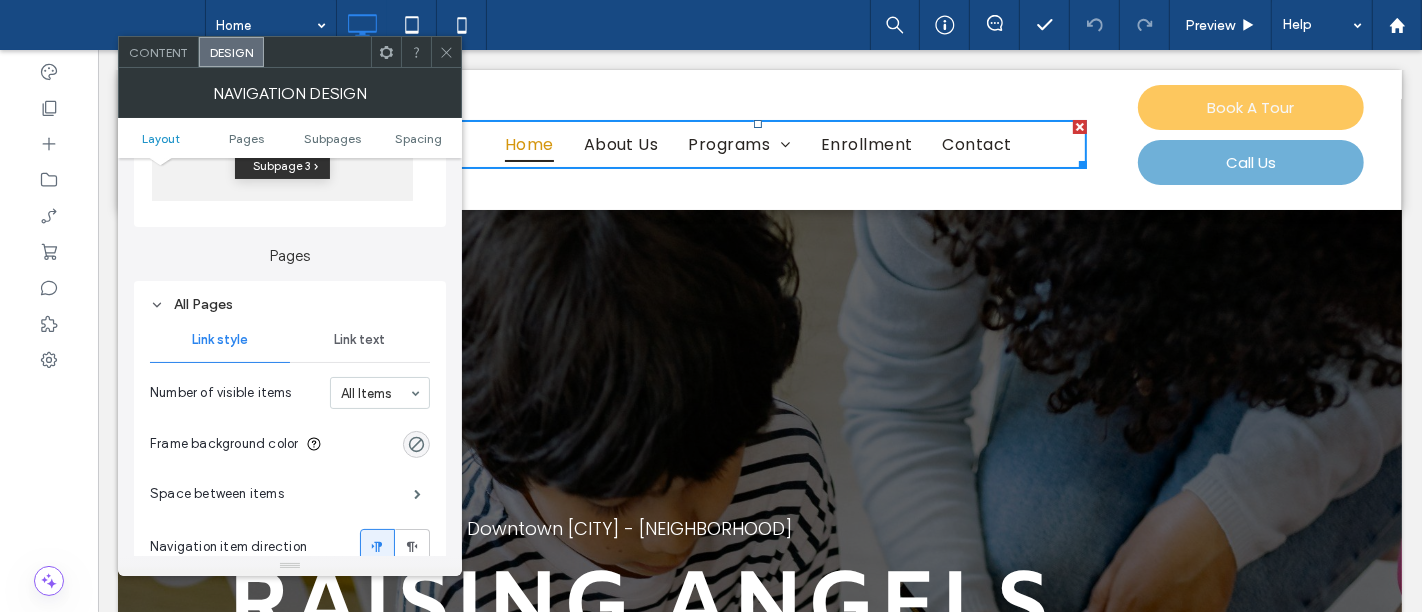 click 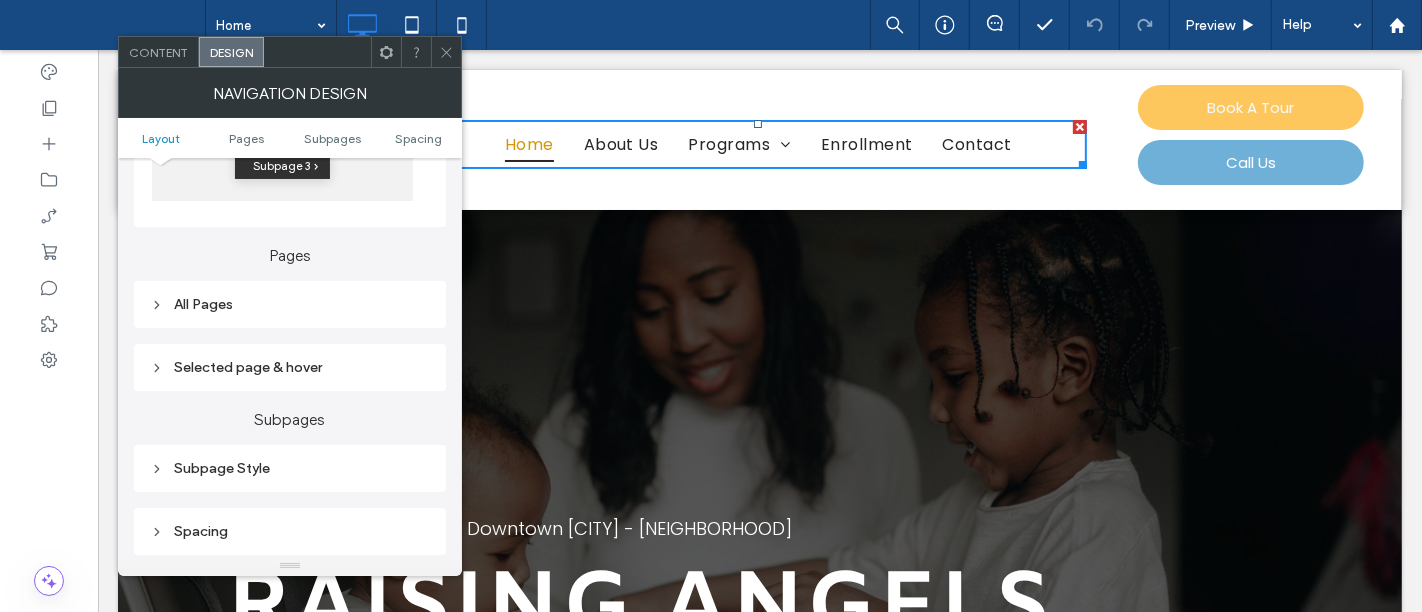 click 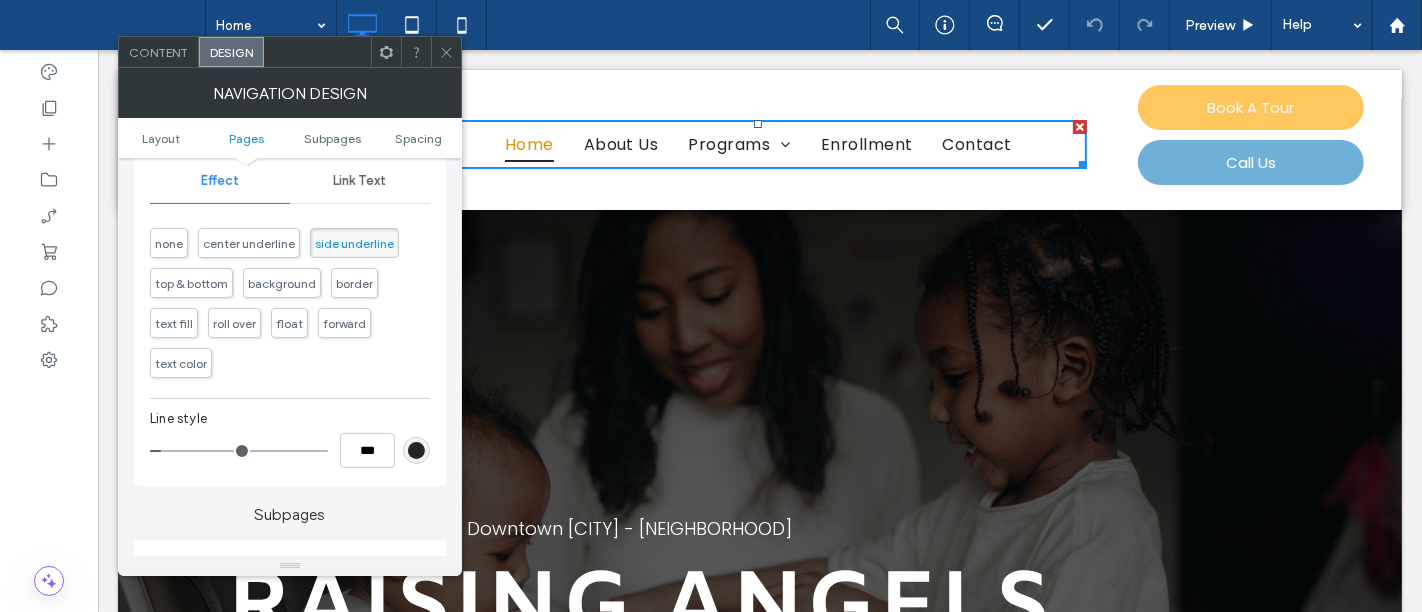 scroll, scrollTop: 514, scrollLeft: 0, axis: vertical 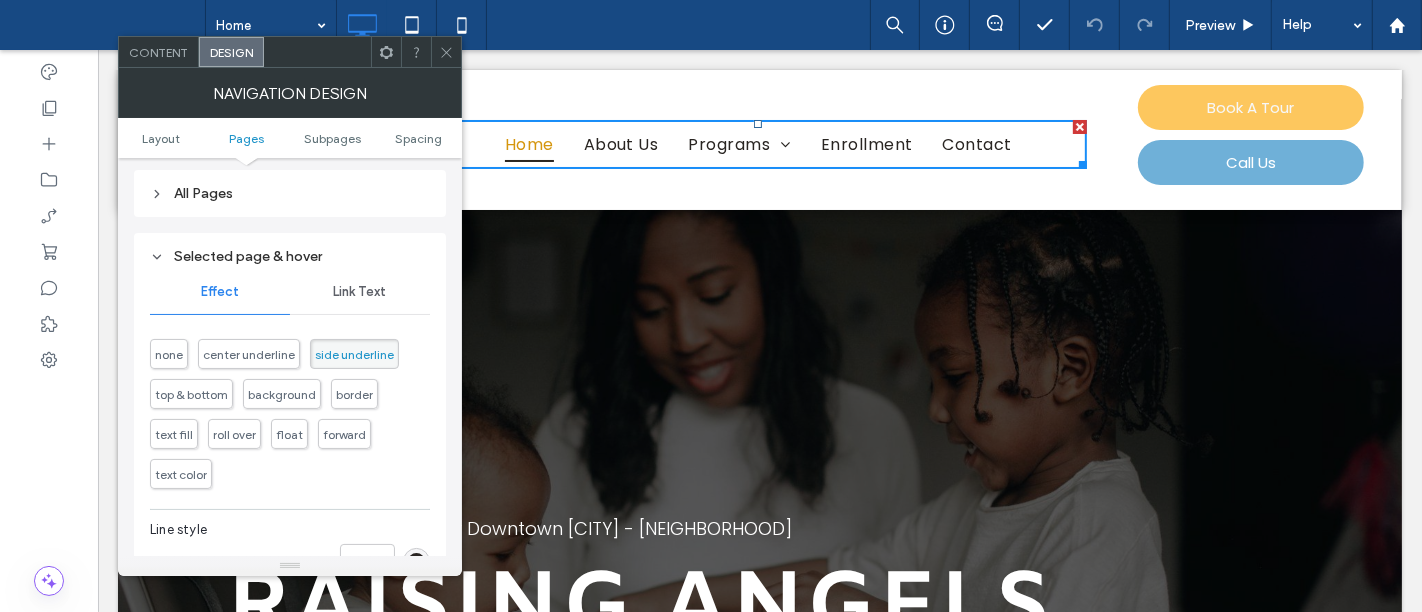 click 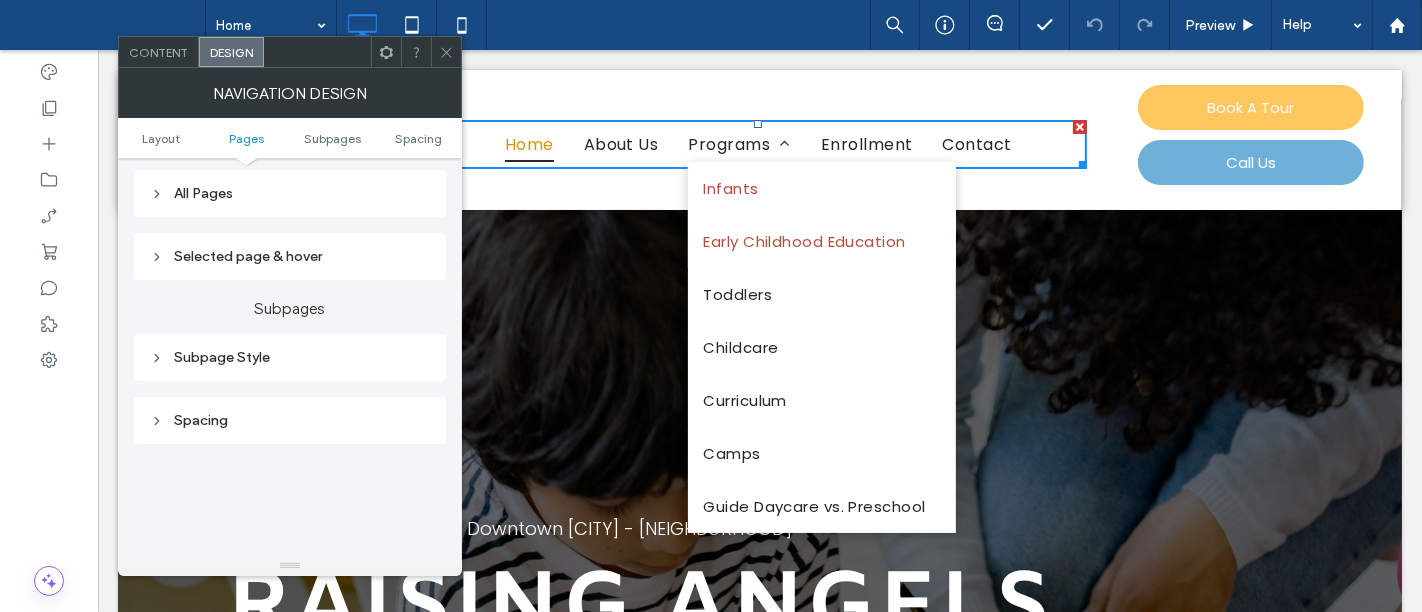 click on "Early Childhood Education" at bounding box center [803, 241] 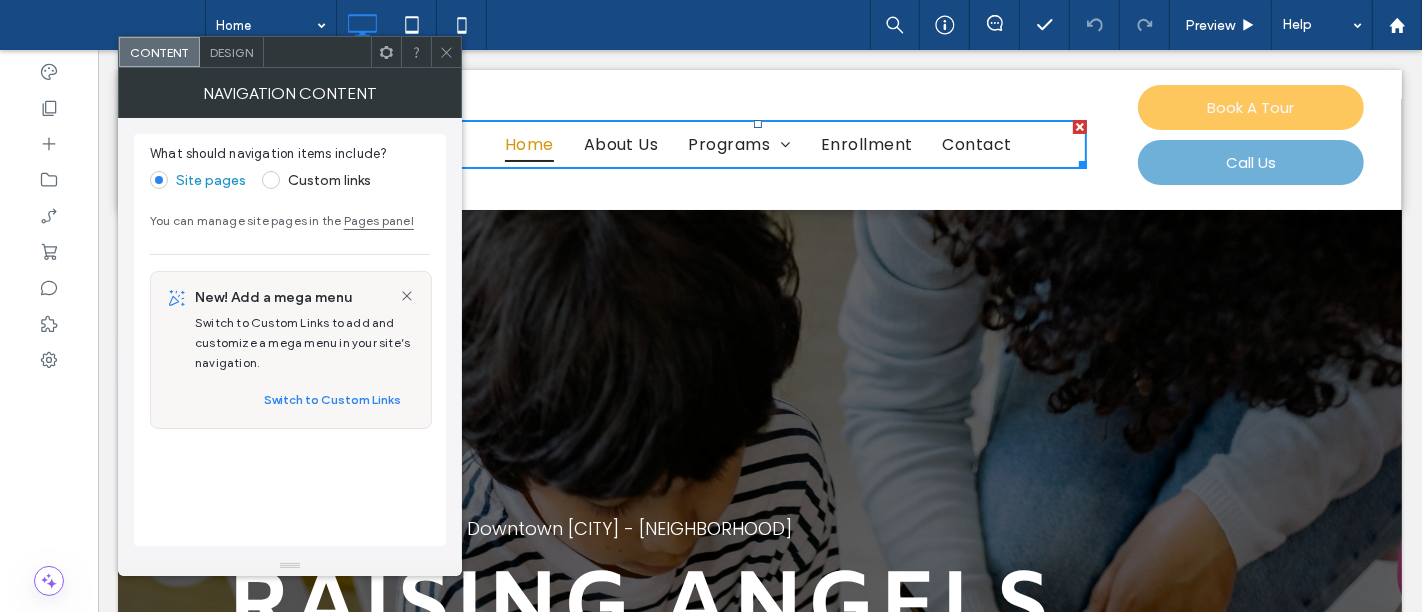 click on "Design" at bounding box center [232, 52] 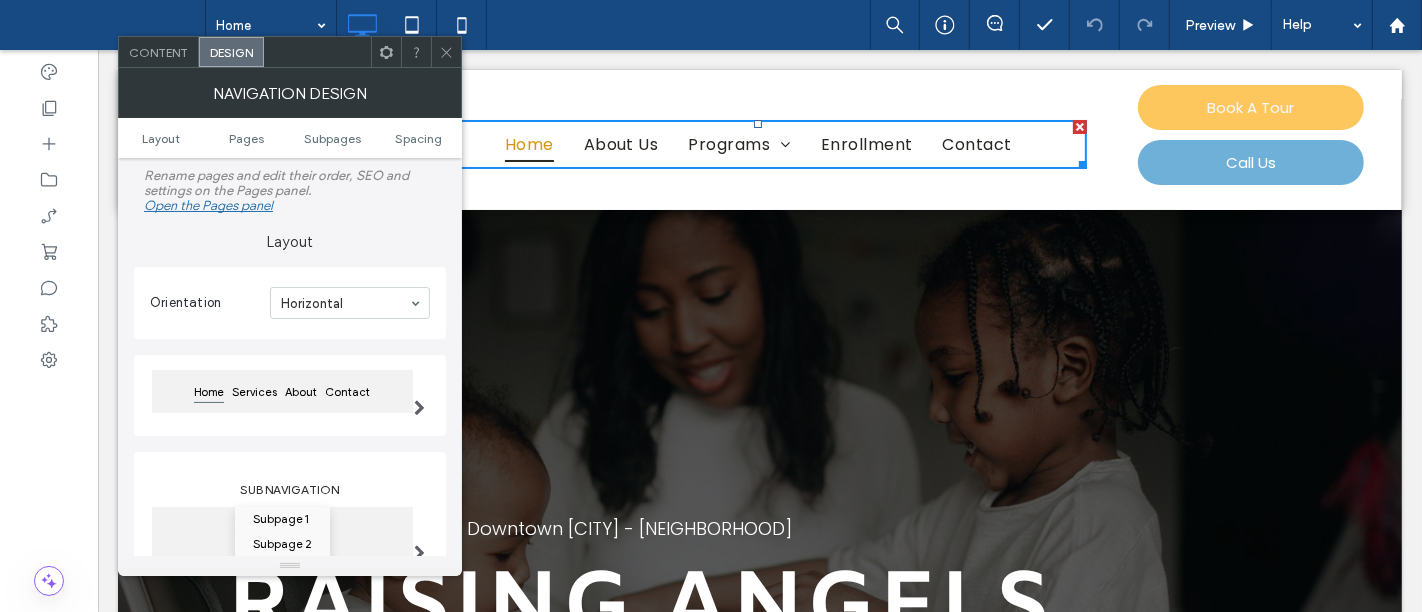 click on "Content" at bounding box center [158, 52] 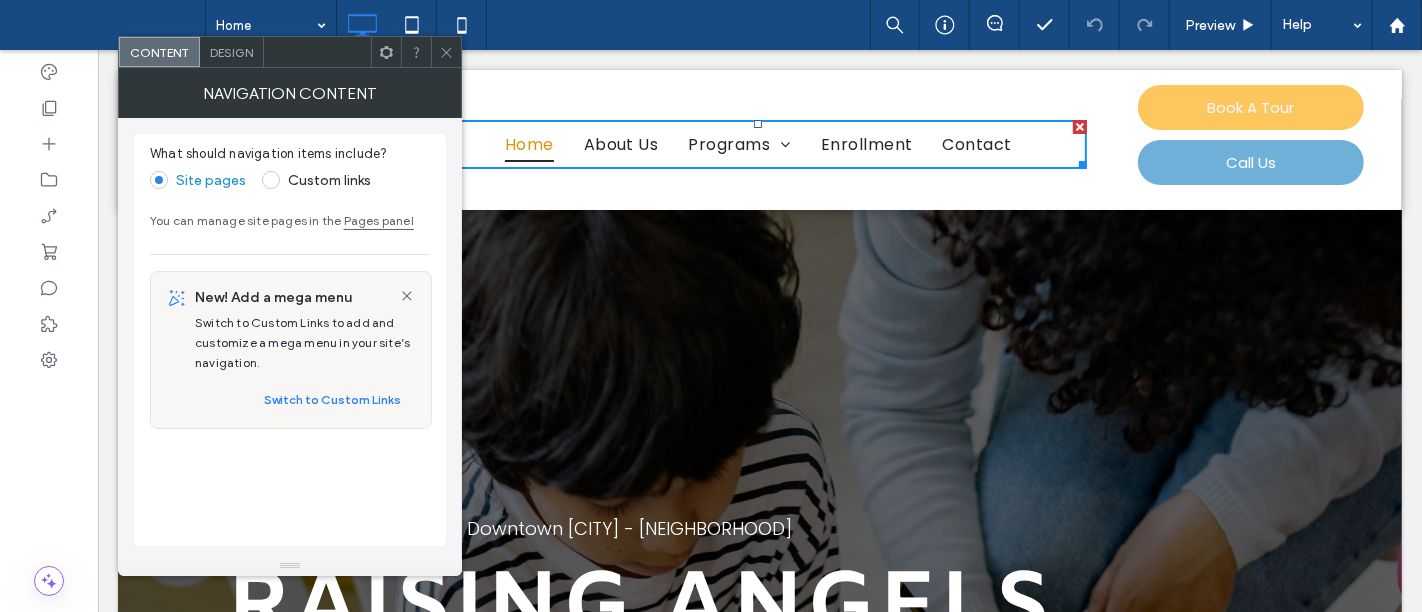 click on "Design" at bounding box center [231, 52] 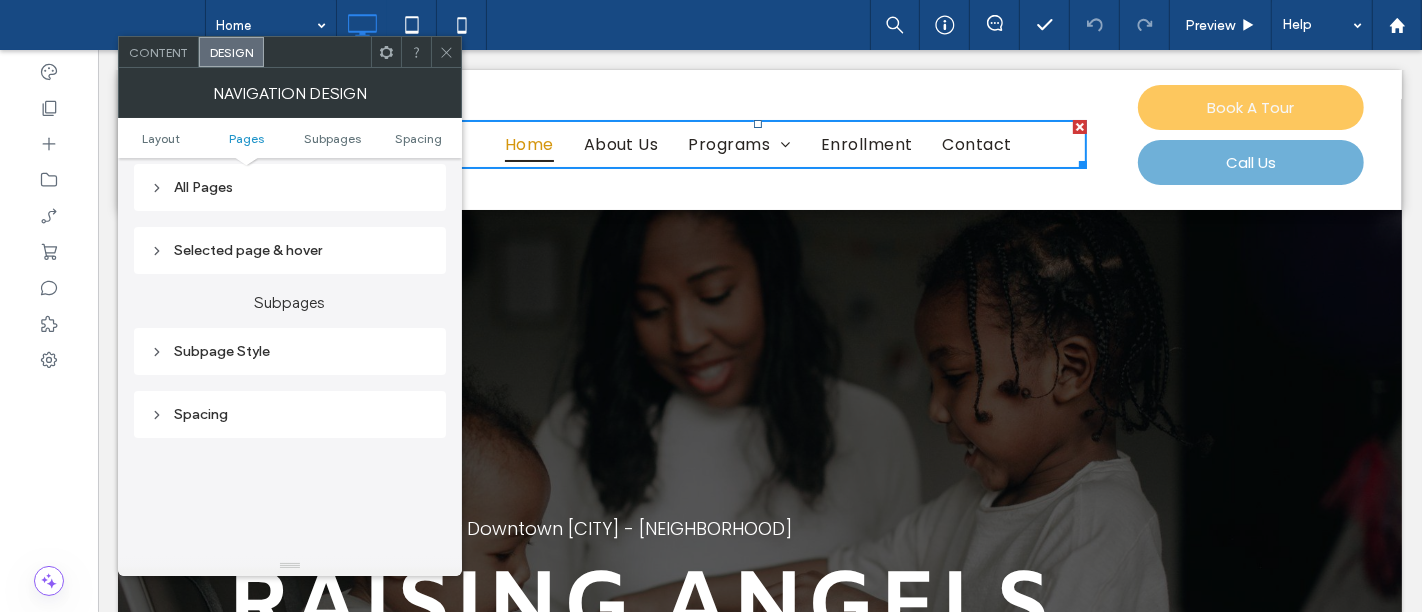 scroll, scrollTop: 514, scrollLeft: 0, axis: vertical 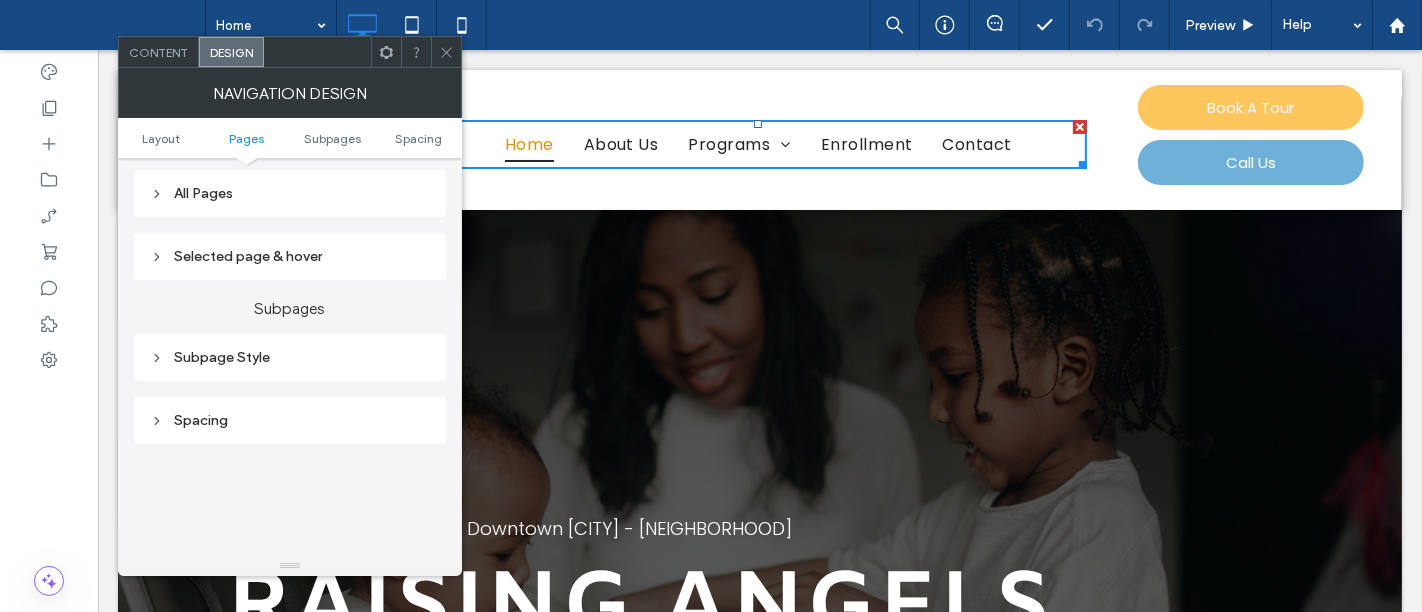 click 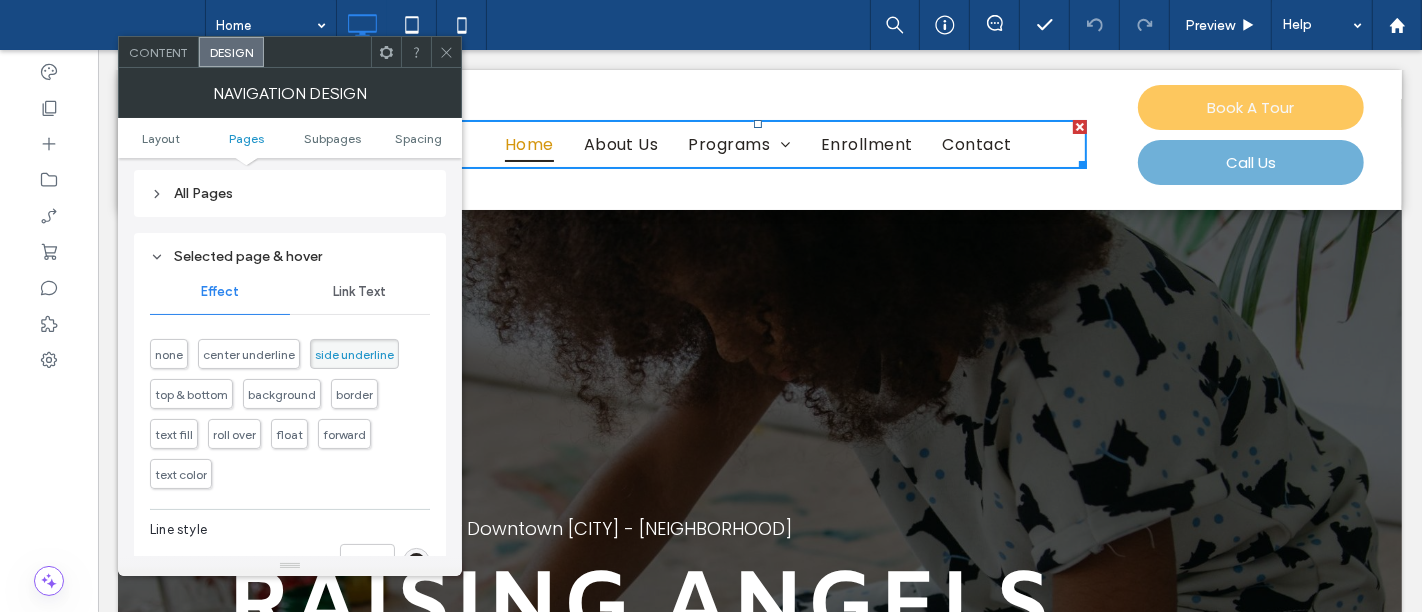 click 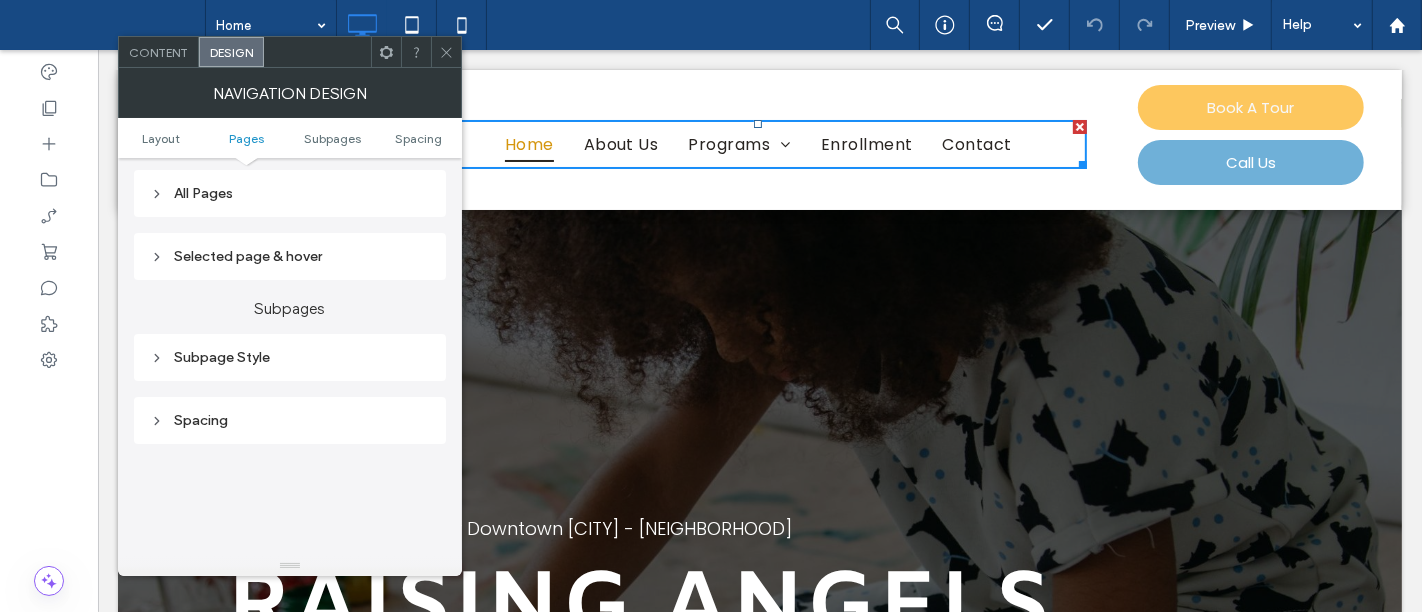 click 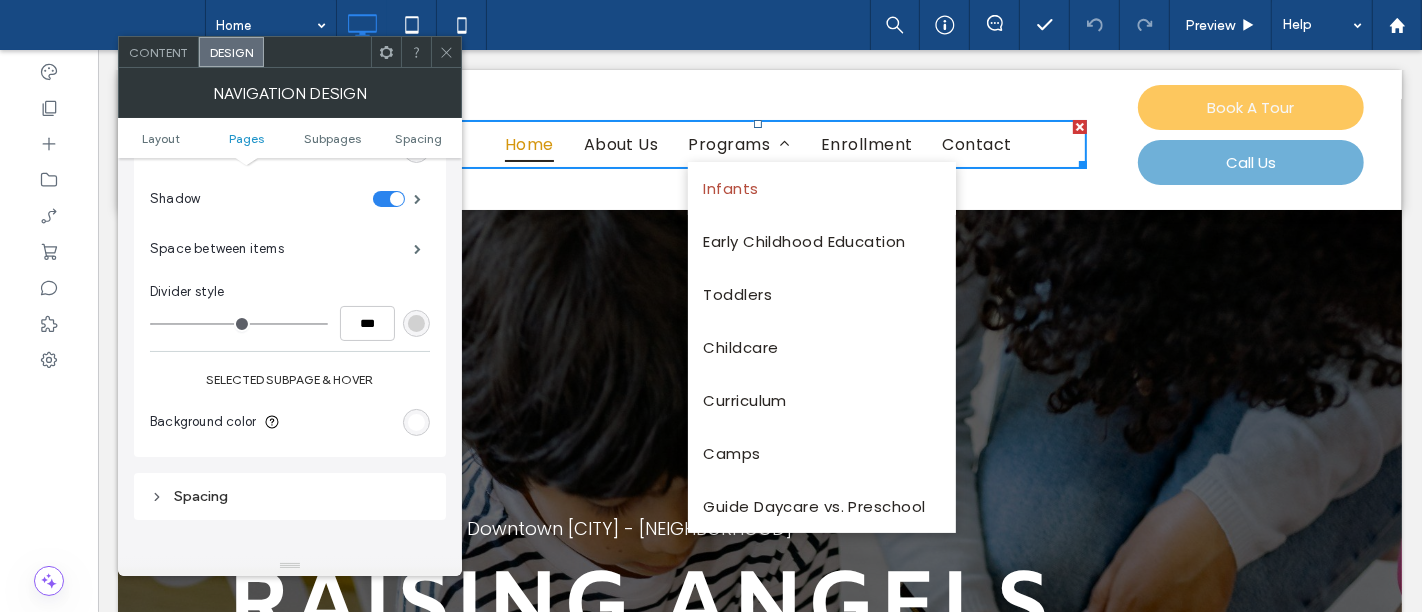 scroll, scrollTop: 625, scrollLeft: 0, axis: vertical 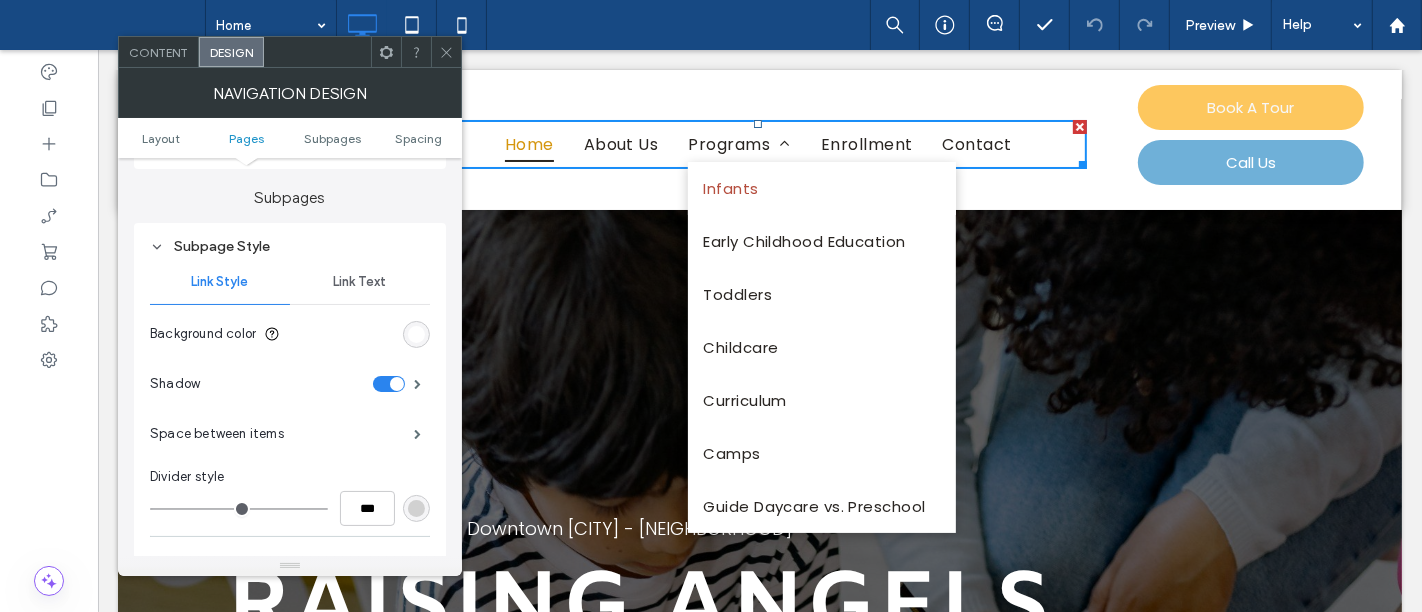 click on "Link Text" at bounding box center [360, 282] 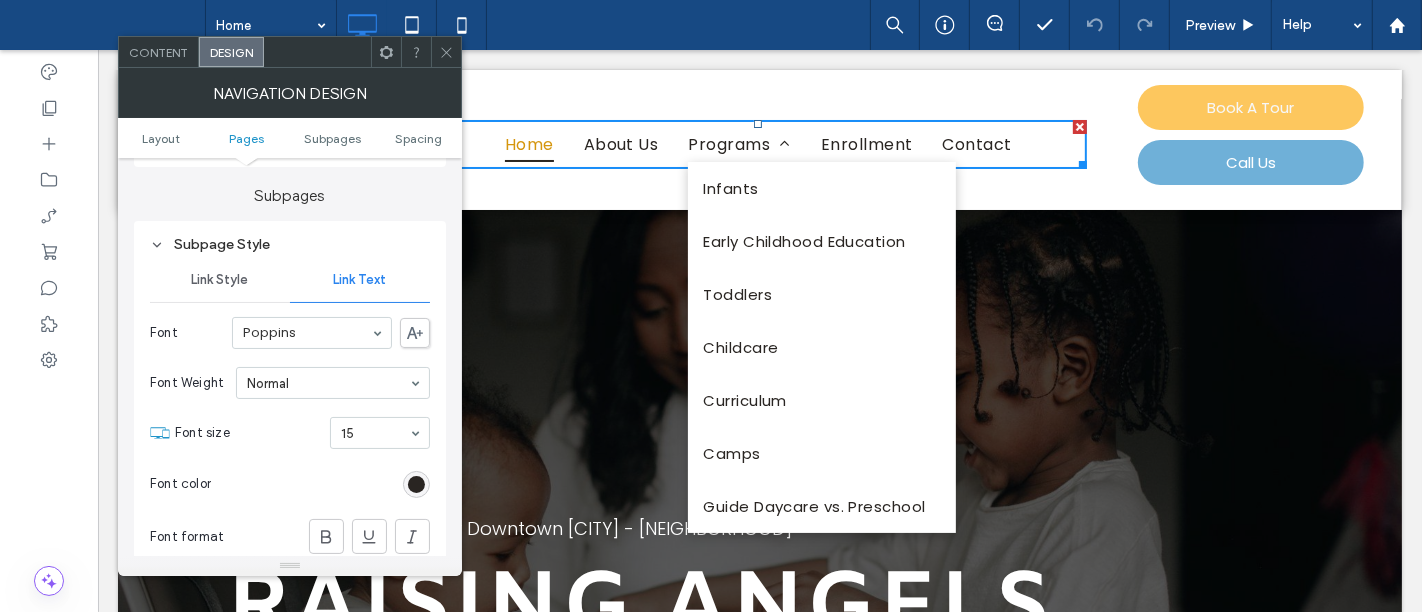 scroll, scrollTop: 625, scrollLeft: 0, axis: vertical 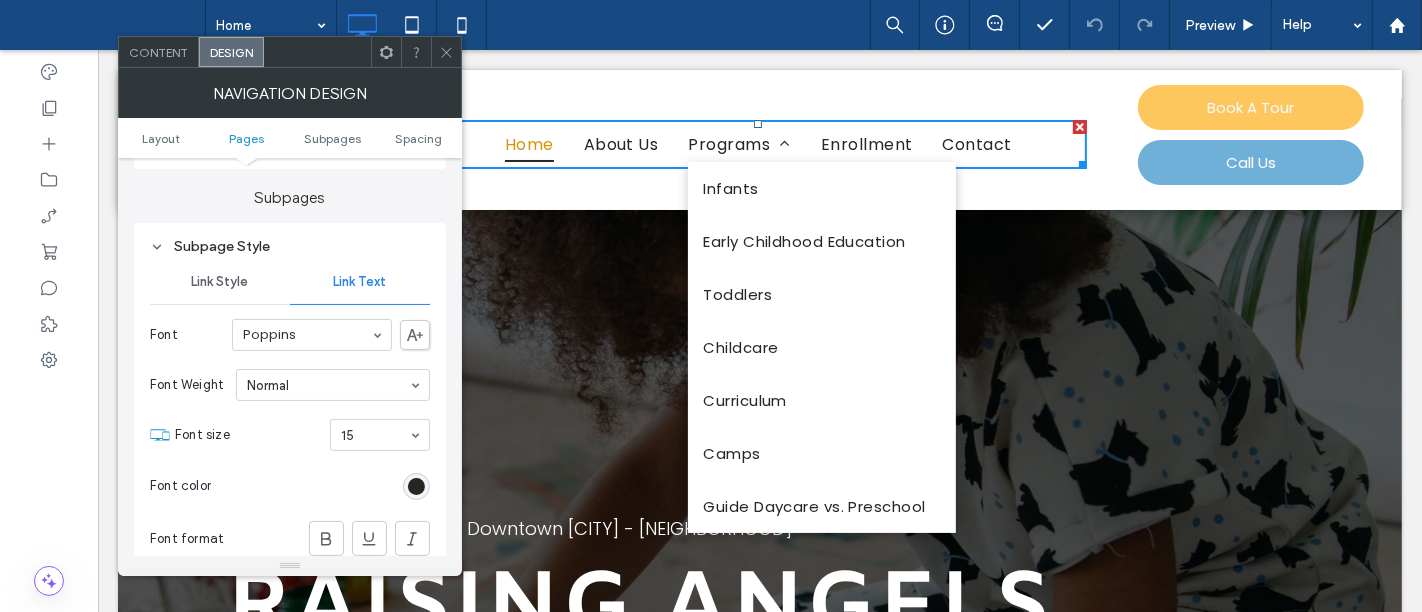 click on "Subpage Style" at bounding box center (290, 246) 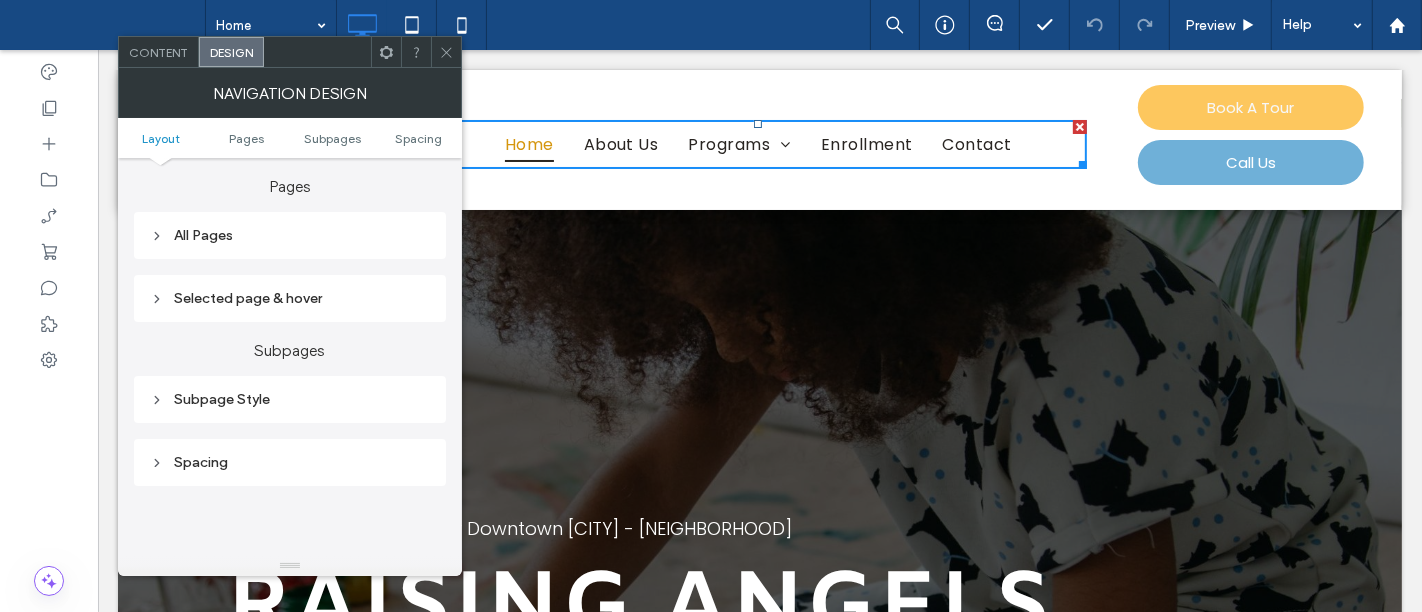 scroll, scrollTop: 403, scrollLeft: 0, axis: vertical 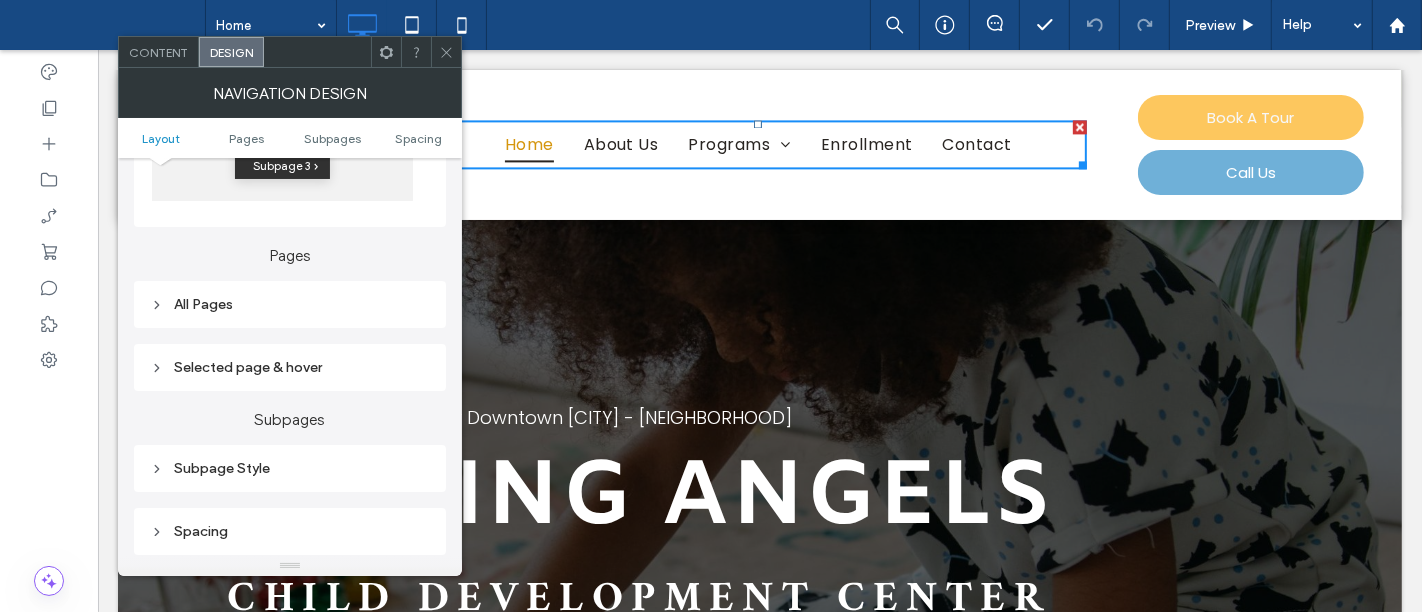 click 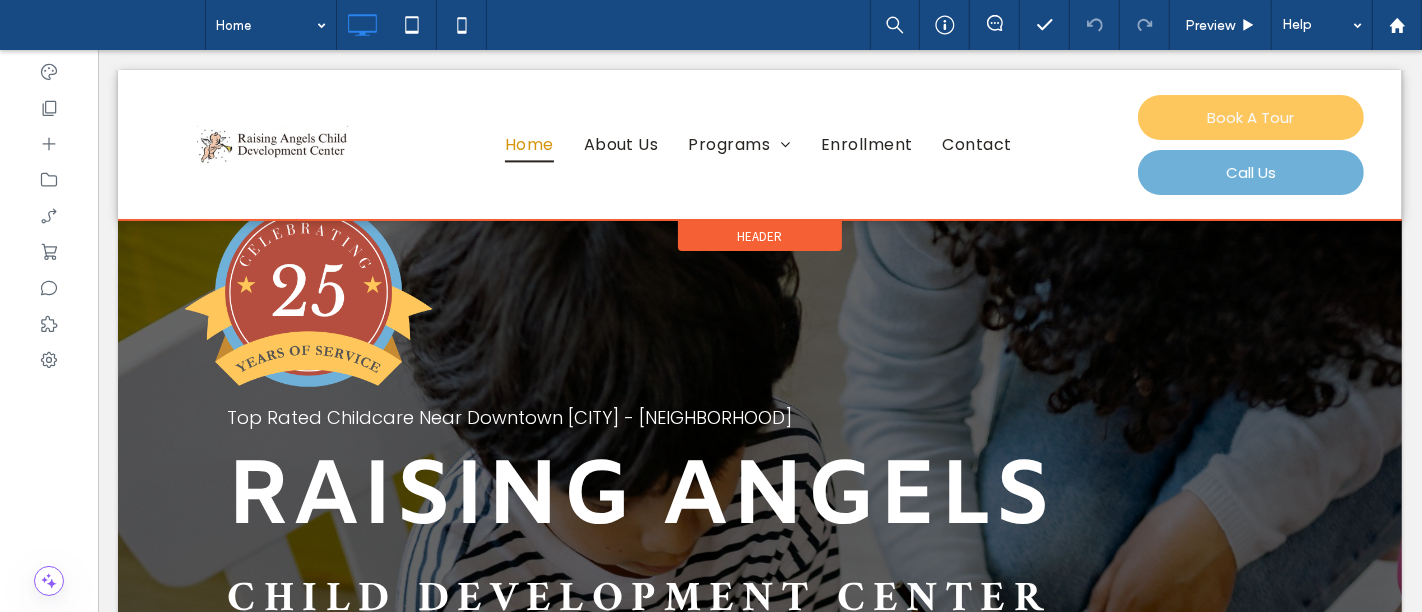 click at bounding box center [759, 145] 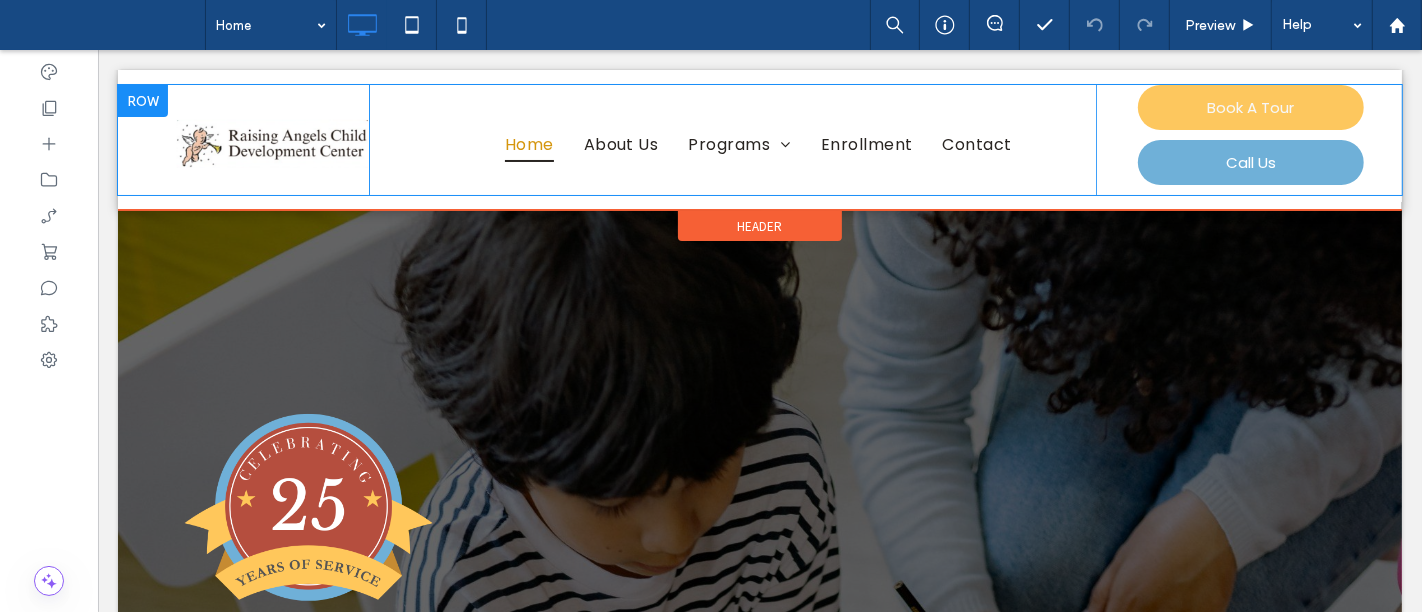 scroll, scrollTop: 0, scrollLeft: 0, axis: both 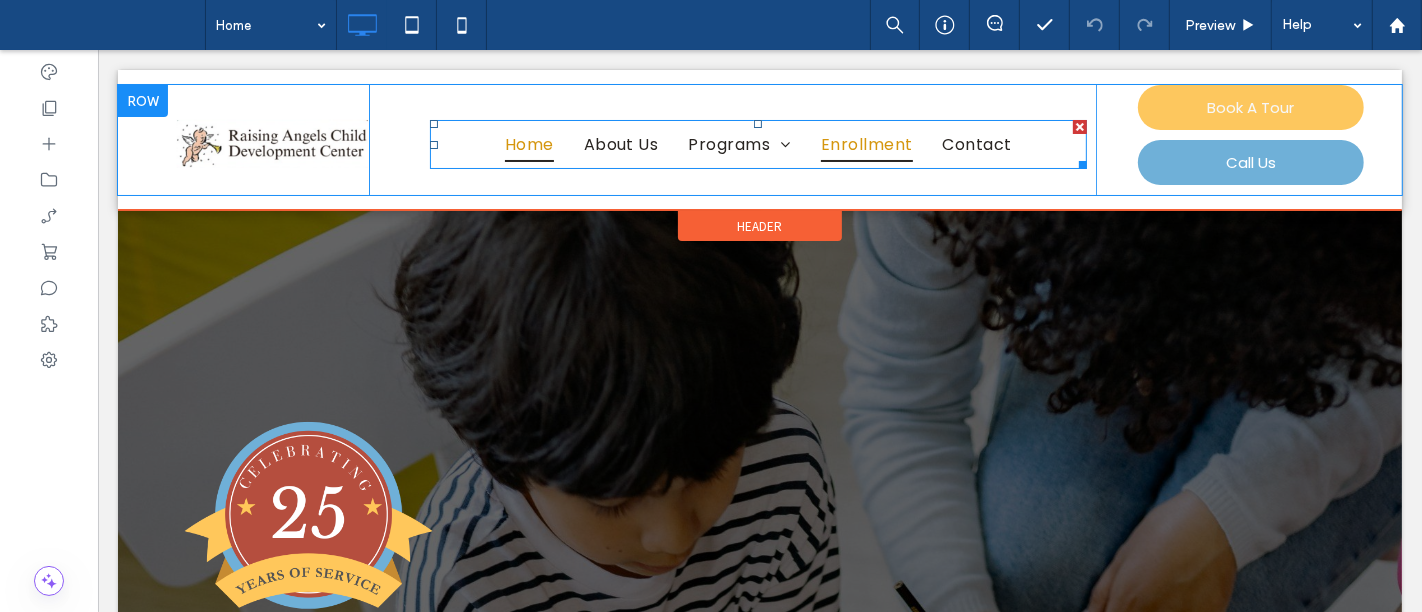 click on "Enrollment" at bounding box center (866, 144) 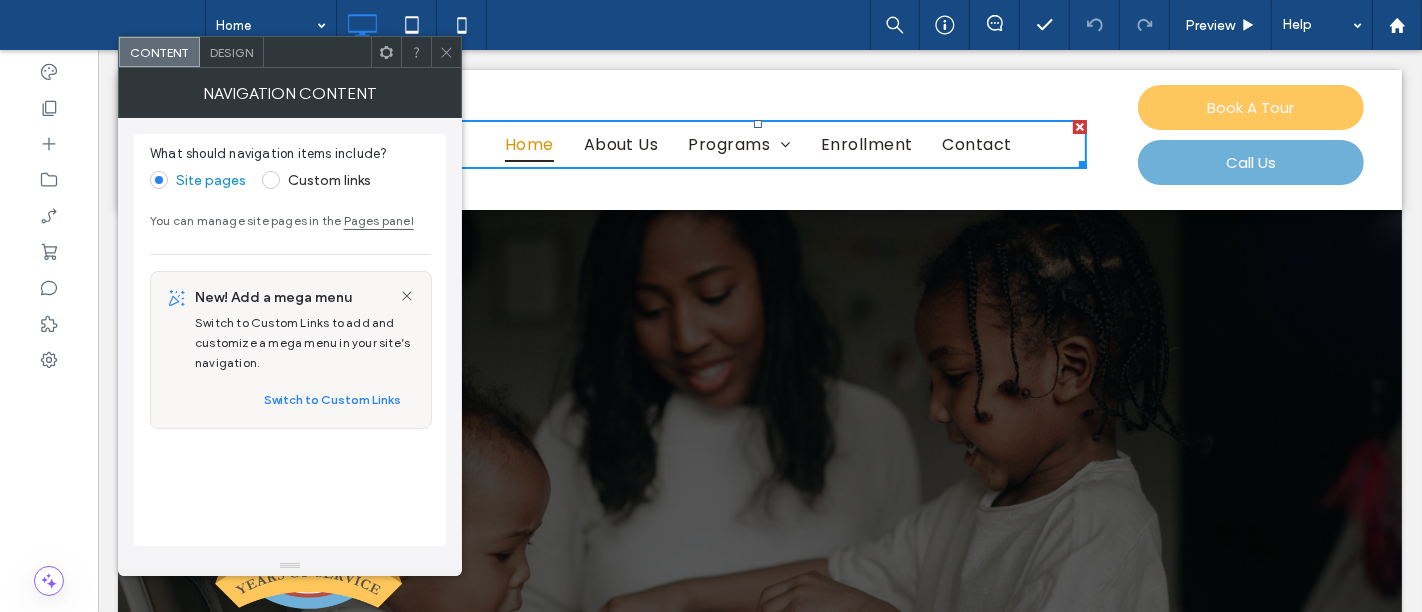 click on "You can manage site pages in the   Pages panel" at bounding box center (290, 221) 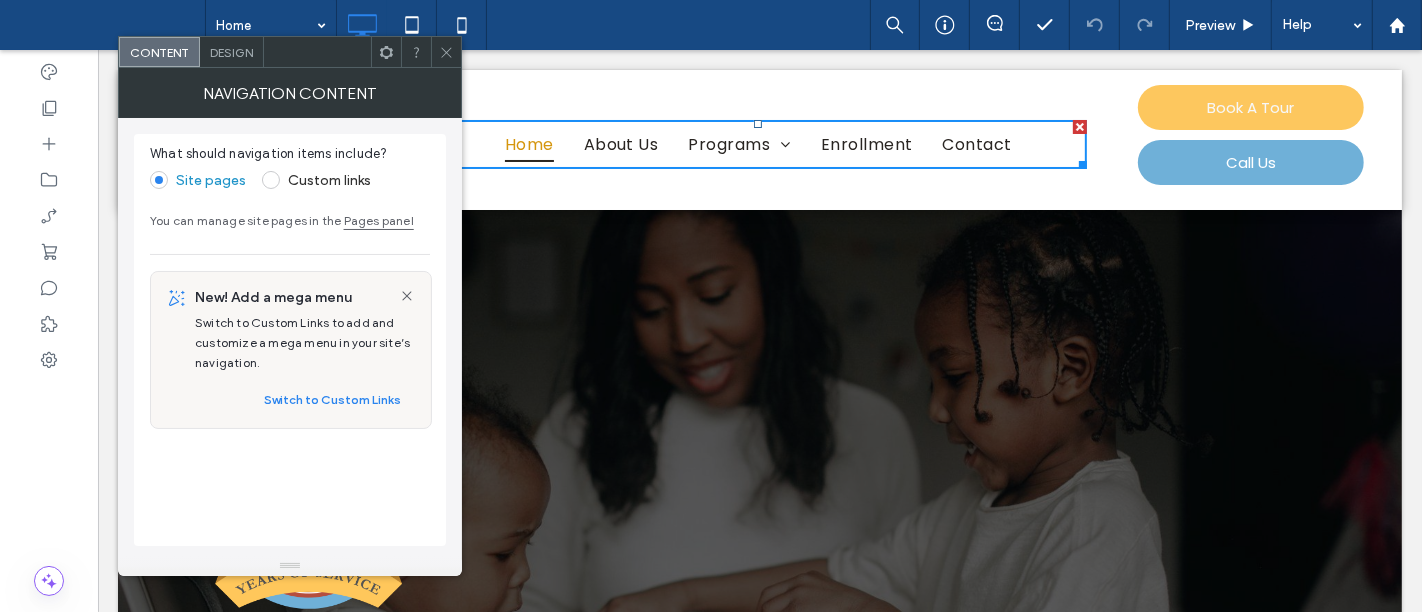 click on "Pages panel" at bounding box center (379, 220) 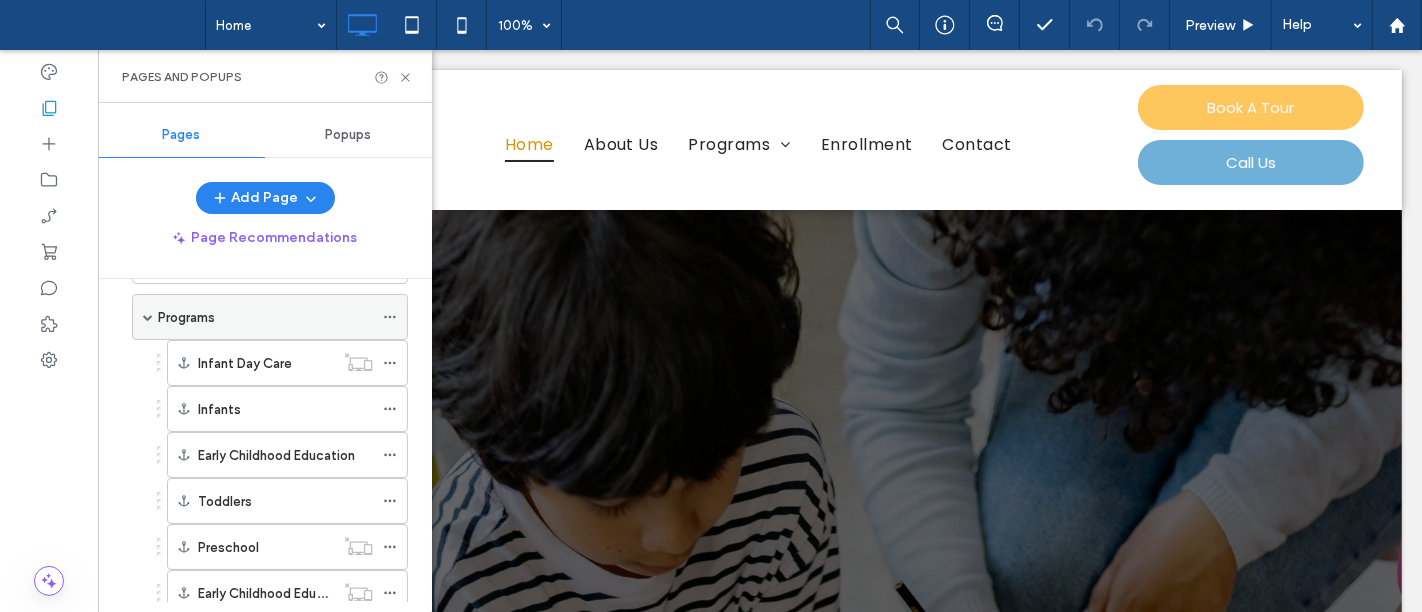 scroll, scrollTop: 111, scrollLeft: 0, axis: vertical 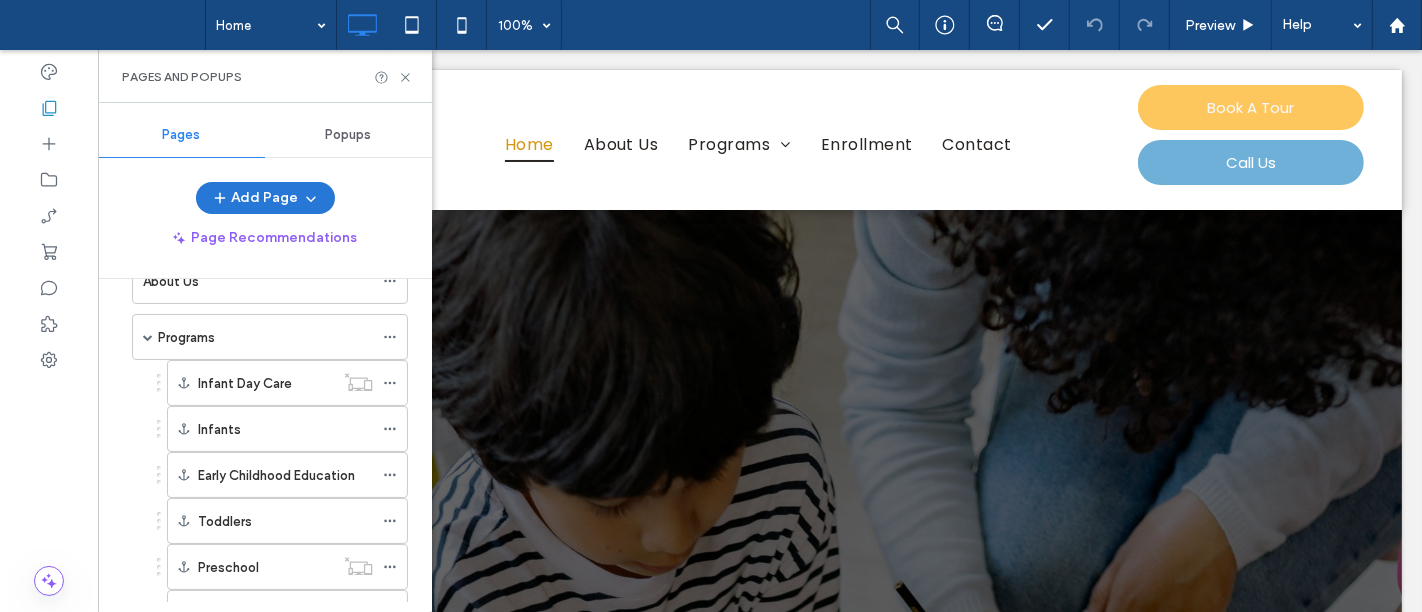 click on "Add Page" at bounding box center (265, 198) 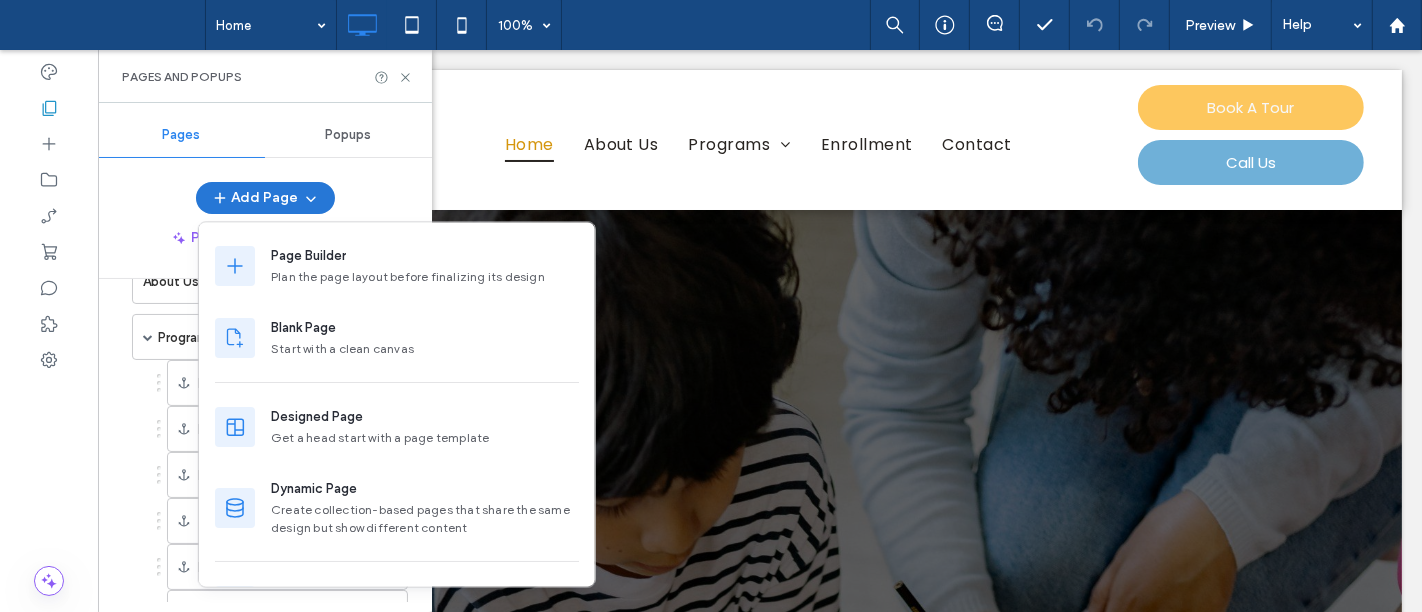 click on "Add Page" at bounding box center [265, 198] 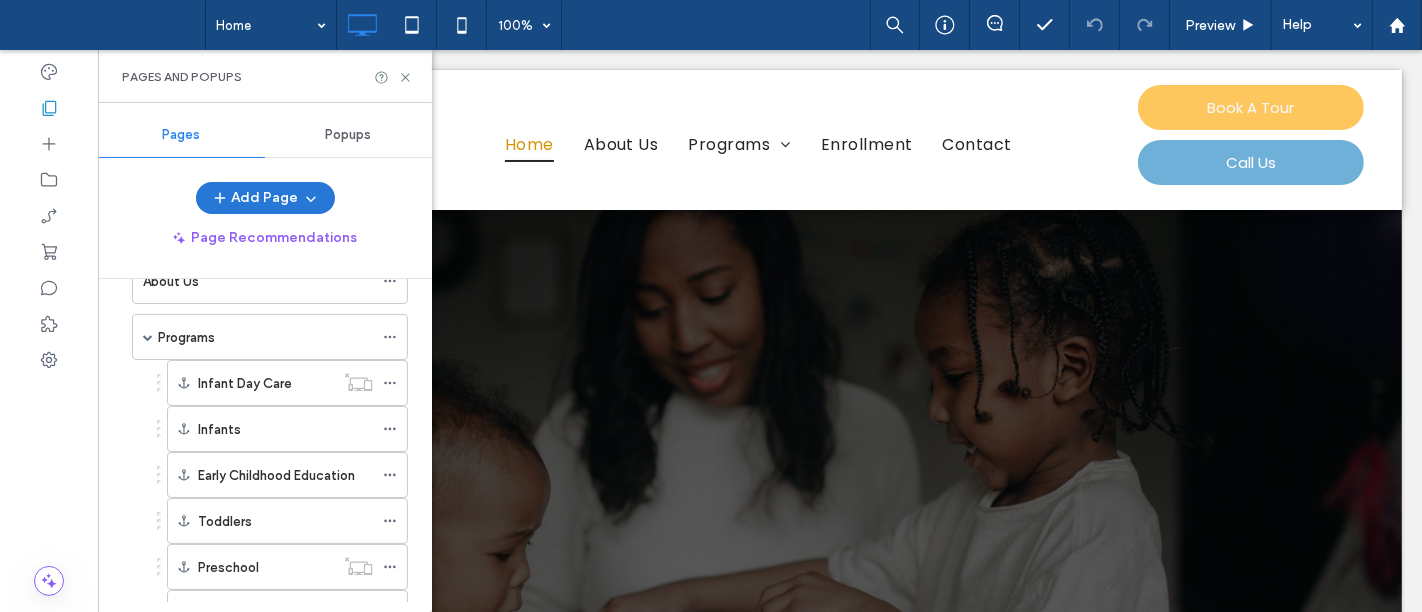 click on "Add Page" at bounding box center (265, 198) 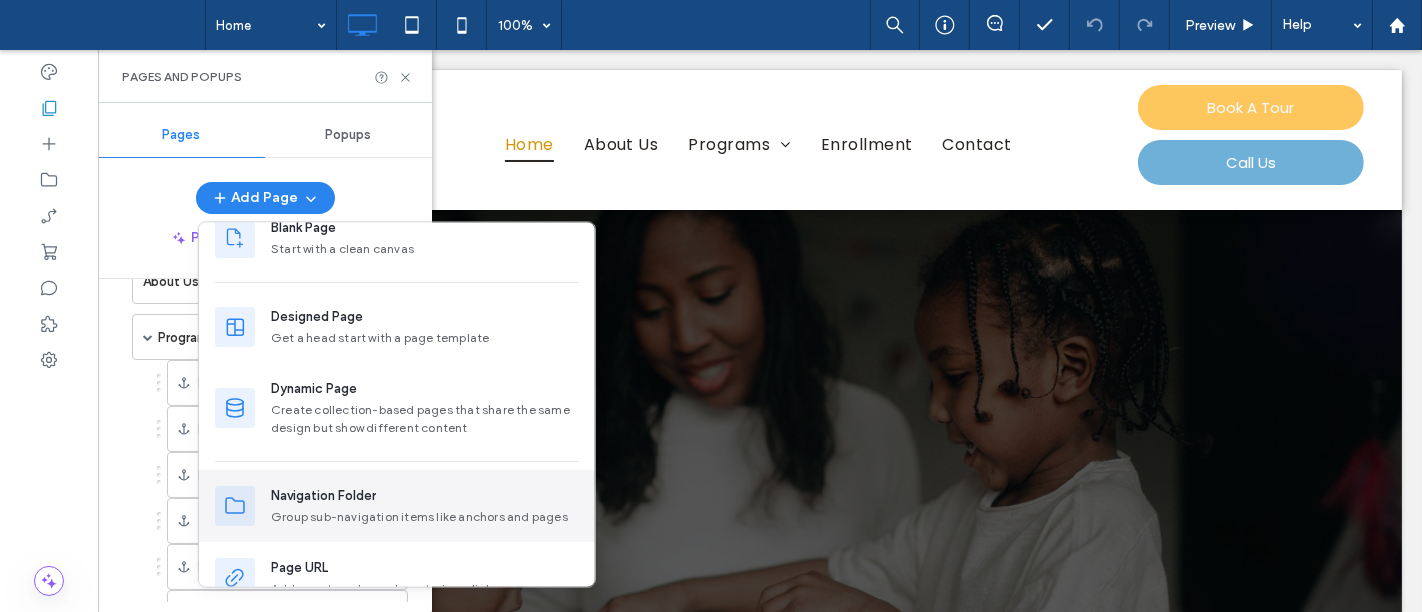scroll, scrollTop: 134, scrollLeft: 0, axis: vertical 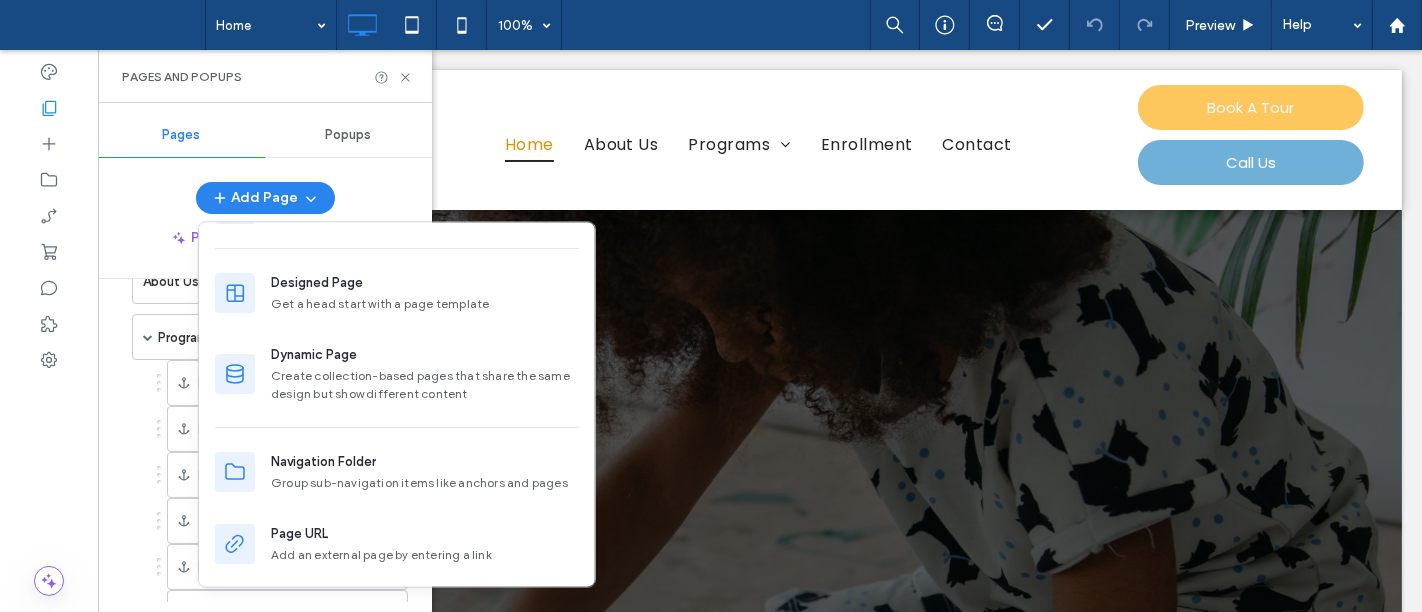 click on "Top Rated Childcare Near Downtown Orlando - West Lakes
Raising Angels
Child Development Center
Click To Paste
Infant Care Click To Paste
Click To Paste
Before and After School Care Click To Paste
Click To Paste
Pre-School Click To Paste
Click To Paste
24 Hour Childcare
Click To Paste
Book A Tour
Click To Paste
Click To Paste" at bounding box center (759, 859) 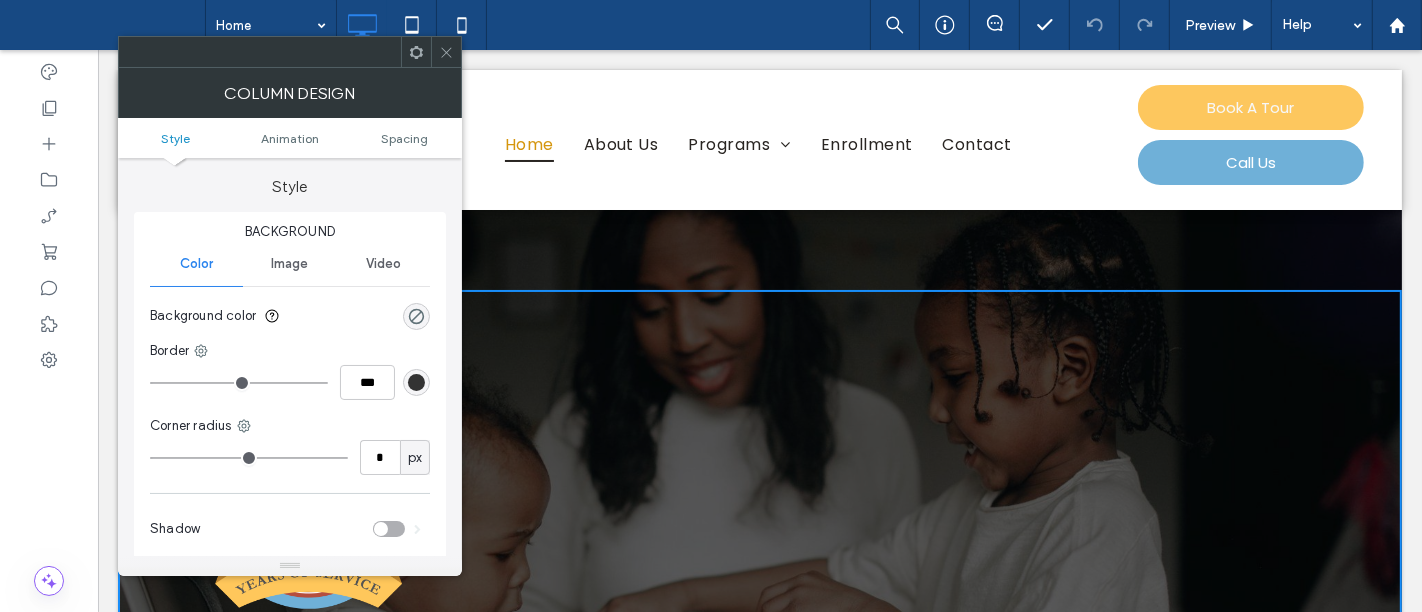 drag, startPoint x: 452, startPoint y: 53, endPoint x: 512, endPoint y: 131, distance: 98.40732 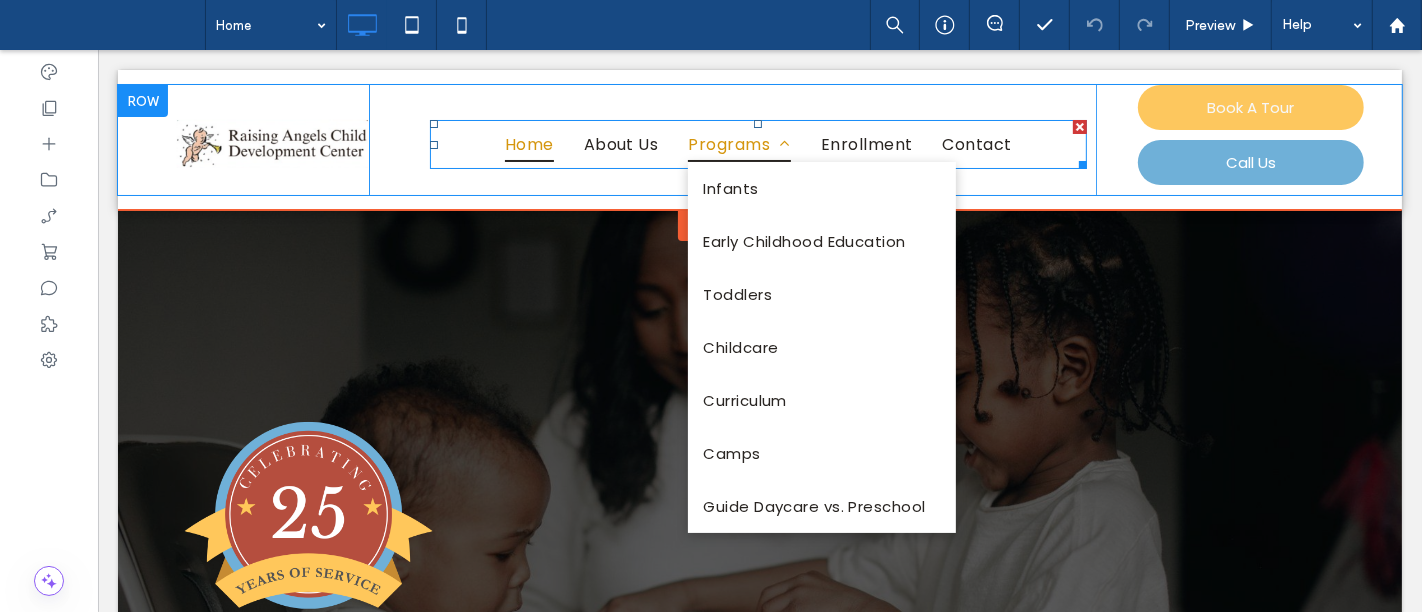 click on "Programs" at bounding box center [738, 144] 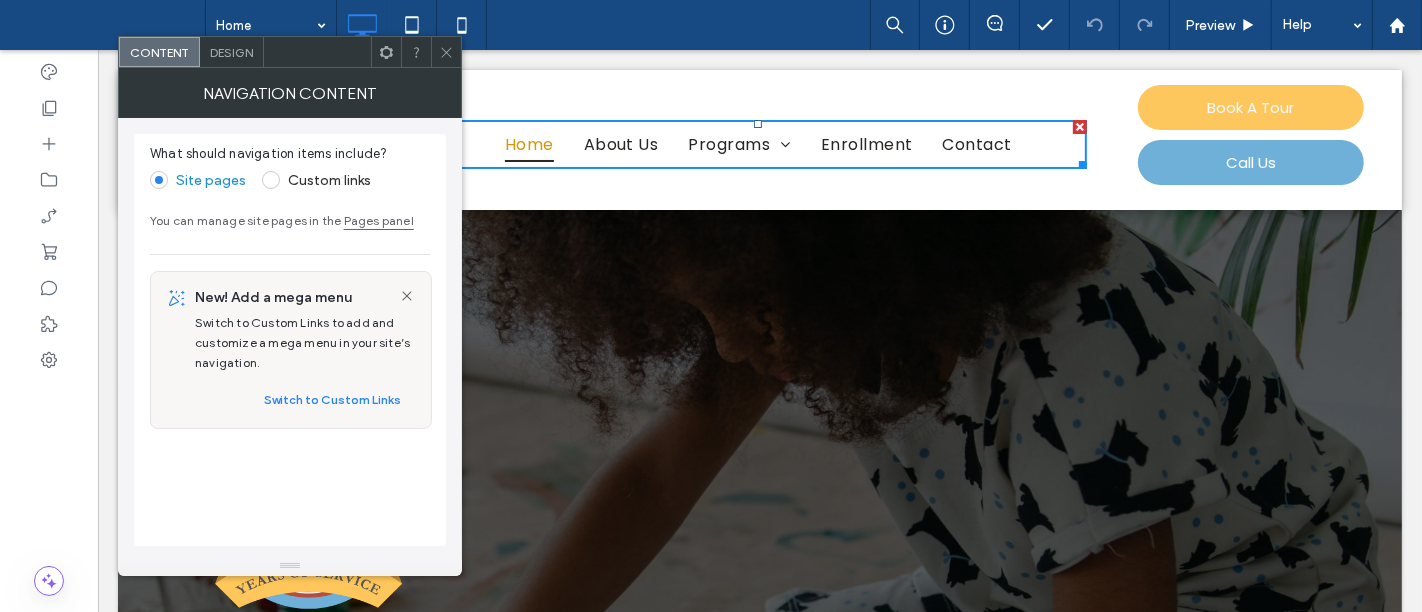 click on "Pages panel" at bounding box center [379, 220] 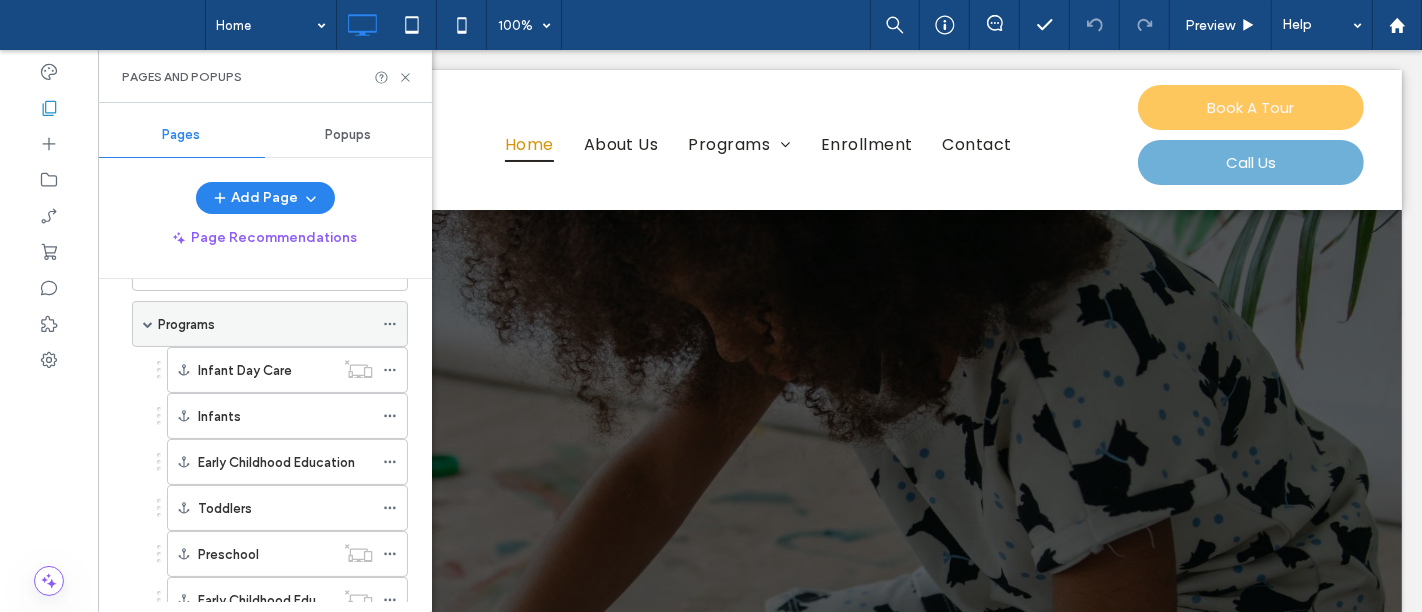 scroll, scrollTop: 222, scrollLeft: 0, axis: vertical 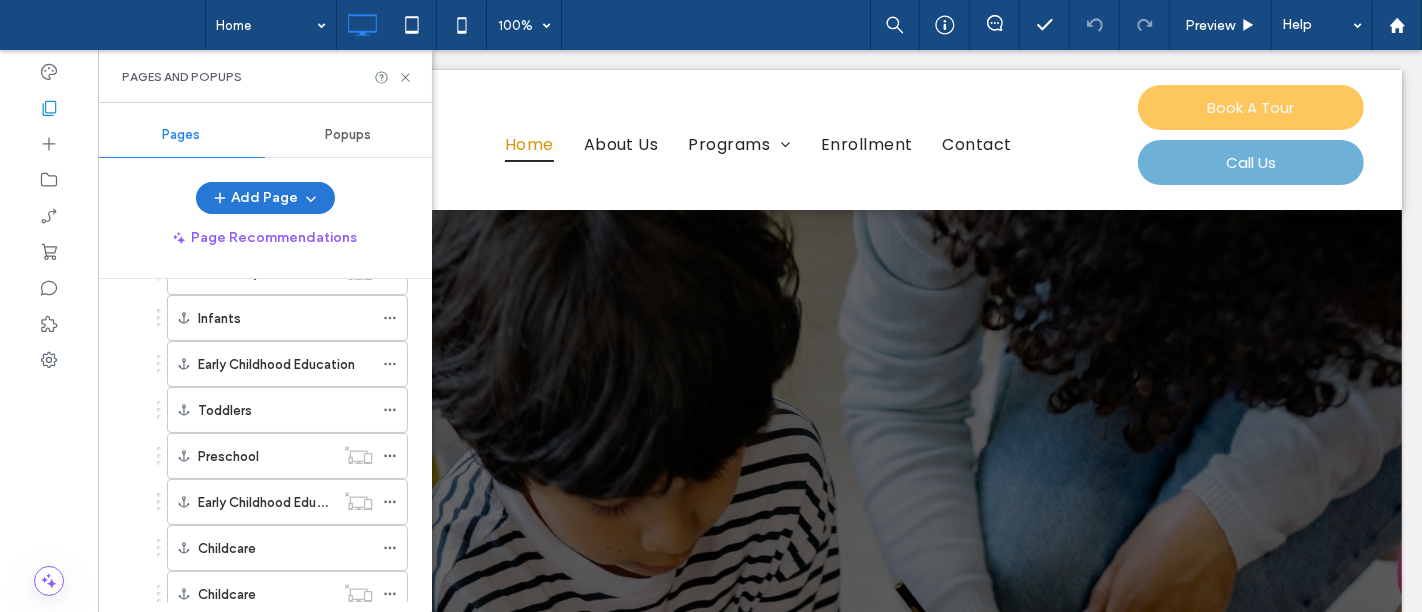click on "Add Page" at bounding box center [265, 198] 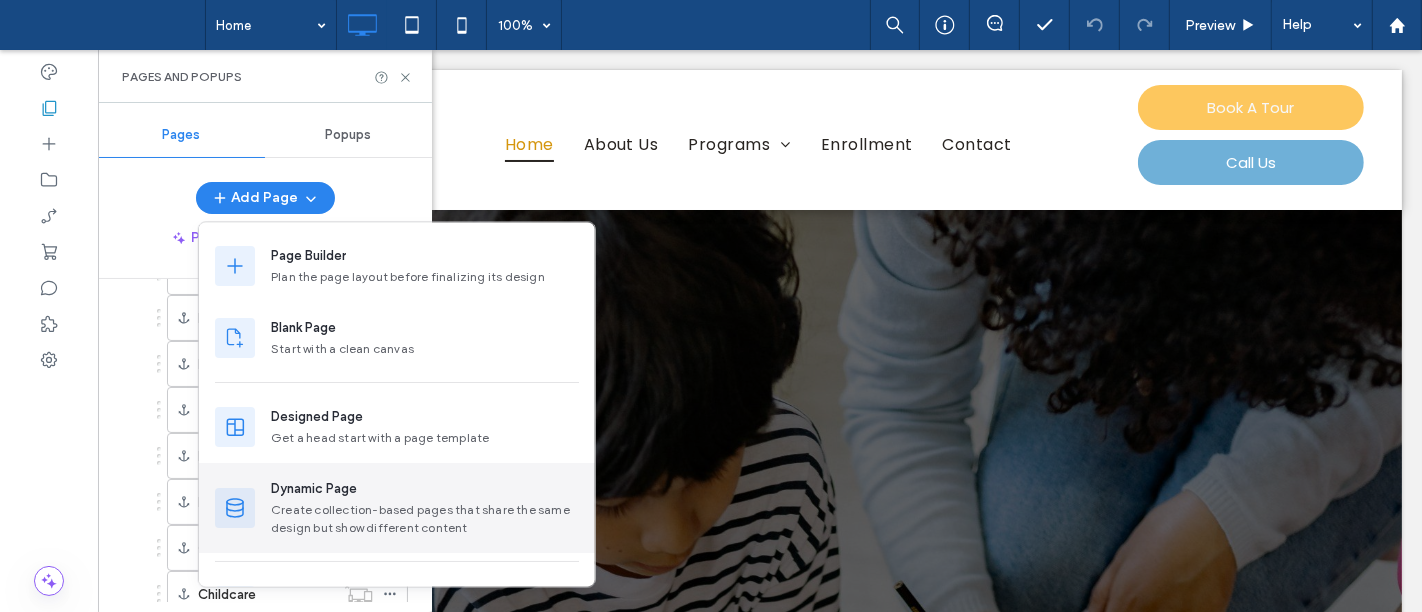 scroll, scrollTop: 134, scrollLeft: 0, axis: vertical 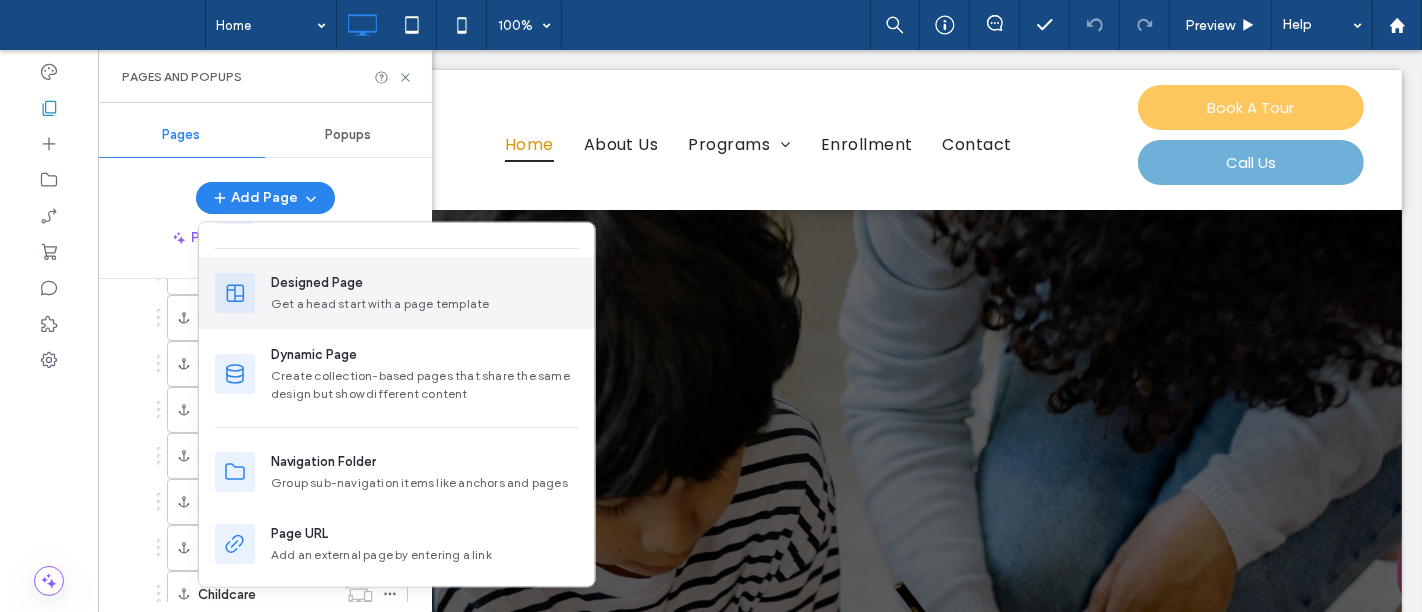 click on "Designed Page" at bounding box center [425, 283] 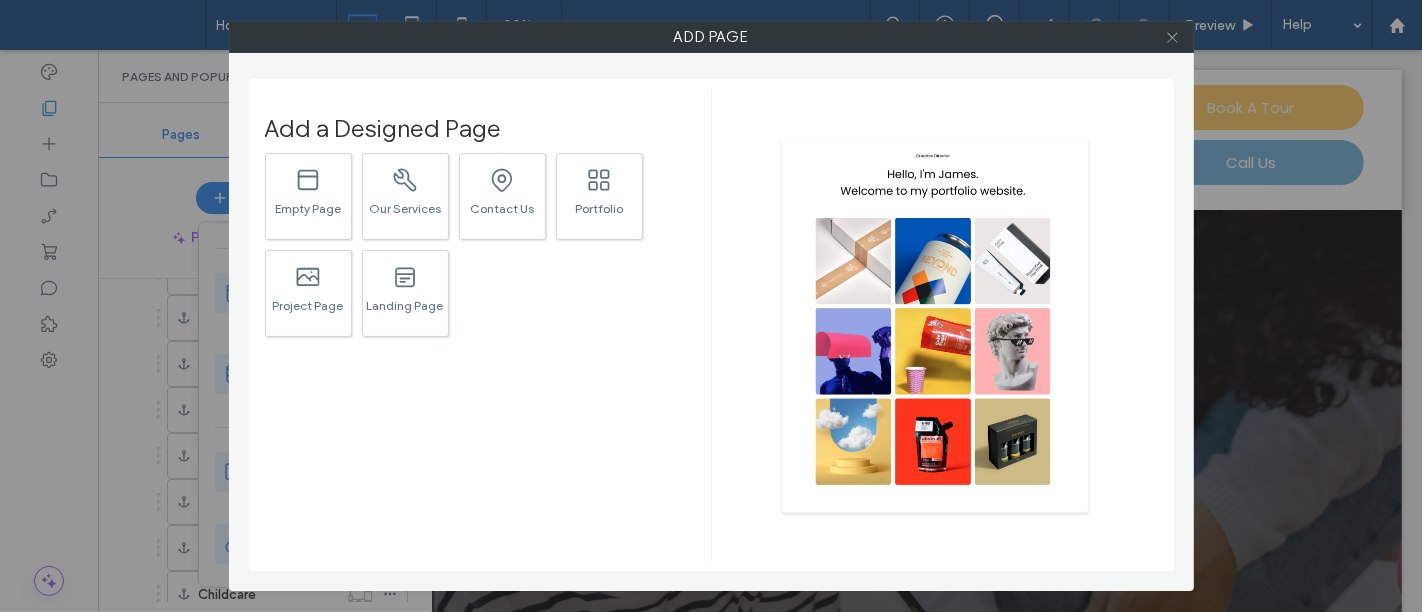click 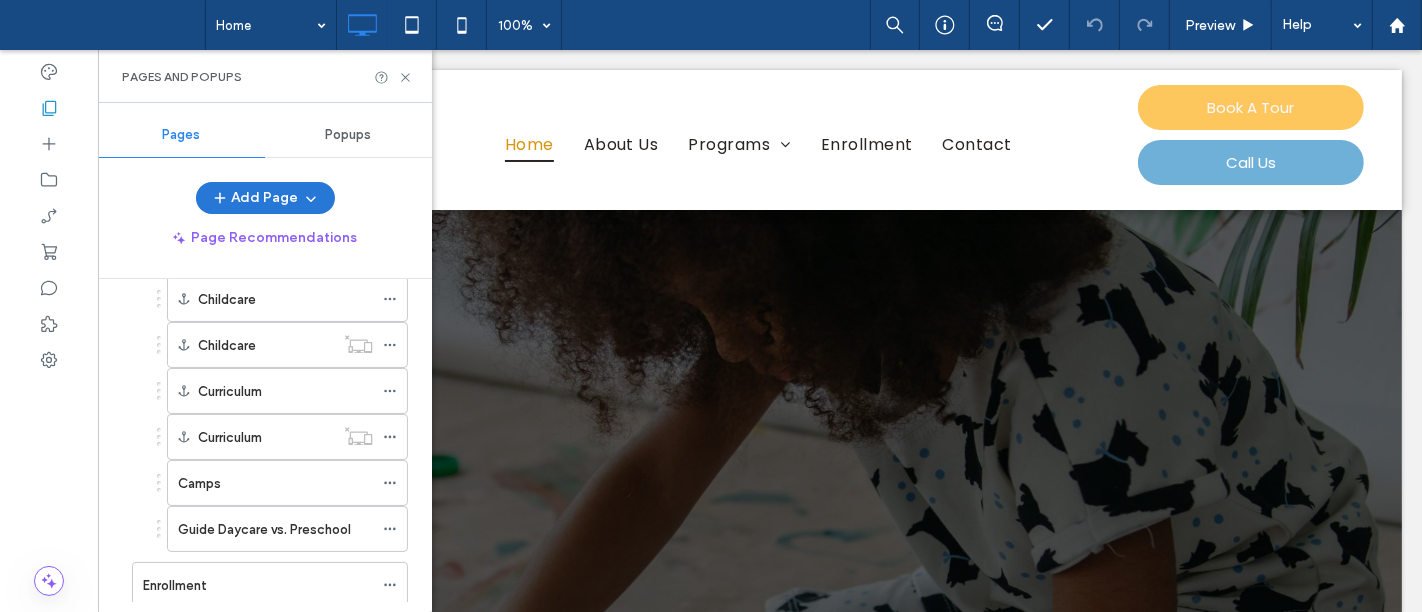 scroll, scrollTop: 404, scrollLeft: 0, axis: vertical 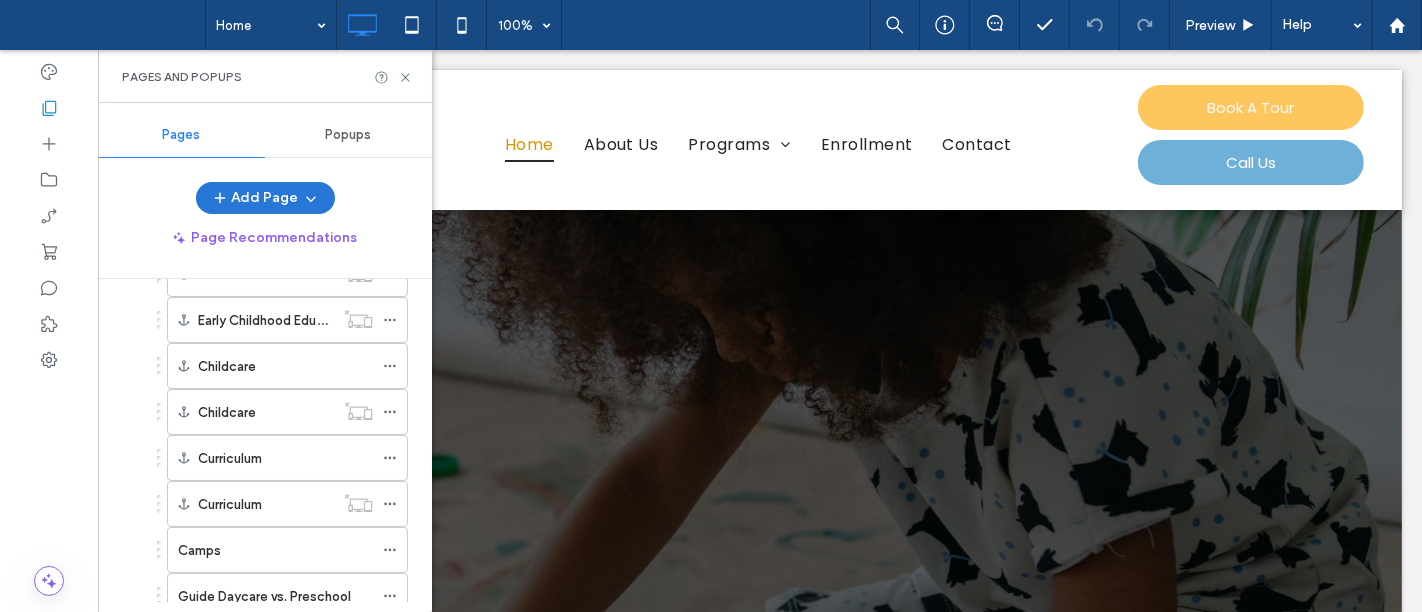 click 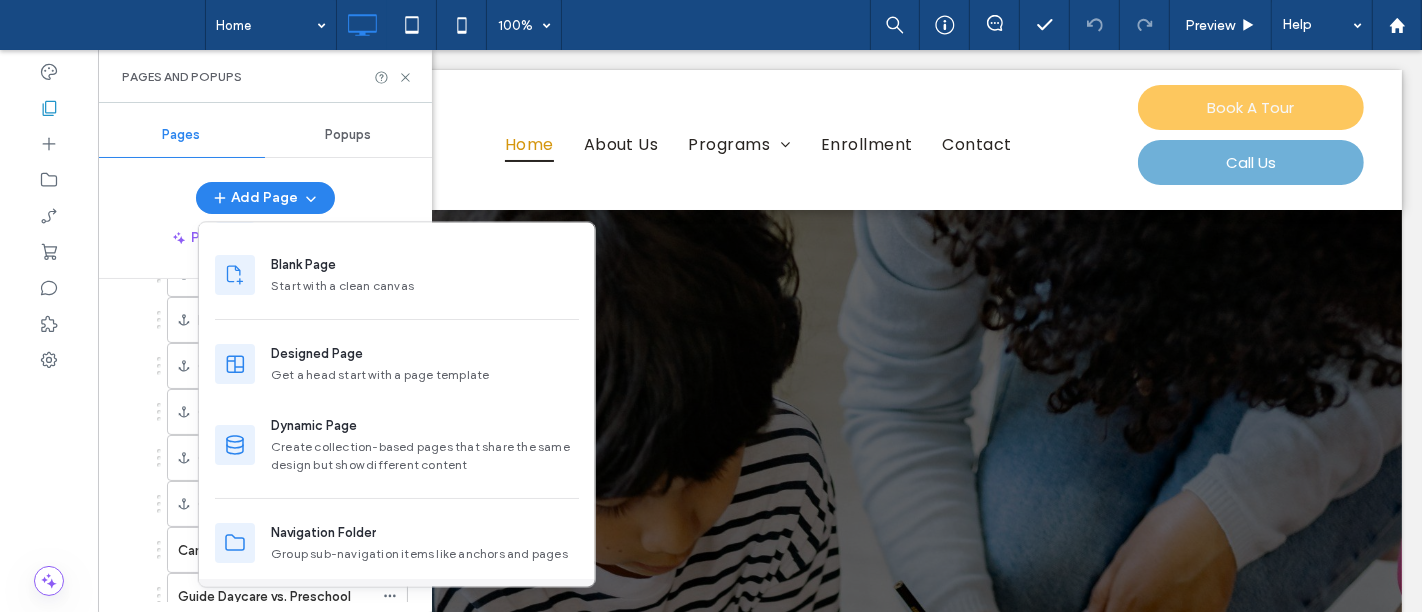 scroll, scrollTop: 0, scrollLeft: 0, axis: both 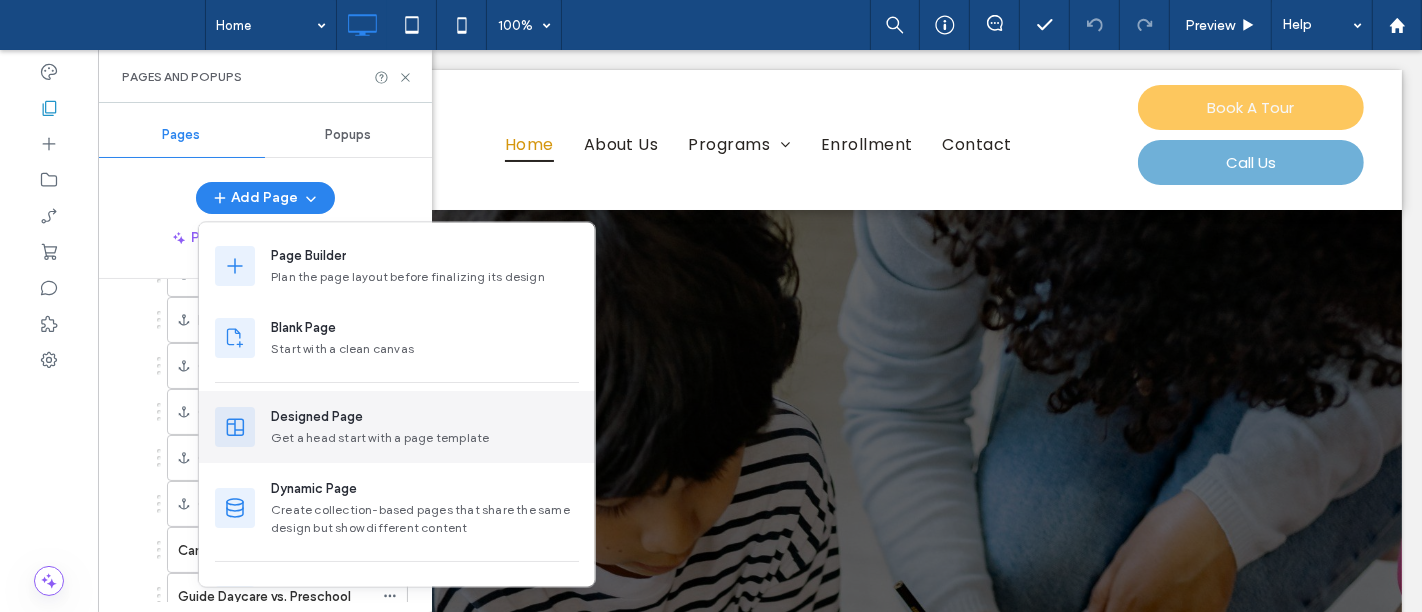 click on "Designed Page Get a head start with a page template" at bounding box center [397, 427] 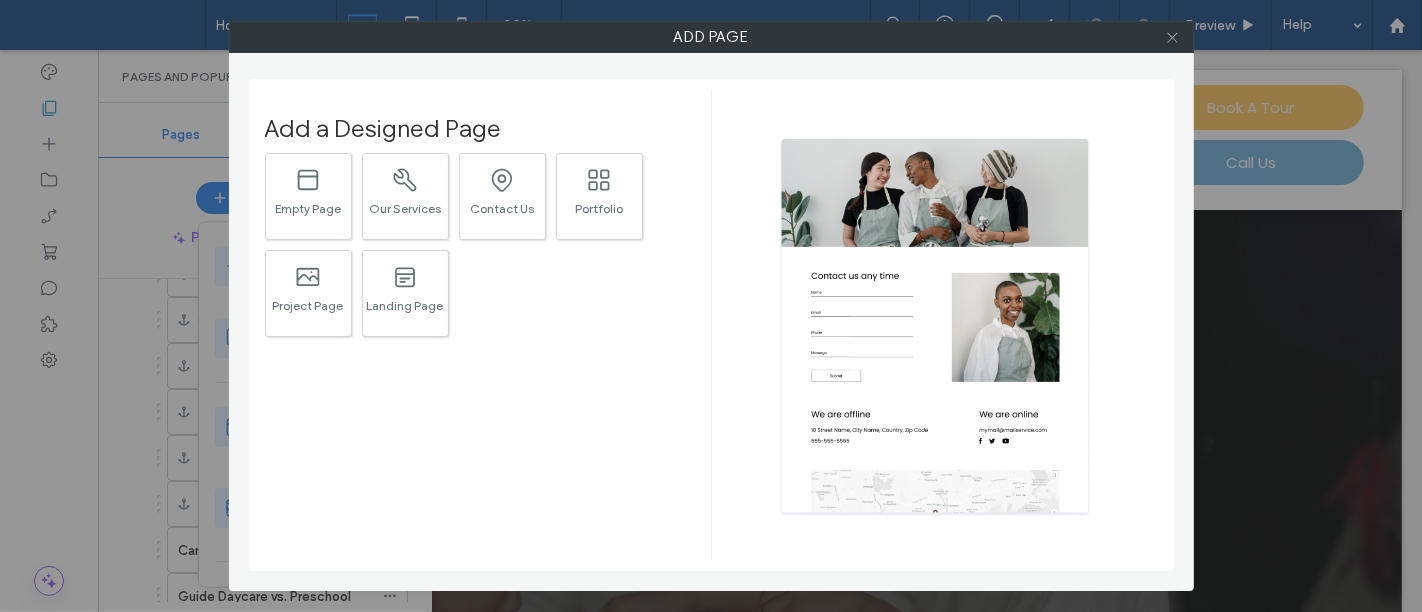 click at bounding box center [1173, 37] 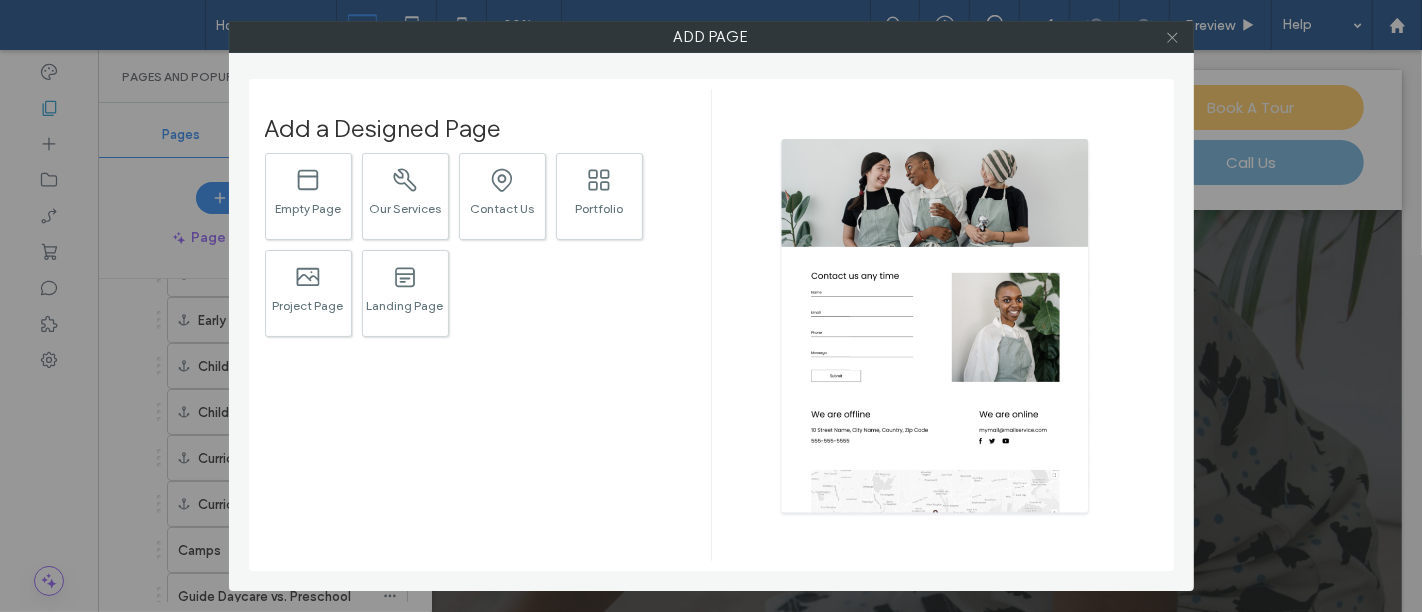 click 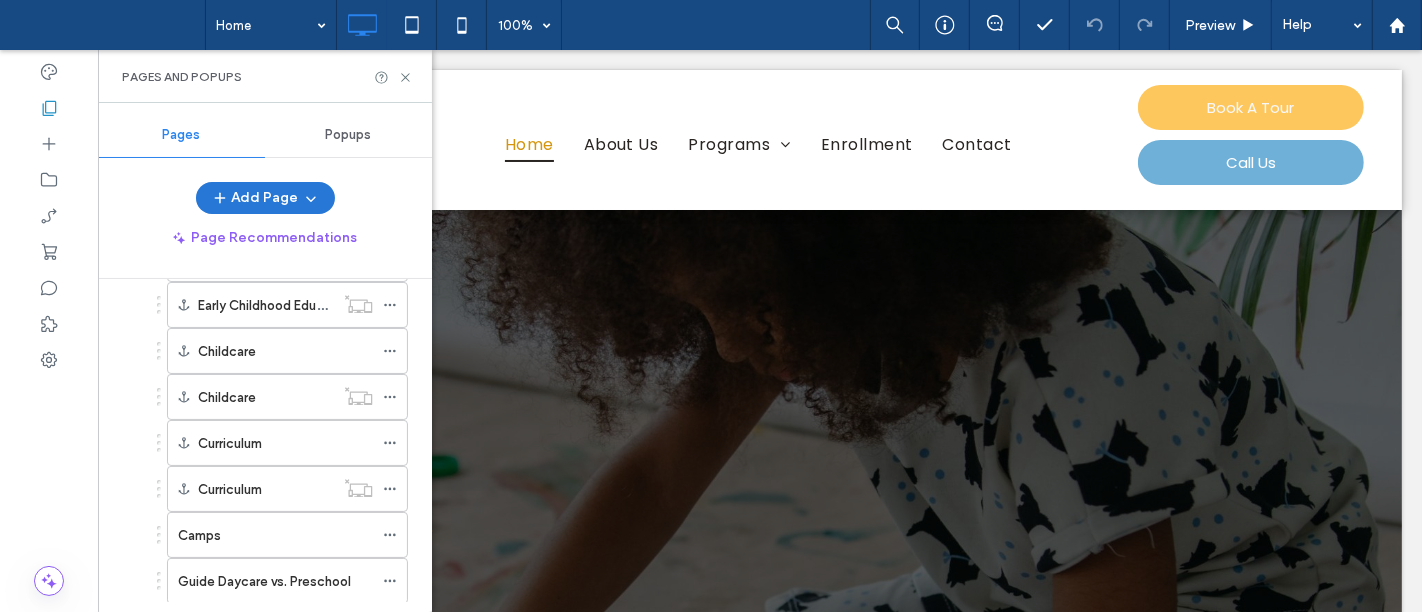 scroll, scrollTop: 293, scrollLeft: 0, axis: vertical 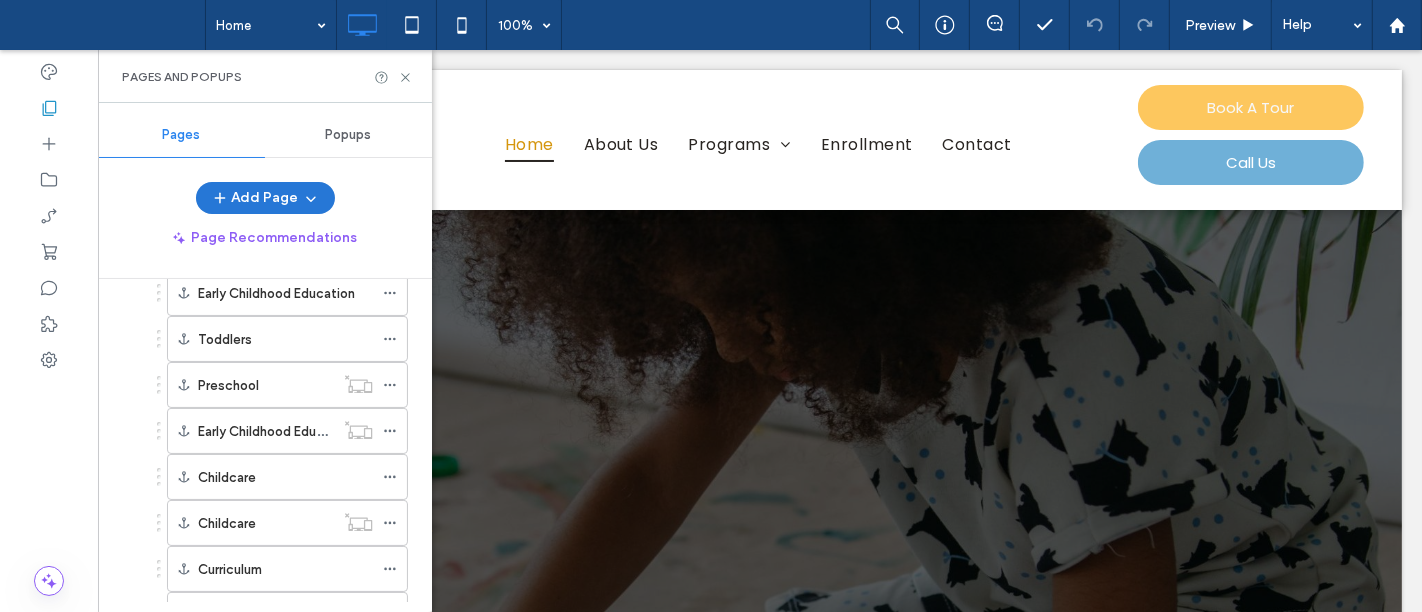 click on "Add Page" at bounding box center (265, 198) 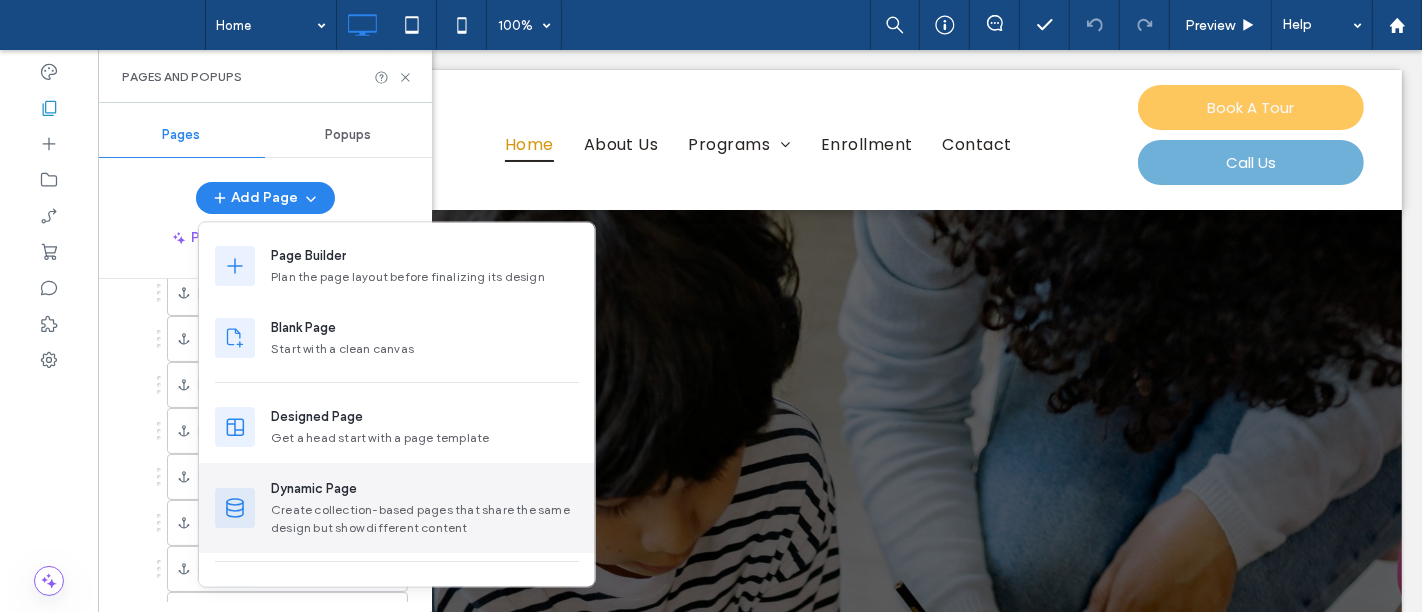 scroll, scrollTop: 134, scrollLeft: 0, axis: vertical 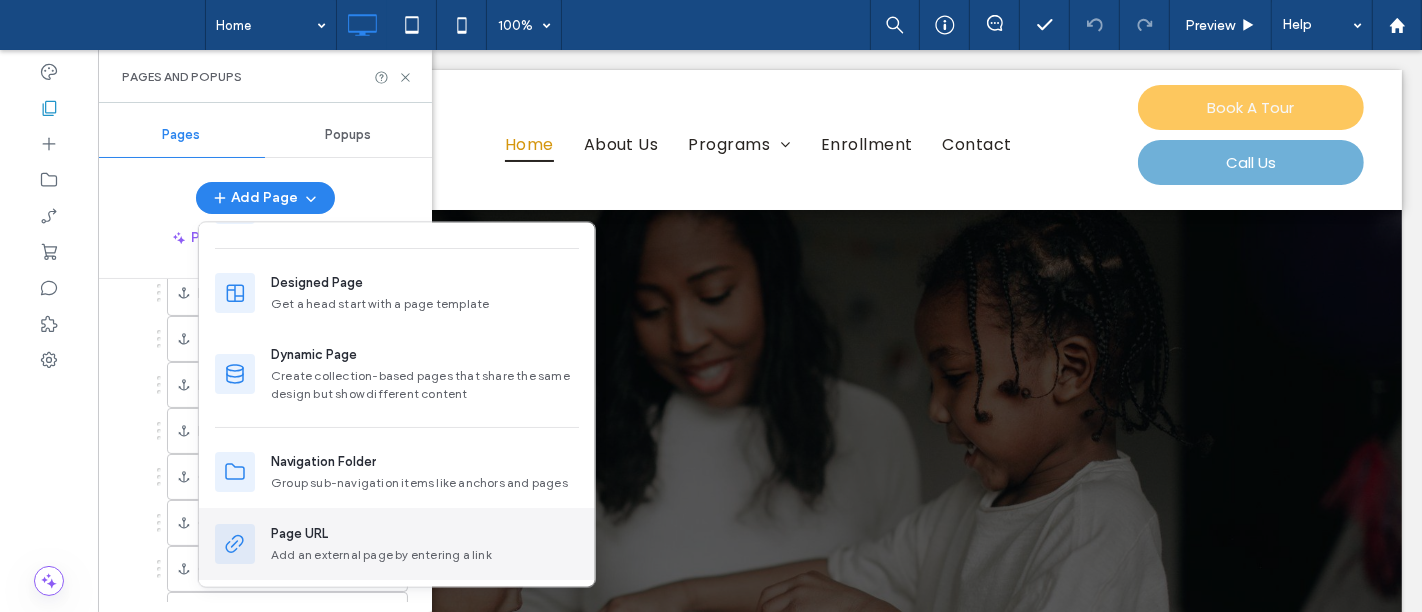 click on "Add an external page by entering a link" at bounding box center (425, 555) 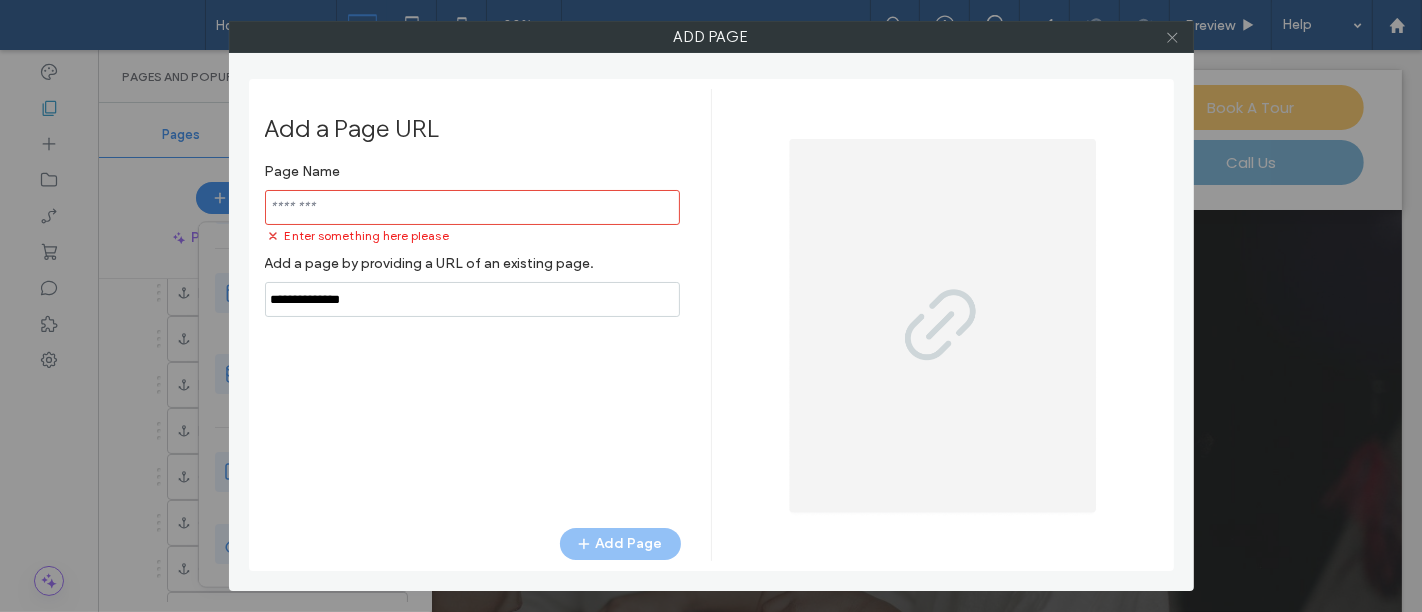click 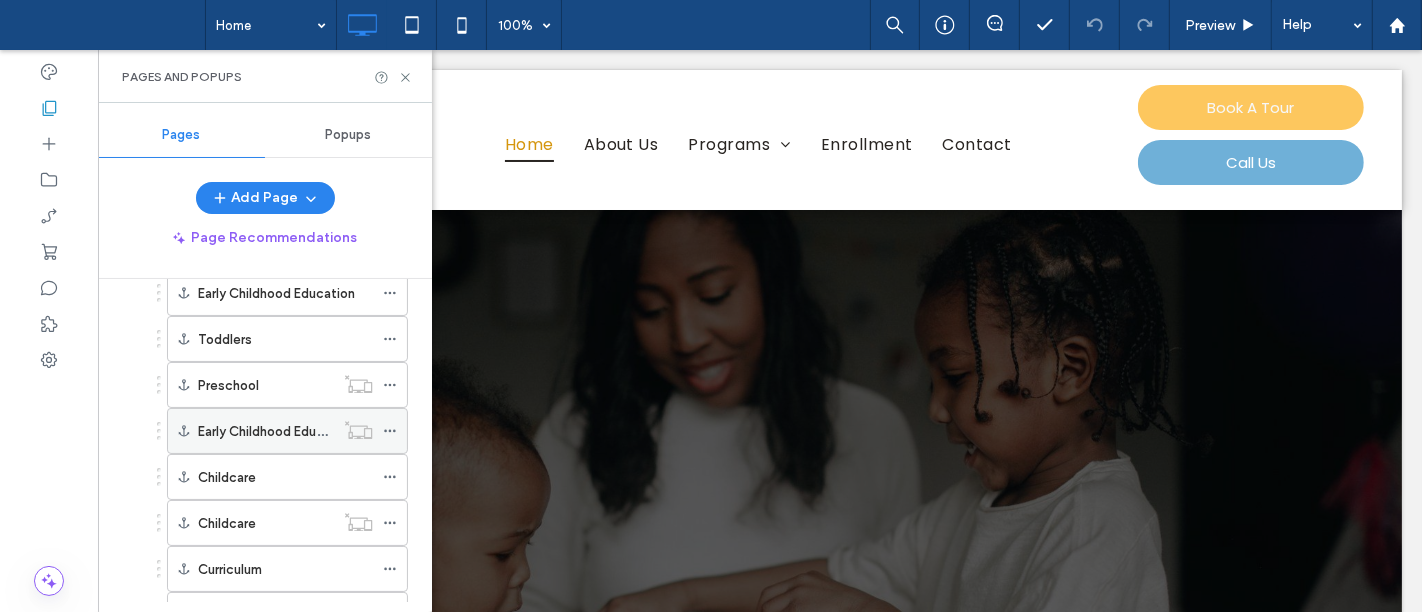 scroll, scrollTop: 0, scrollLeft: 0, axis: both 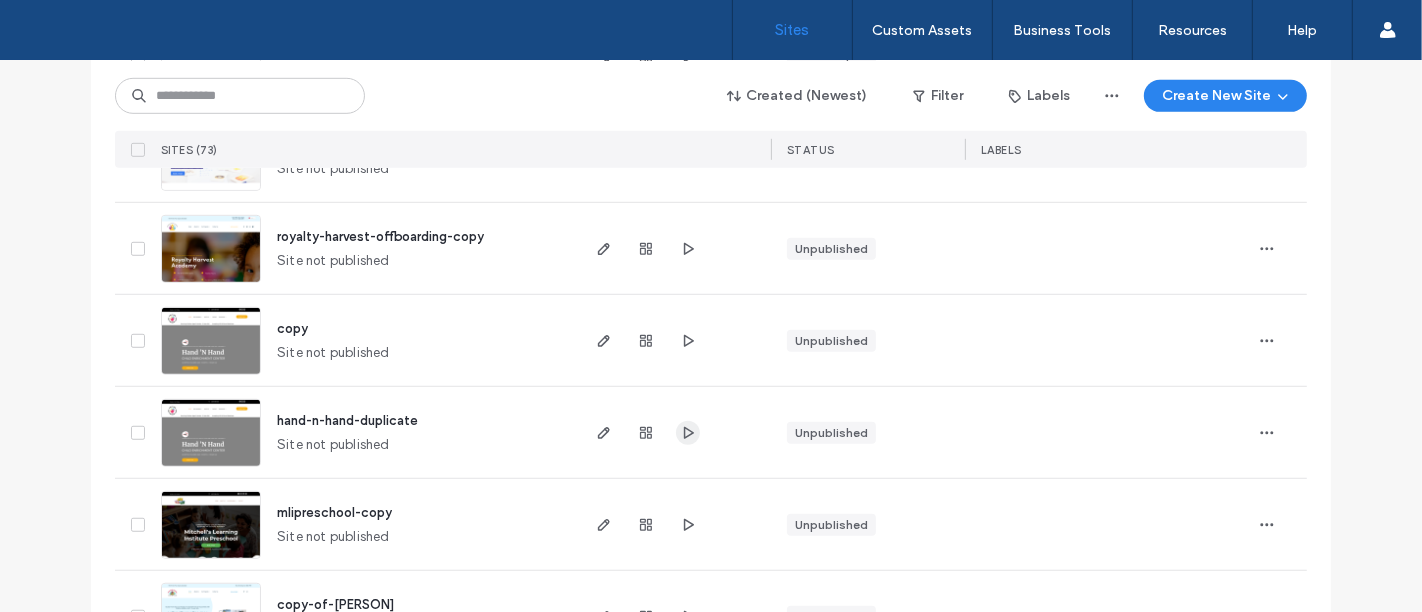 click at bounding box center (688, 433) 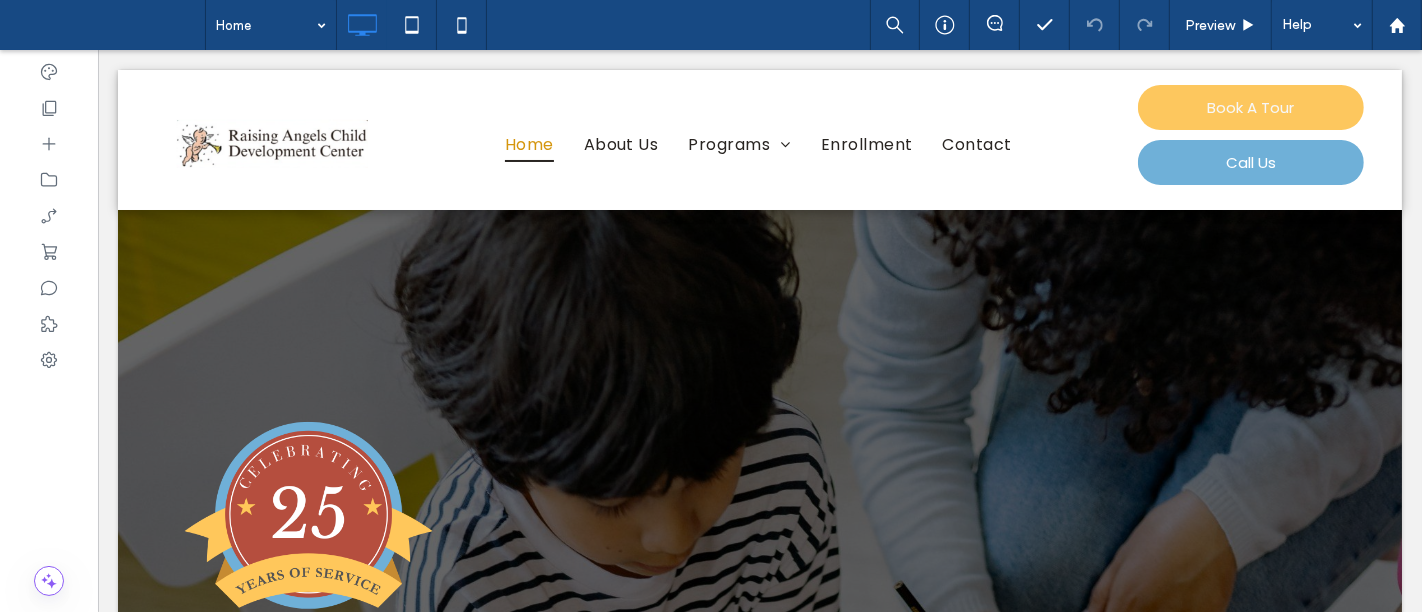 scroll, scrollTop: 0, scrollLeft: 0, axis: both 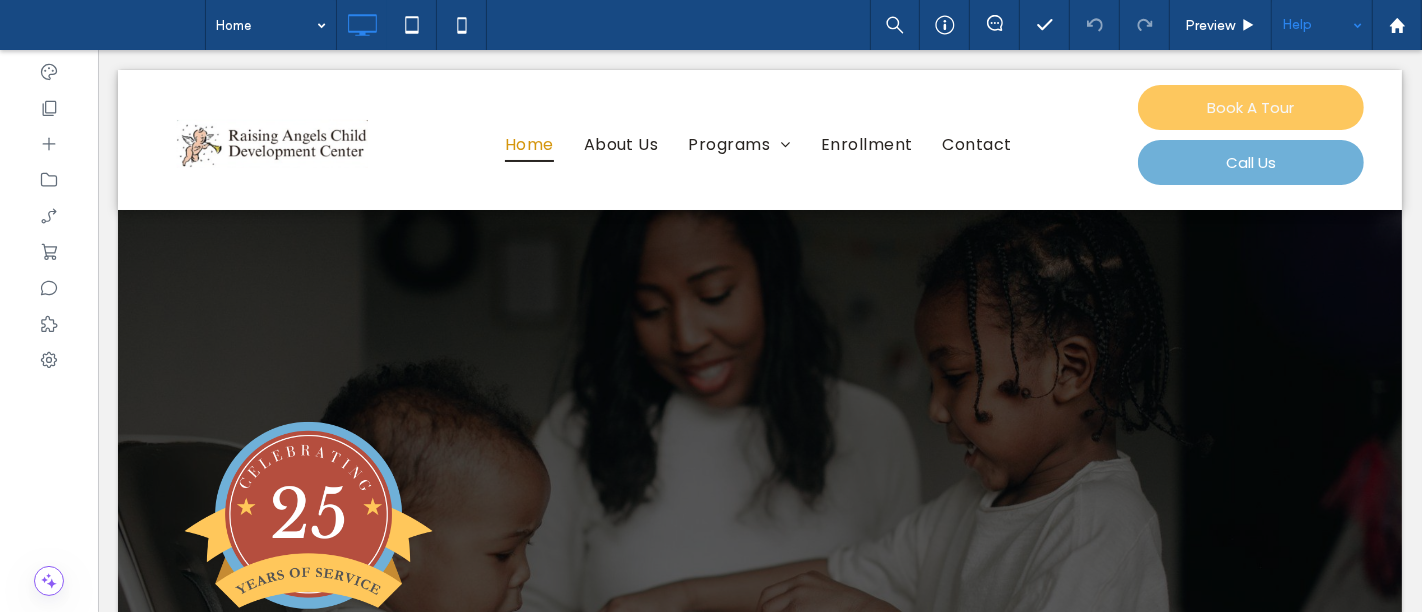 click on "Help" at bounding box center [1322, 25] 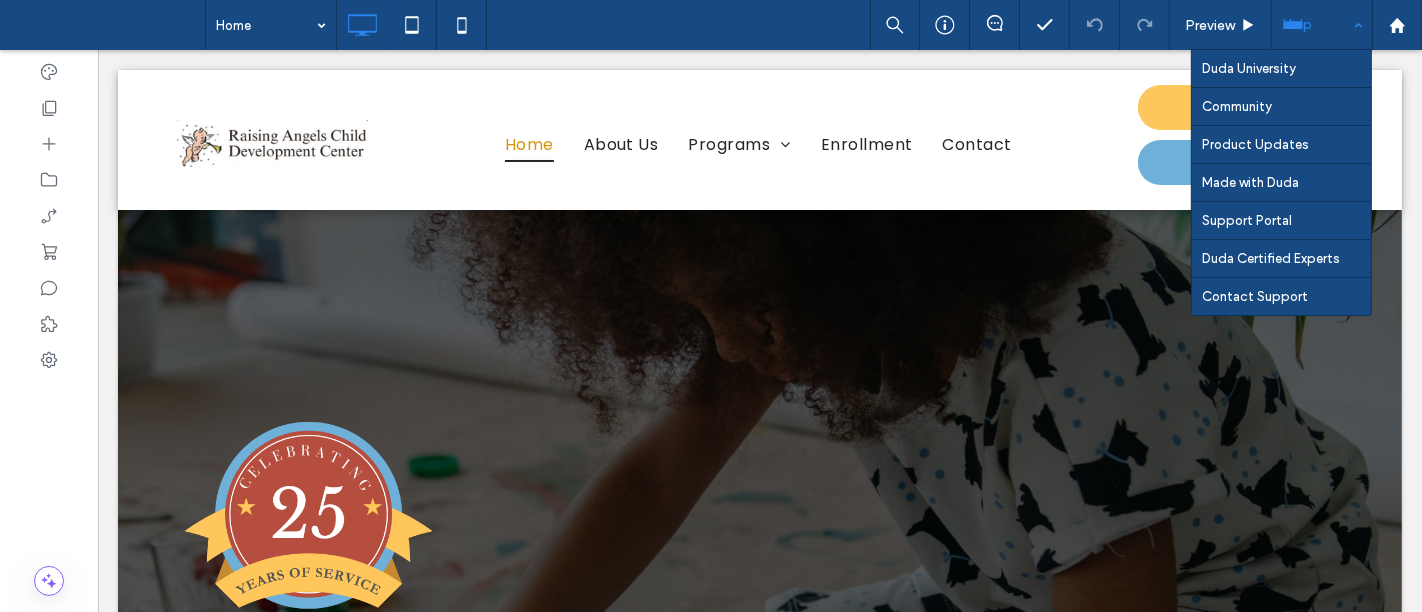 click on "Help" at bounding box center [1322, 25] 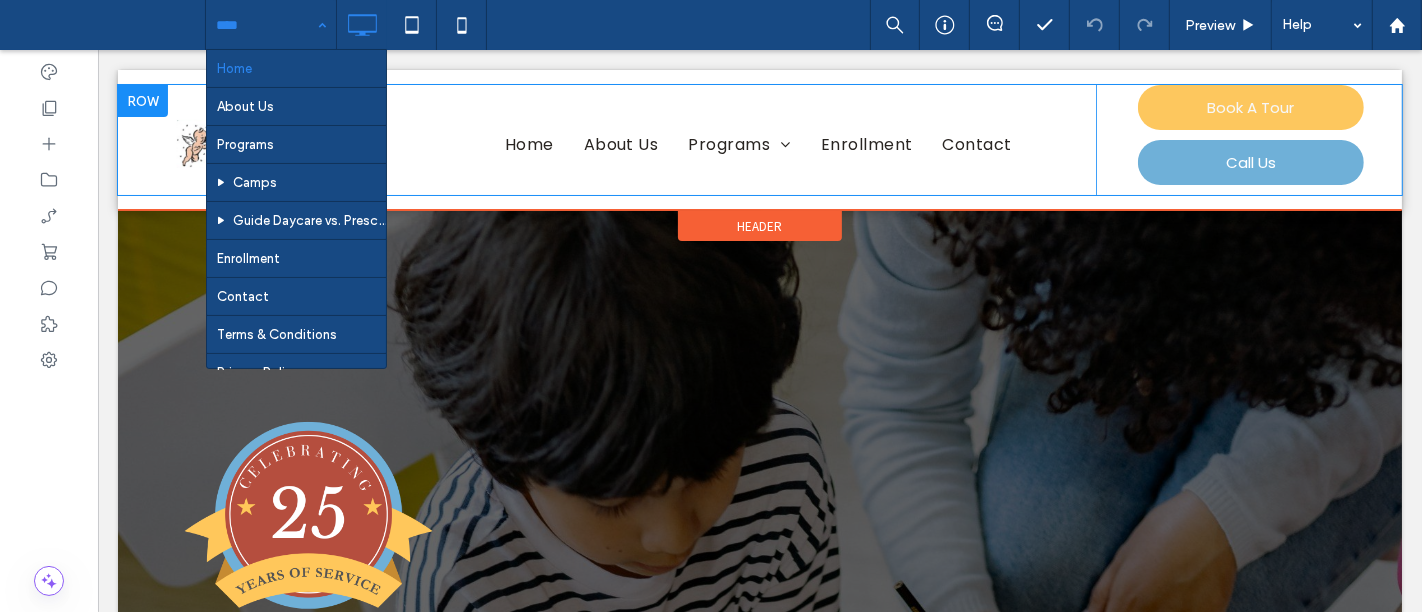 scroll, scrollTop: 0, scrollLeft: 0, axis: both 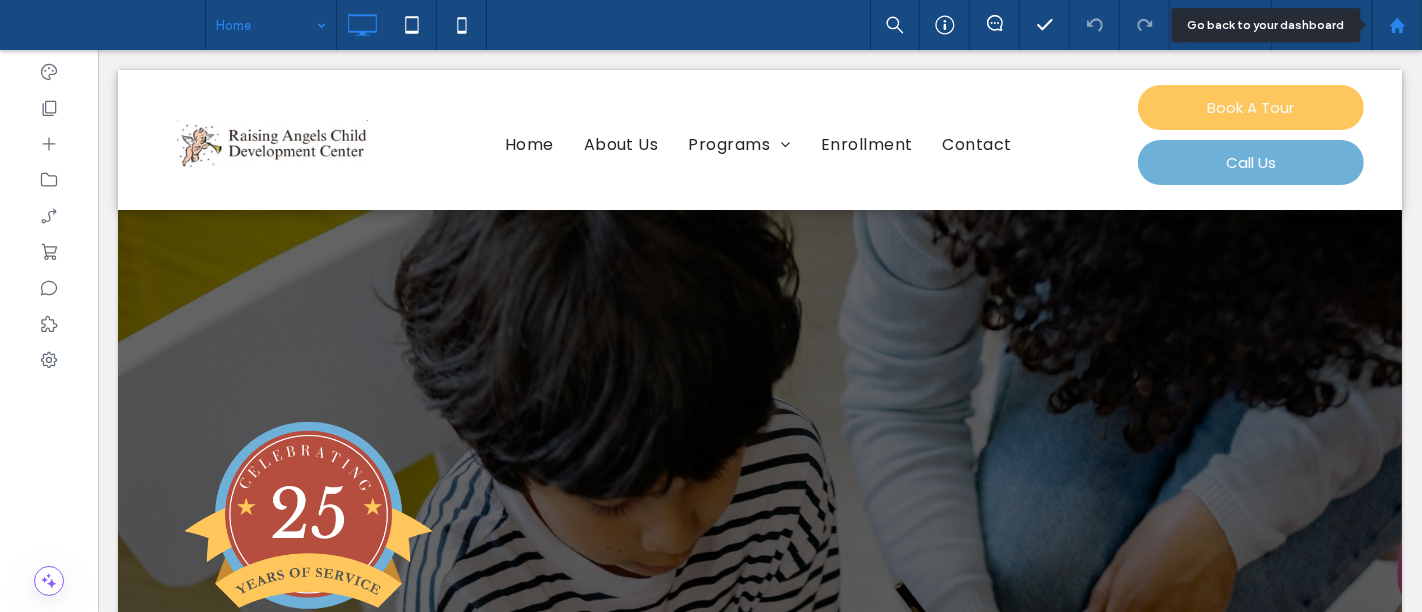 click 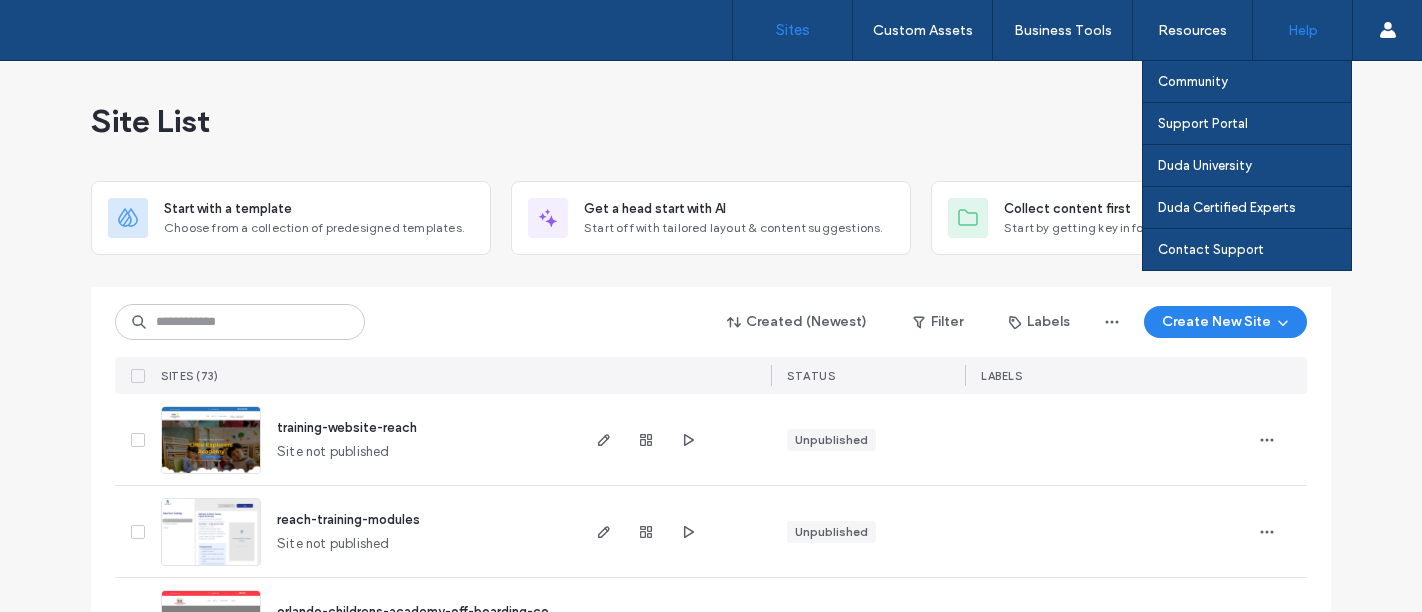 scroll, scrollTop: 0, scrollLeft: 0, axis: both 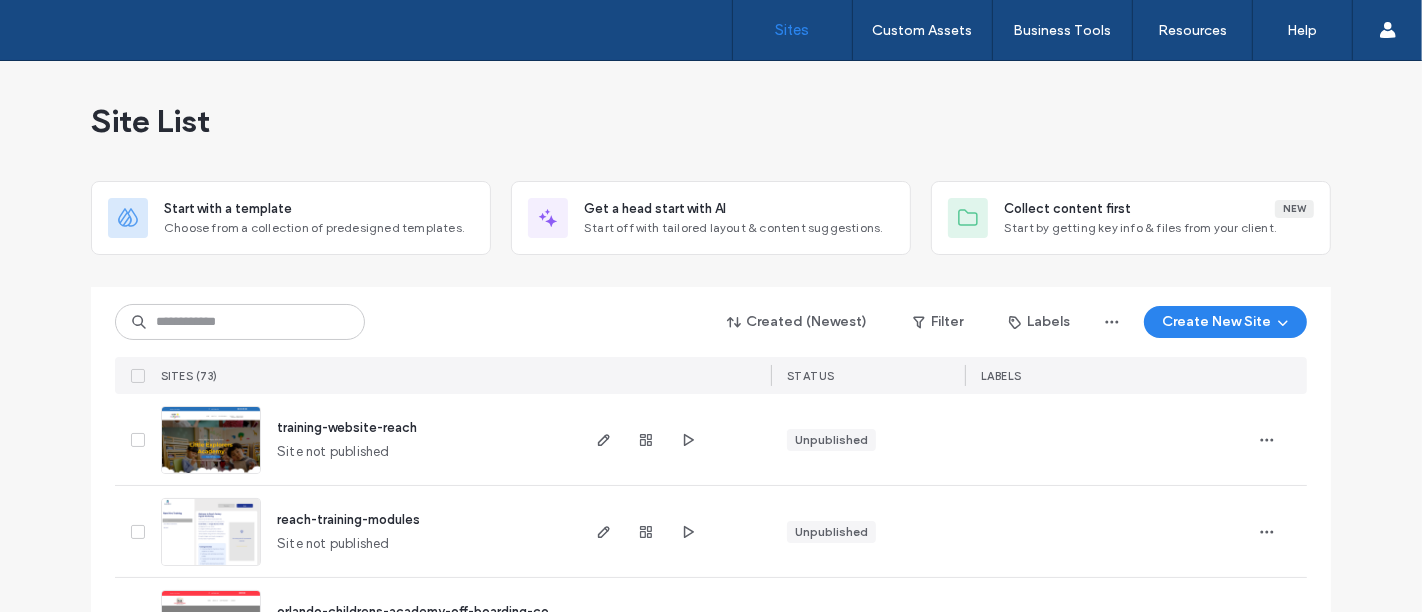 click on "Site List" at bounding box center [711, 121] 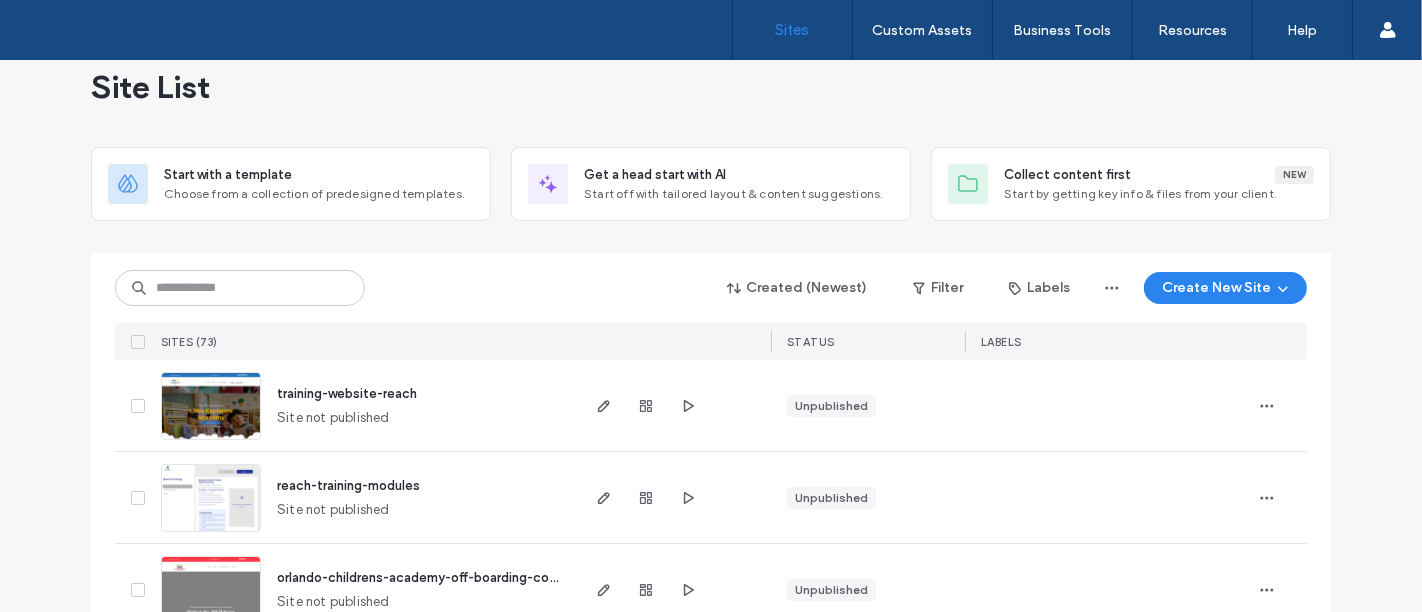 scroll, scrollTop: 0, scrollLeft: 0, axis: both 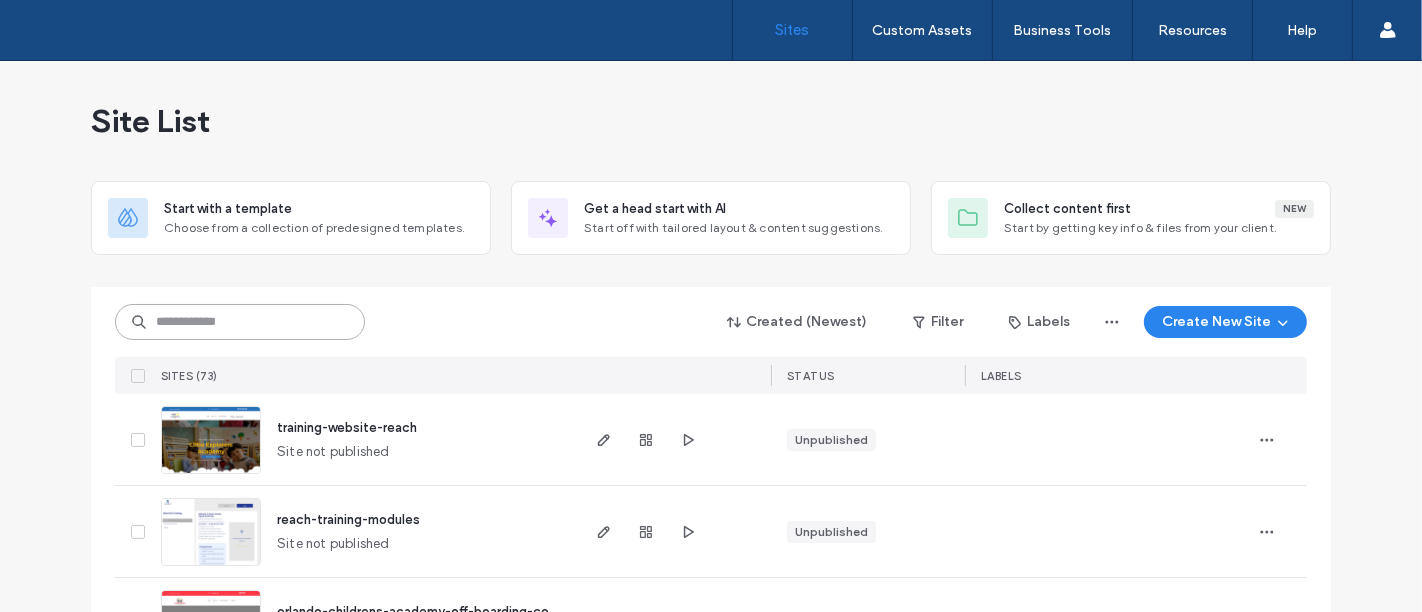 click at bounding box center [240, 322] 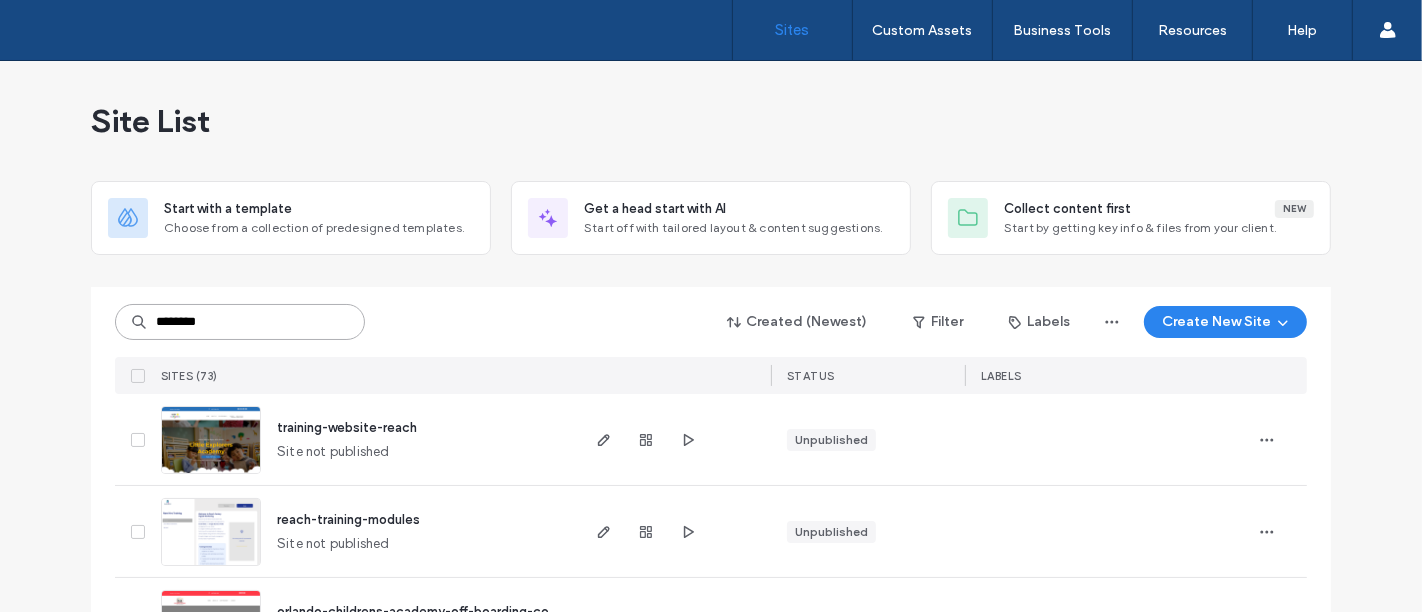 type on "********" 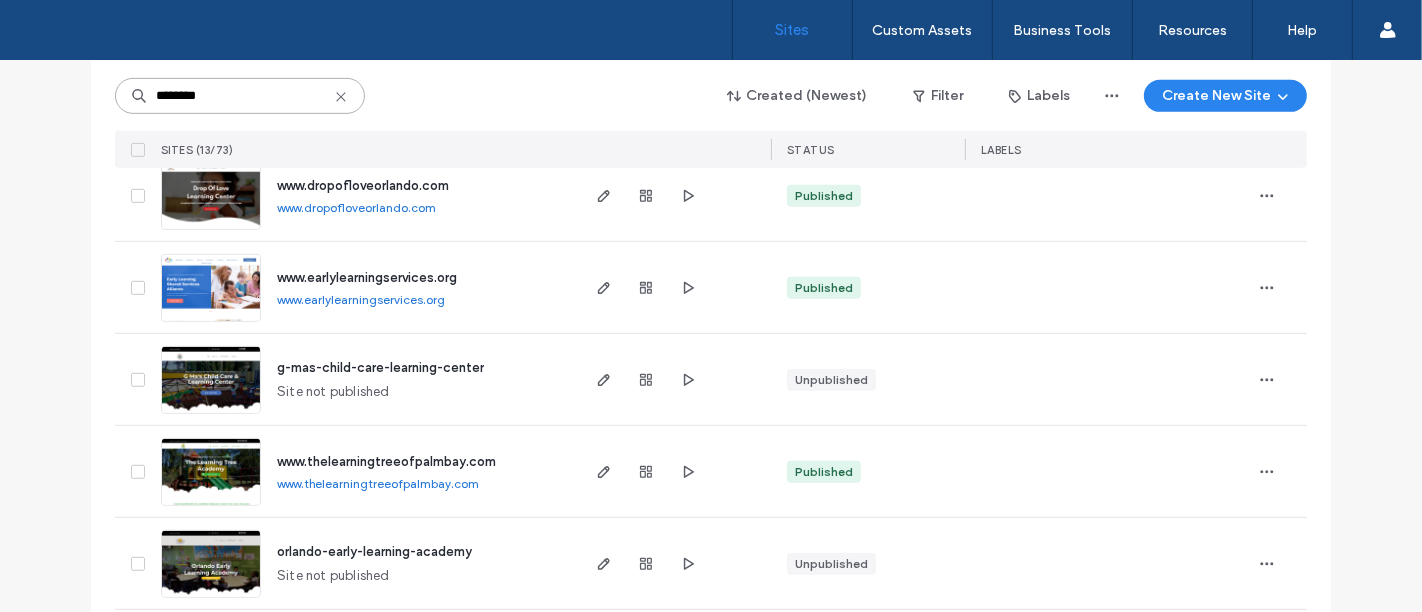 scroll, scrollTop: 1000, scrollLeft: 0, axis: vertical 